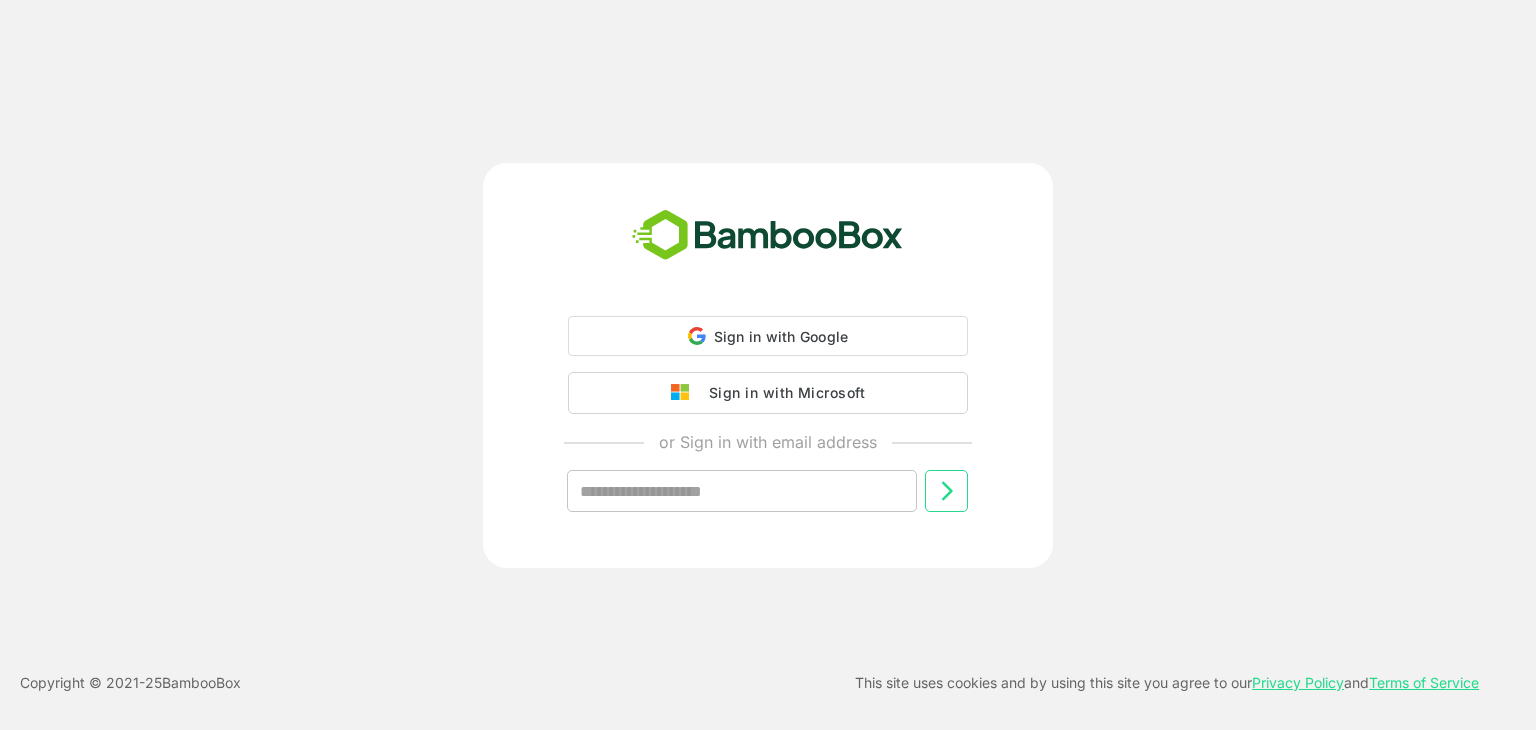 scroll, scrollTop: 0, scrollLeft: 0, axis: both 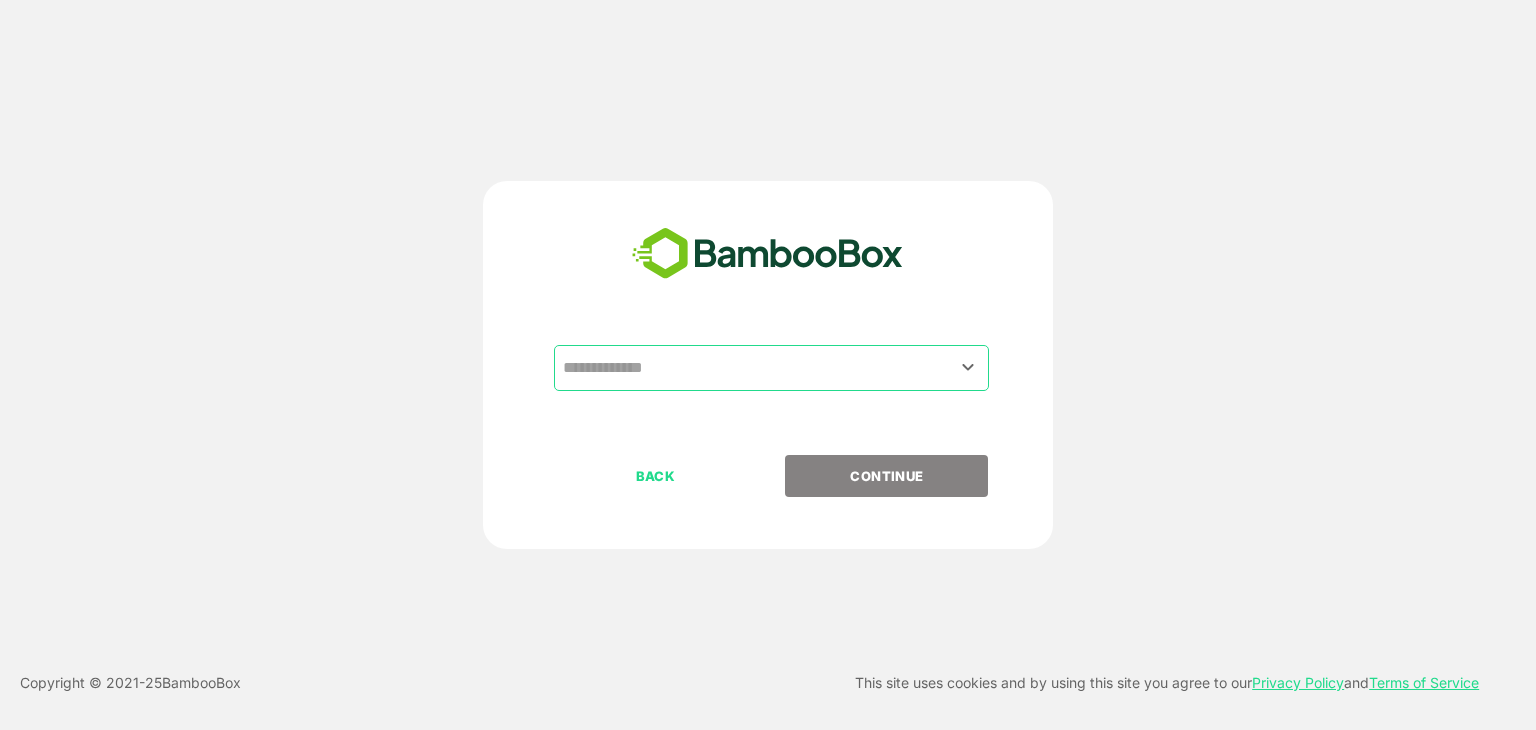 click at bounding box center (771, 368) 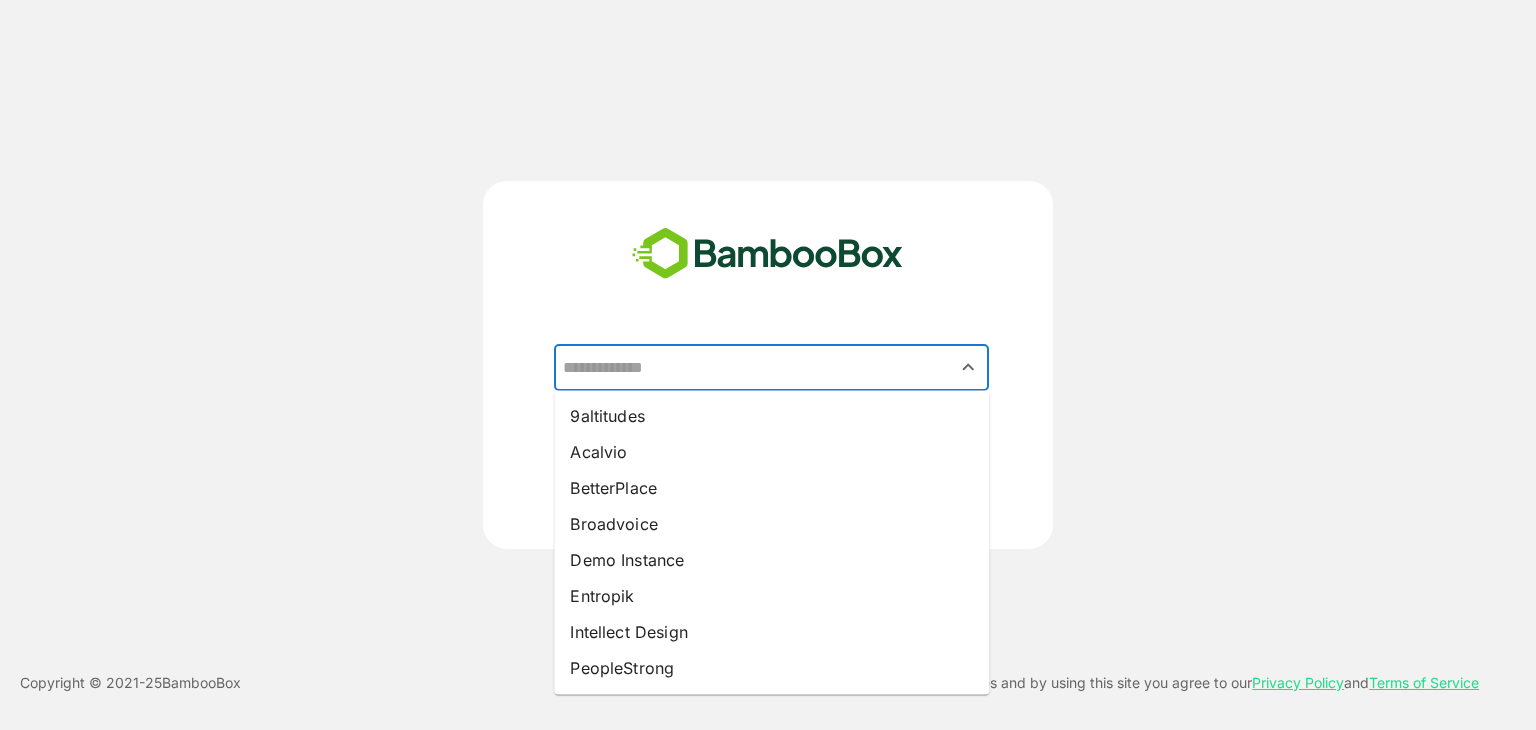 drag, startPoint x: 648, startPoint y: 639, endPoint x: 748, endPoint y: 599, distance: 107.70329 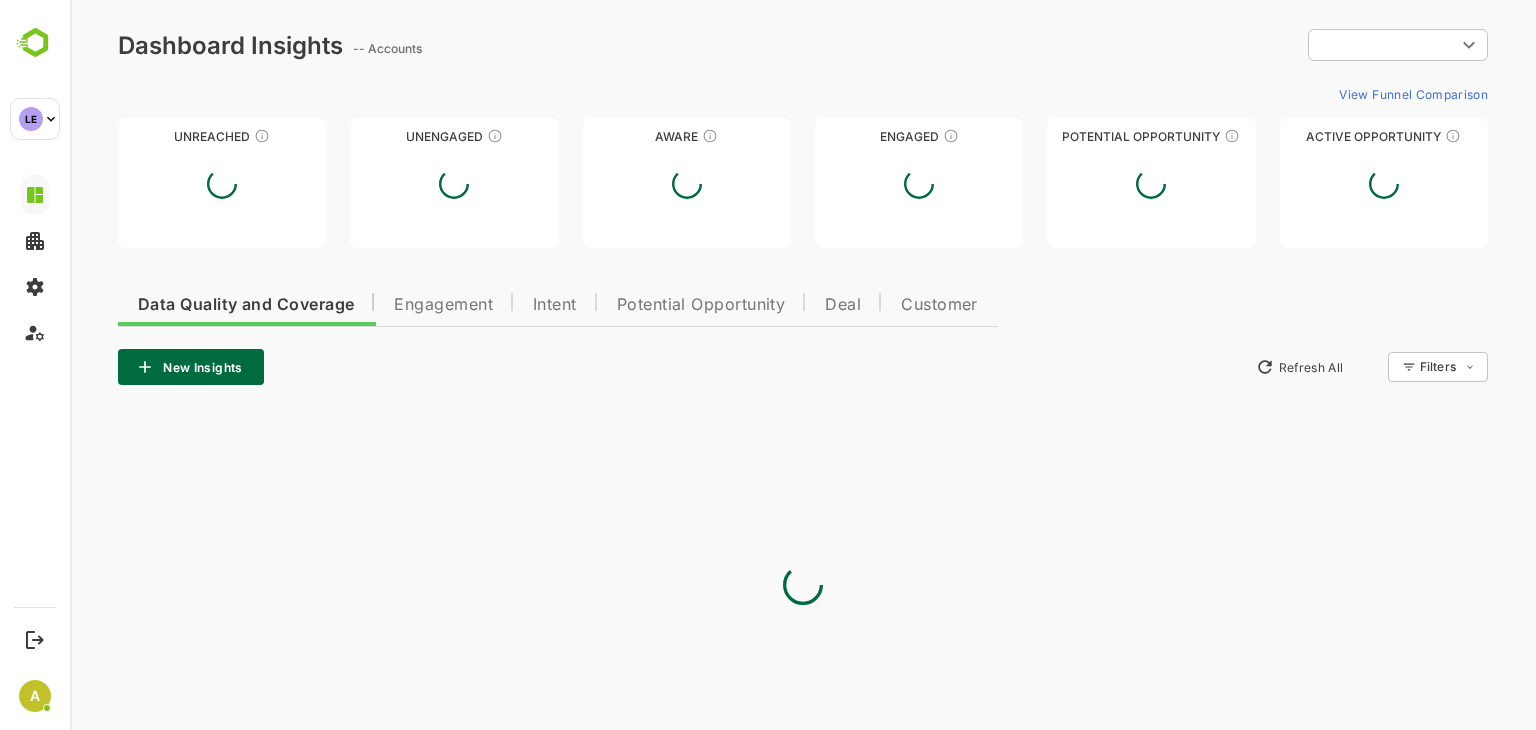 scroll, scrollTop: 0, scrollLeft: 0, axis: both 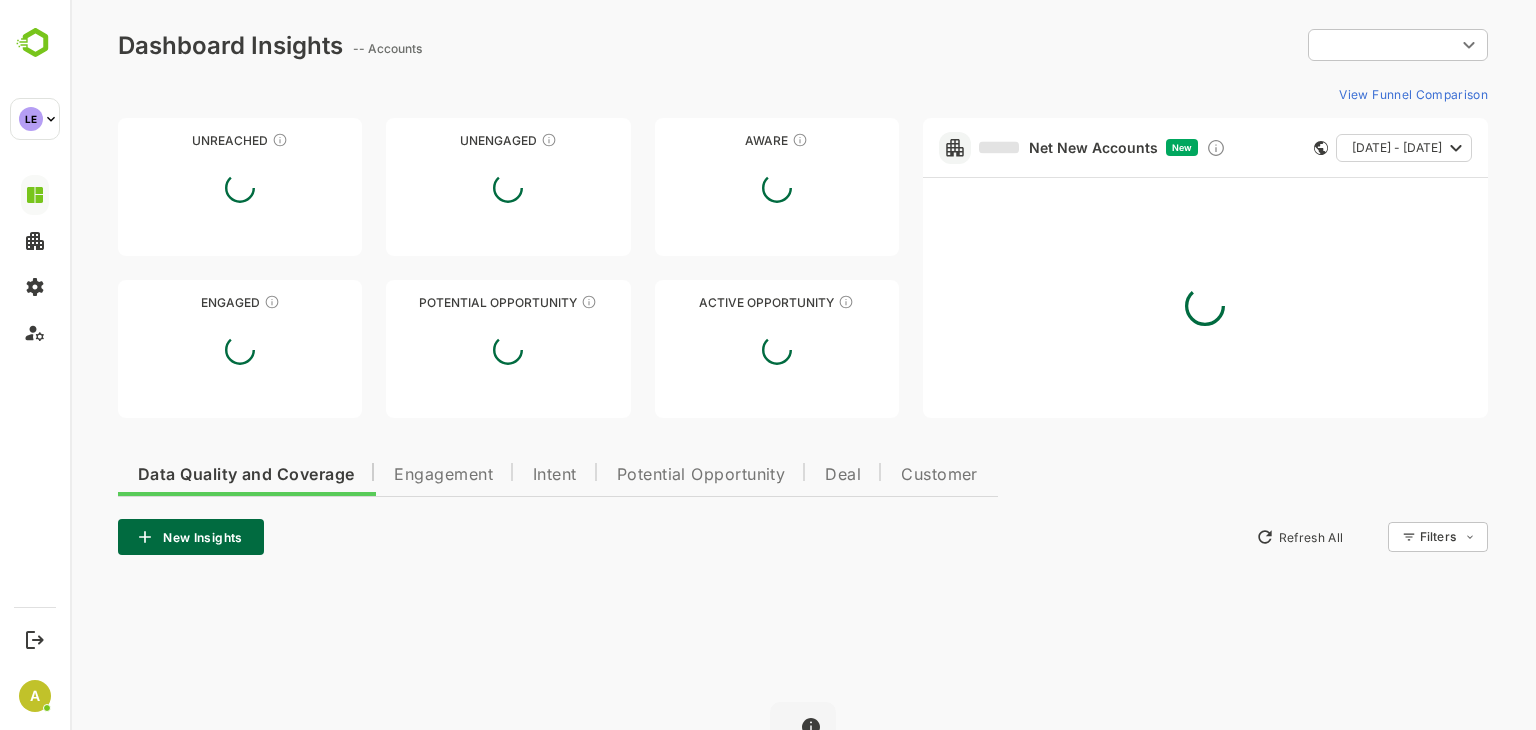 type on "**********" 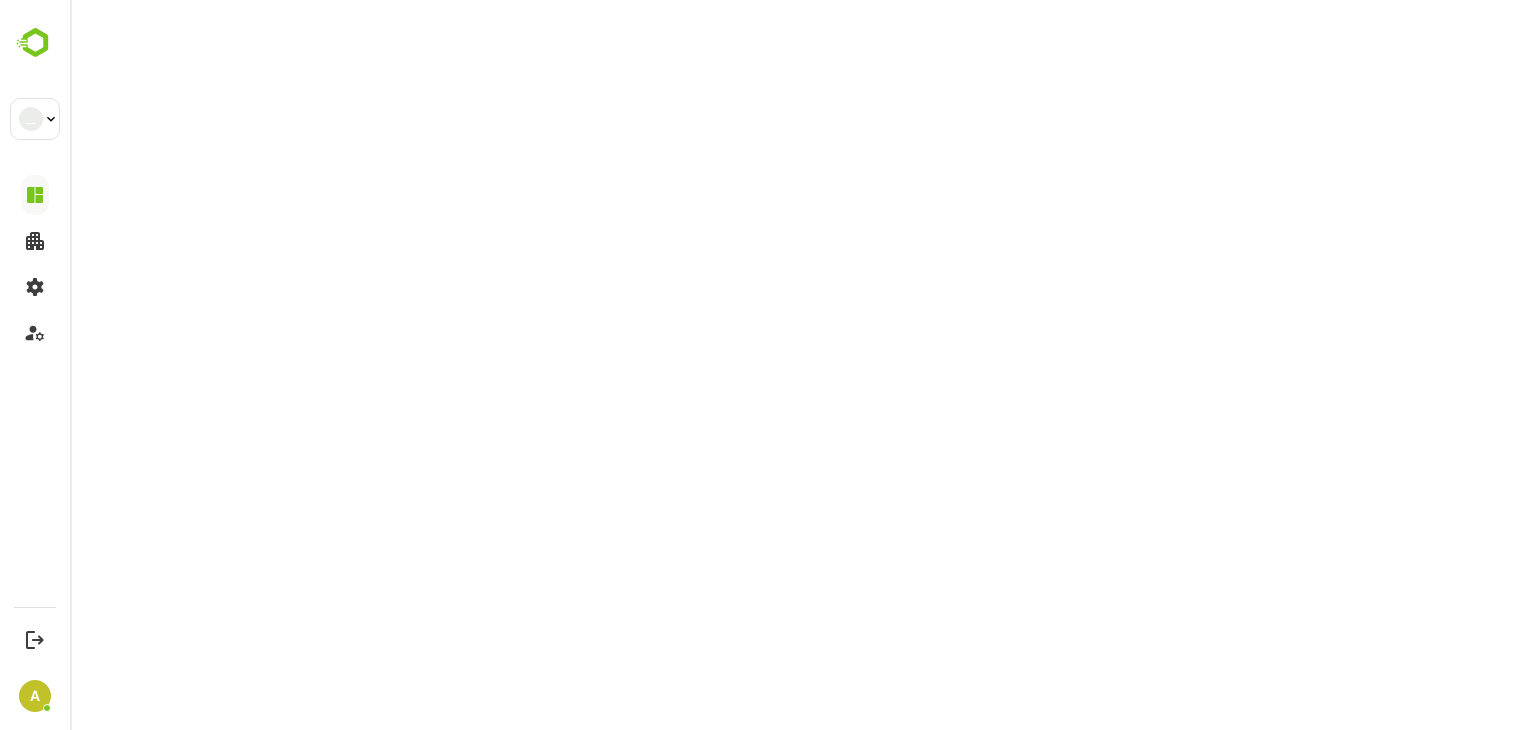 scroll, scrollTop: 0, scrollLeft: 0, axis: both 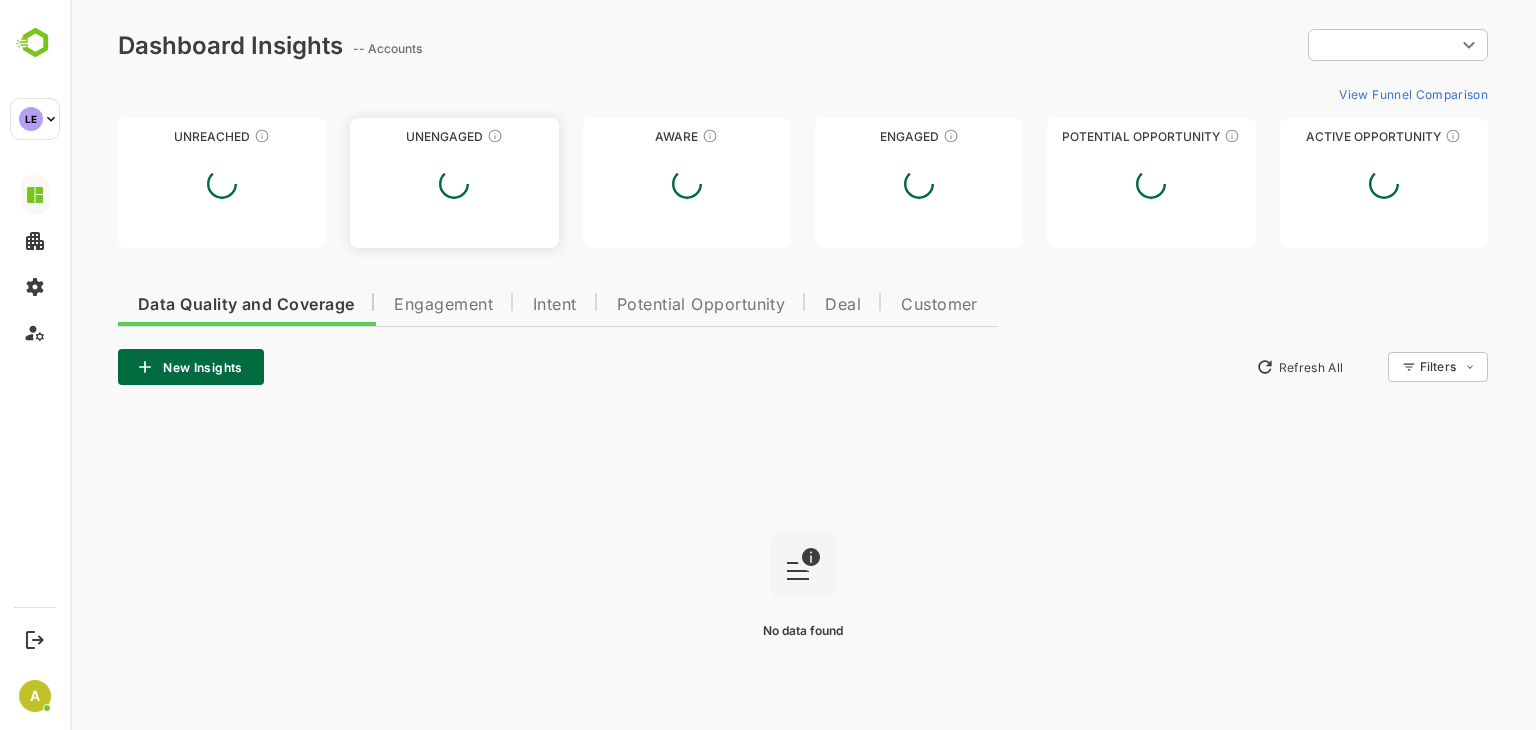 type on "**********" 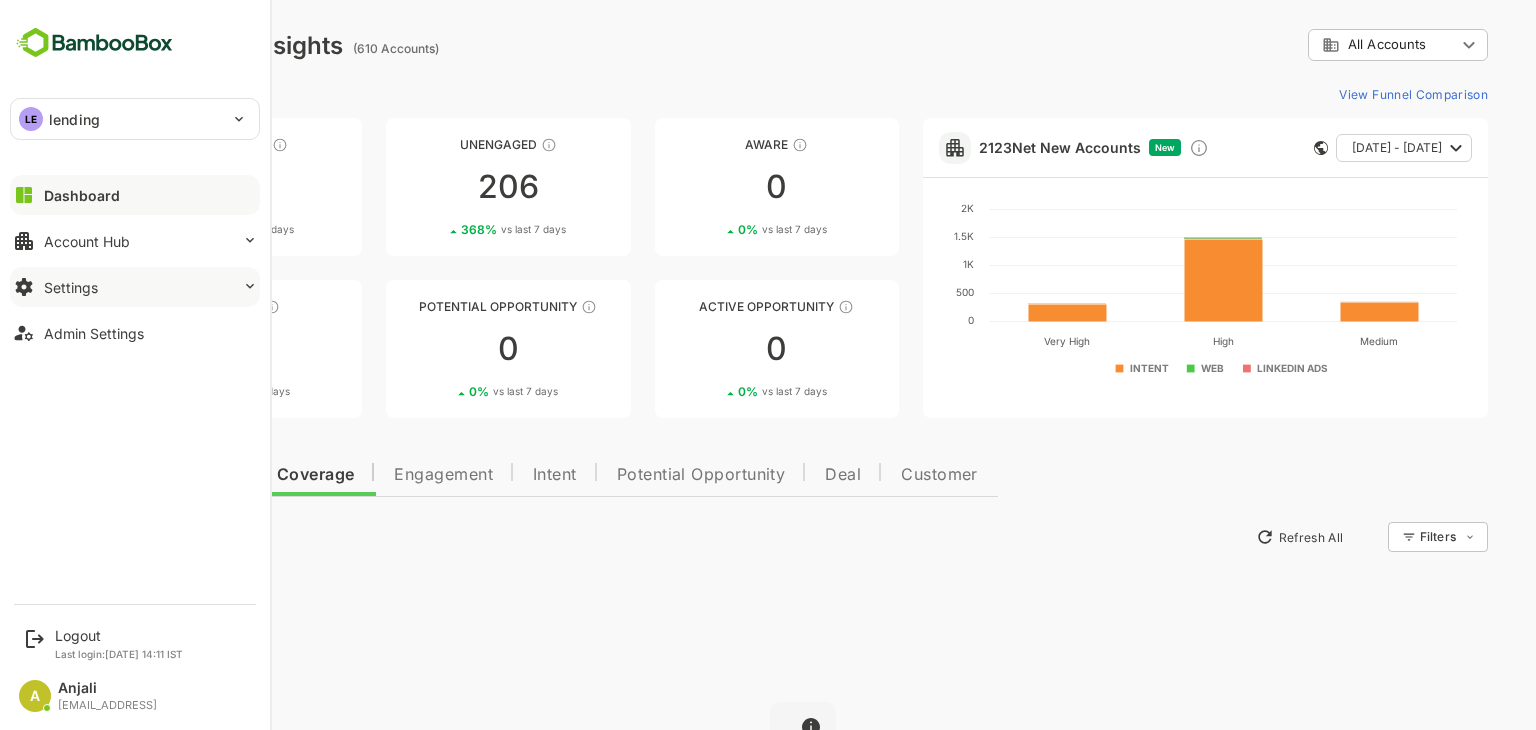 drag, startPoint x: 96, startPoint y: 330, endPoint x: 229, endPoint y: 299, distance: 136.565 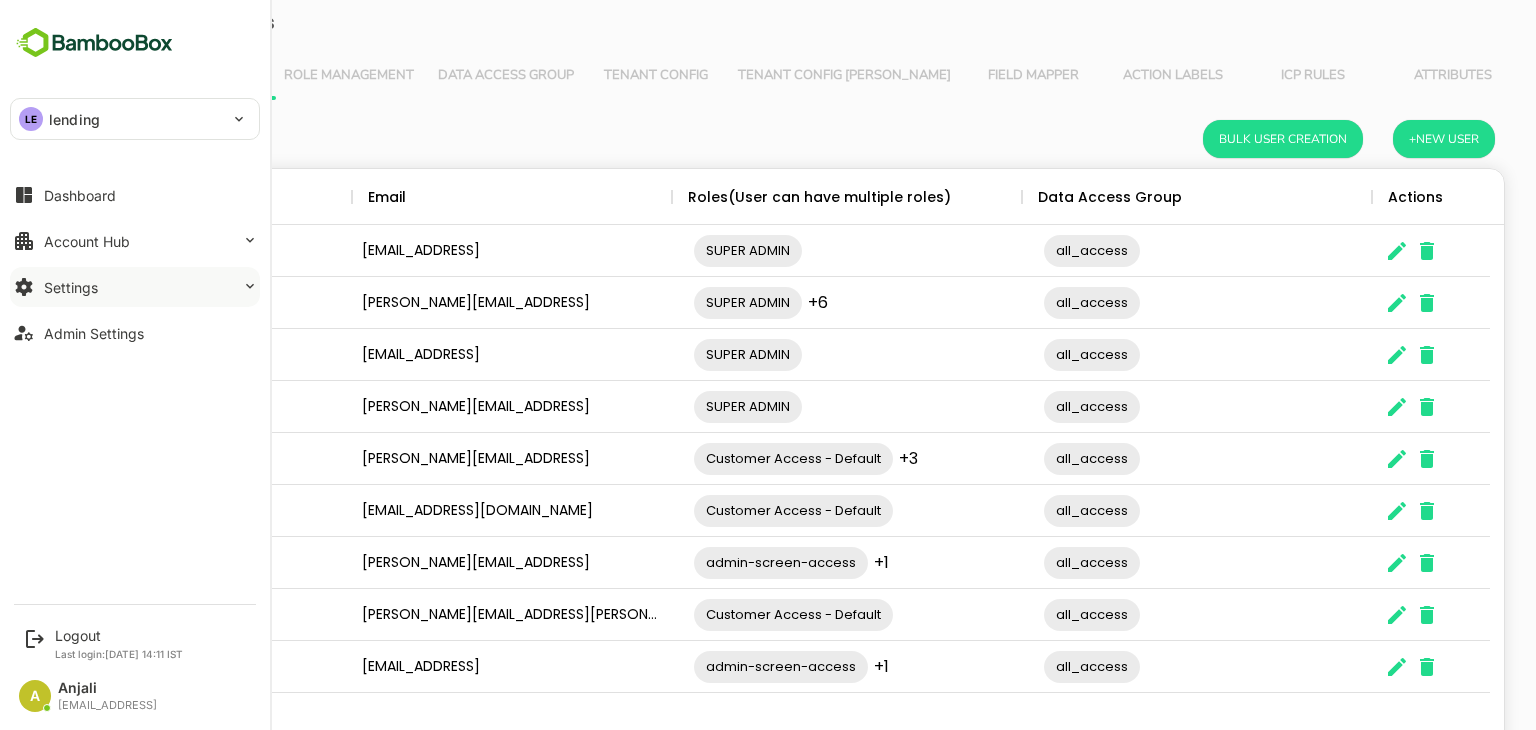 scroll, scrollTop: 0, scrollLeft: 0, axis: both 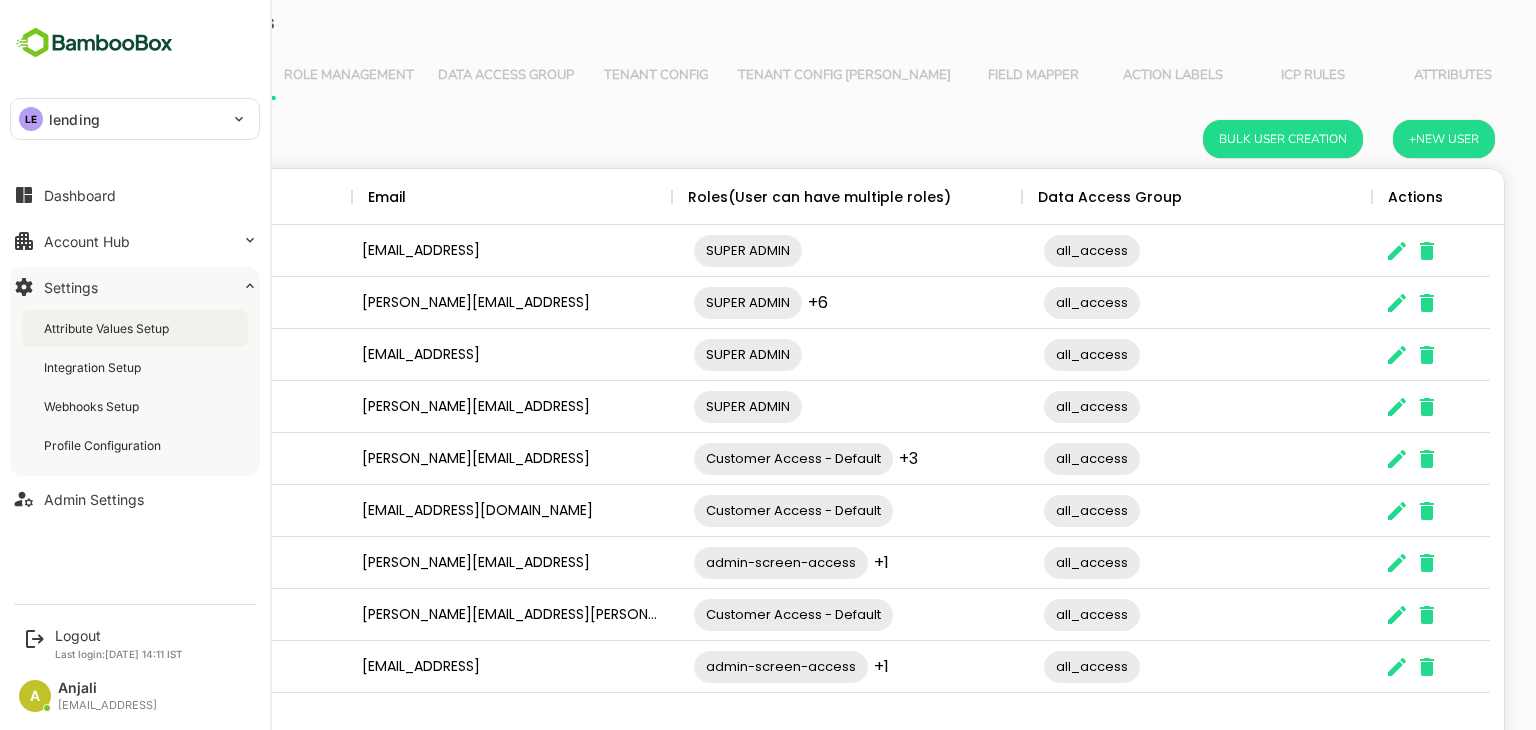 click on "Attribute Values Setup" at bounding box center (108, 328) 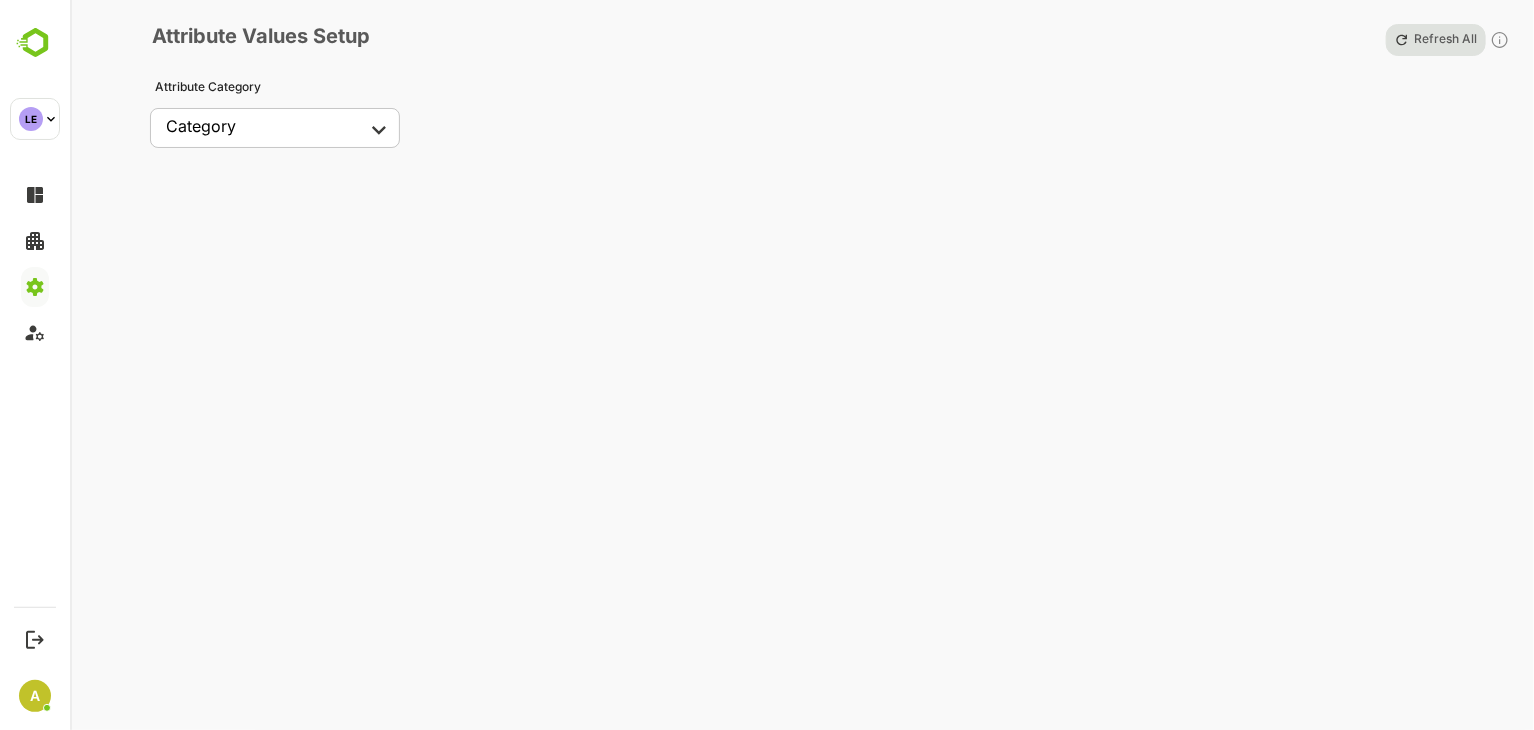 click on "LE lending ******* LE Logout Last login:  [DATE]   14:11   IST A Anjali [EMAIL_ADDRESS] A Attribute Values Setup Refresh All Attribute Category Category ​ ​" at bounding box center [767, 365] 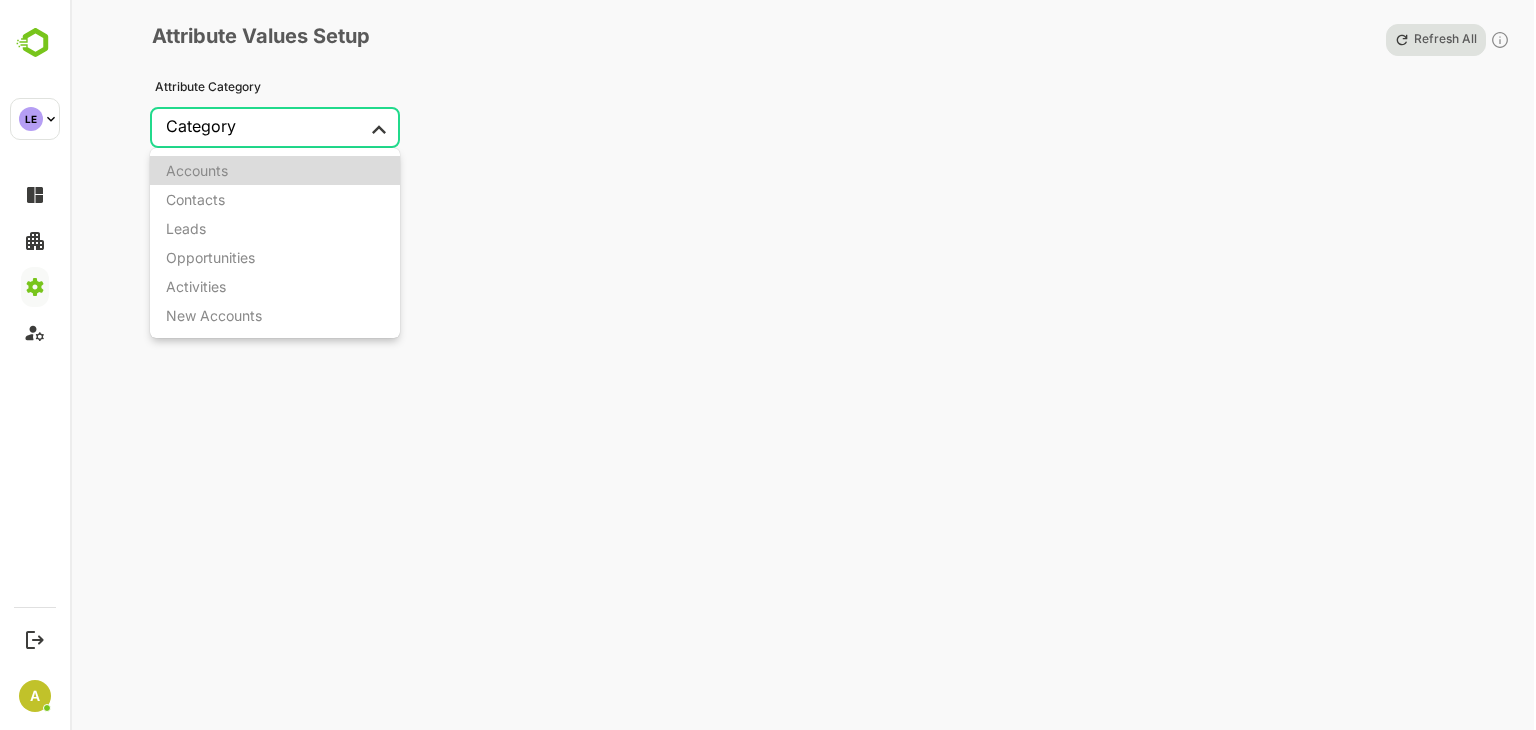 click on "Accounts" at bounding box center (275, 170) 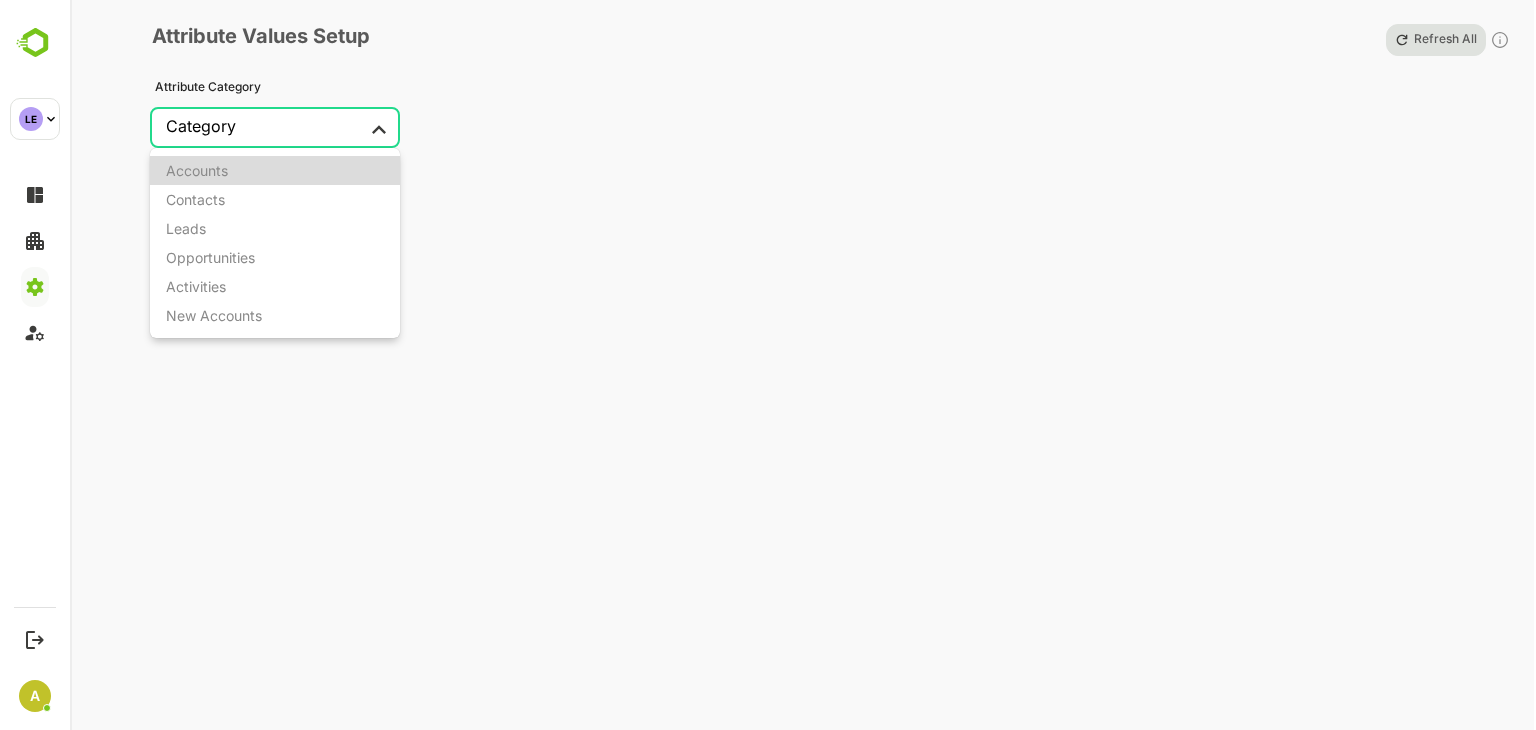 type on "********" 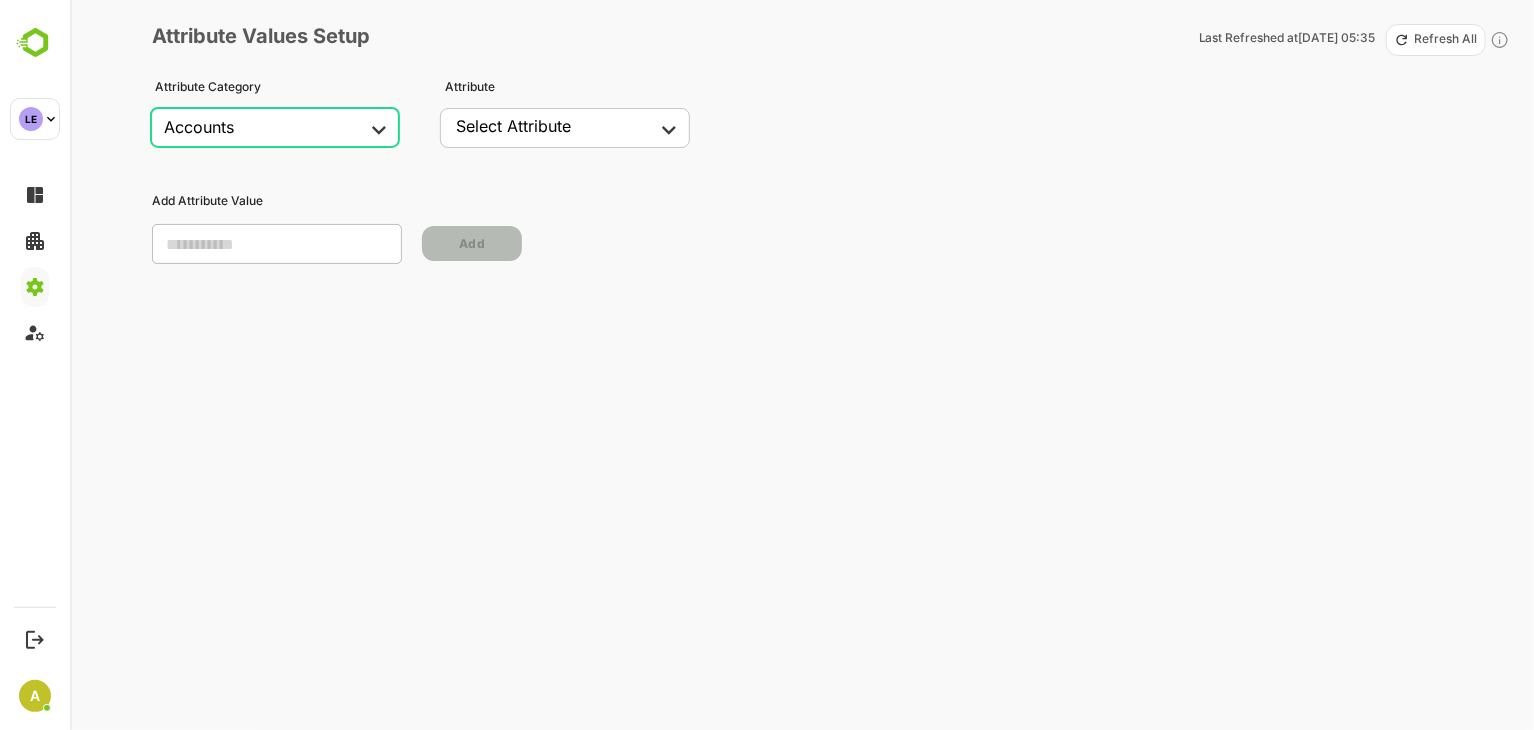 click on "Select Attribute" at bounding box center [513, 126] 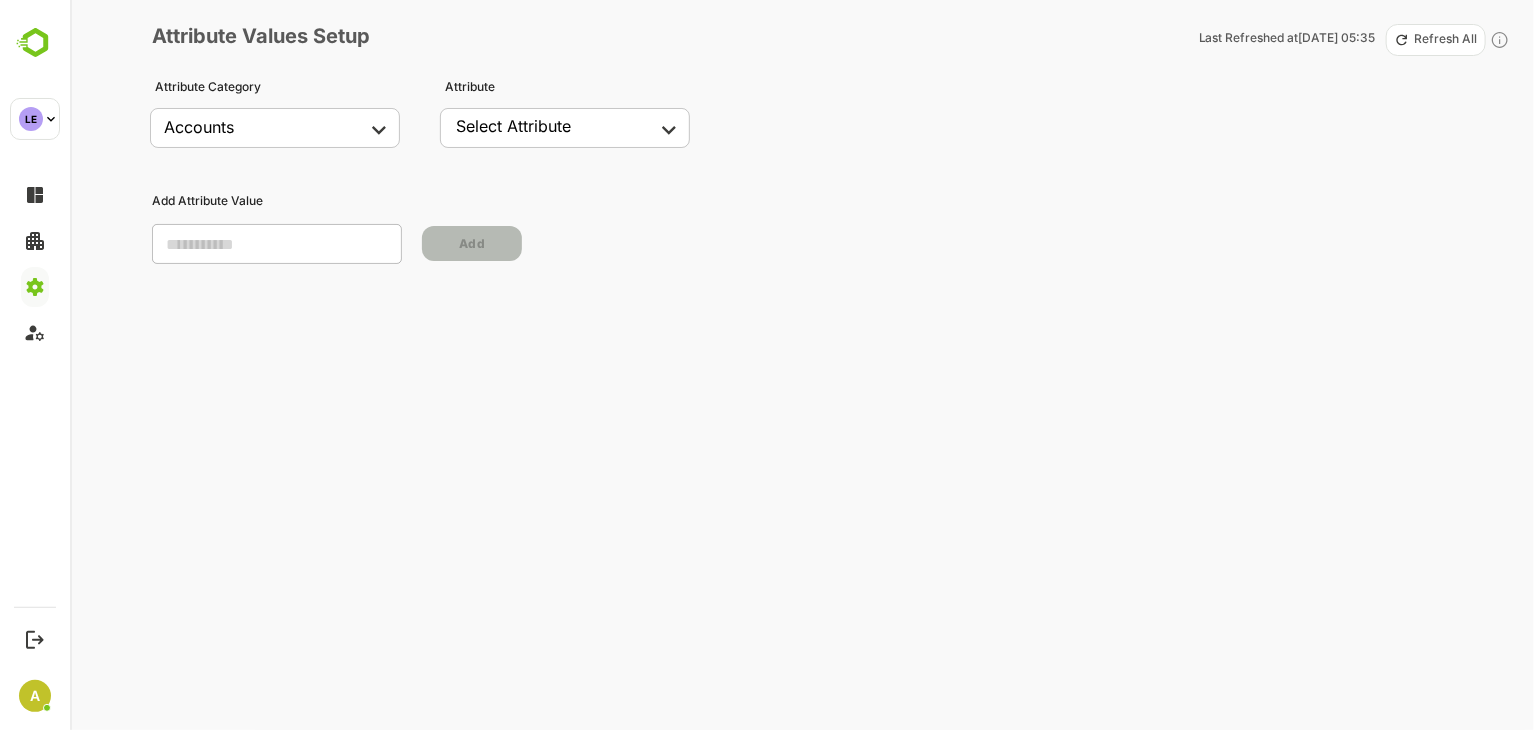 click on "LE lending ******* LE Logout Last login:  [DATE]   14:11   IST A Anjali [EMAIL_ADDRESS] A Attribute Values Setup Last Refreshed at  [DATE] 05:35 Refresh All Attribute Category Accounts ******** ​ Attribute Select Attribute ​ ​ Add Attribute Value ​ Add" at bounding box center [767, 365] 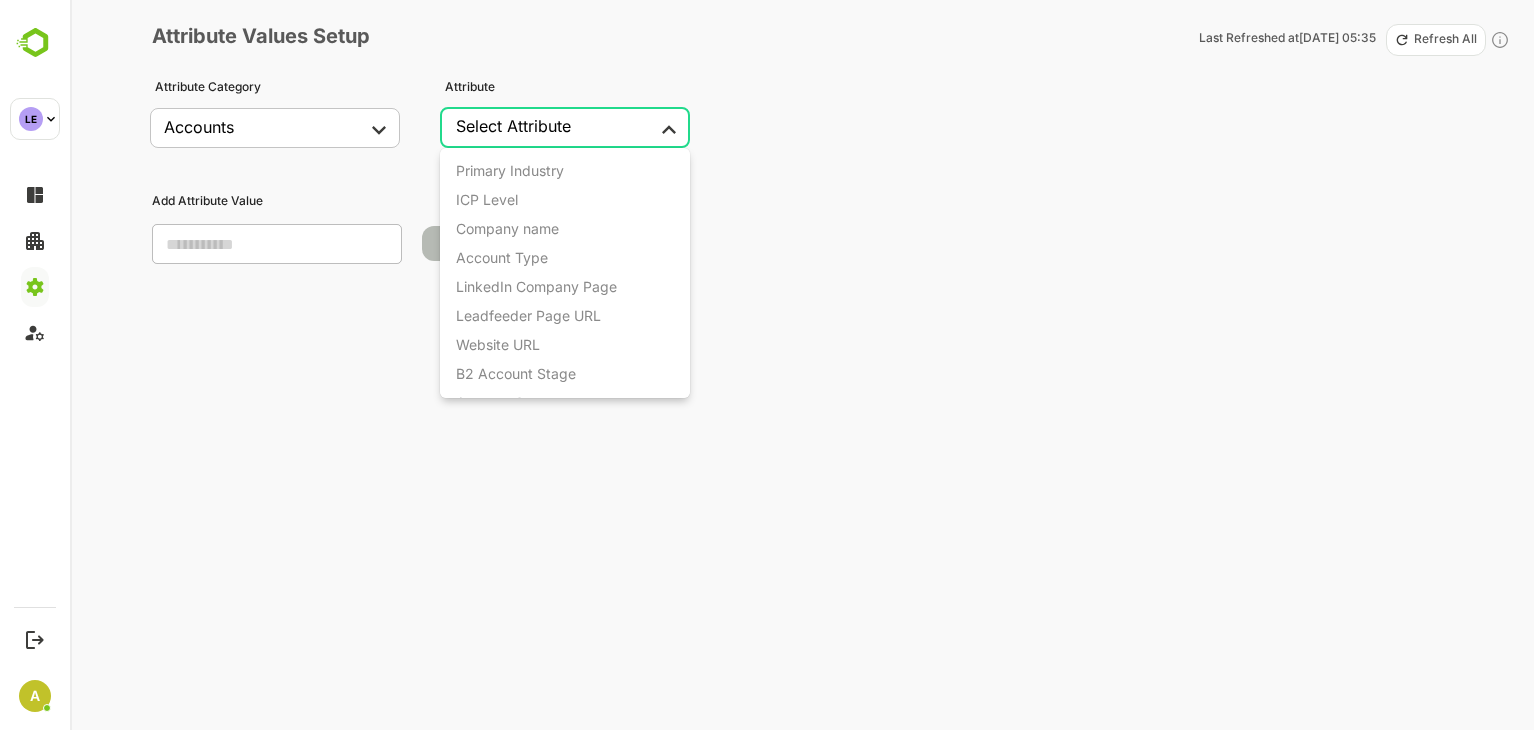 click on "ICP Level" at bounding box center (566, 199) 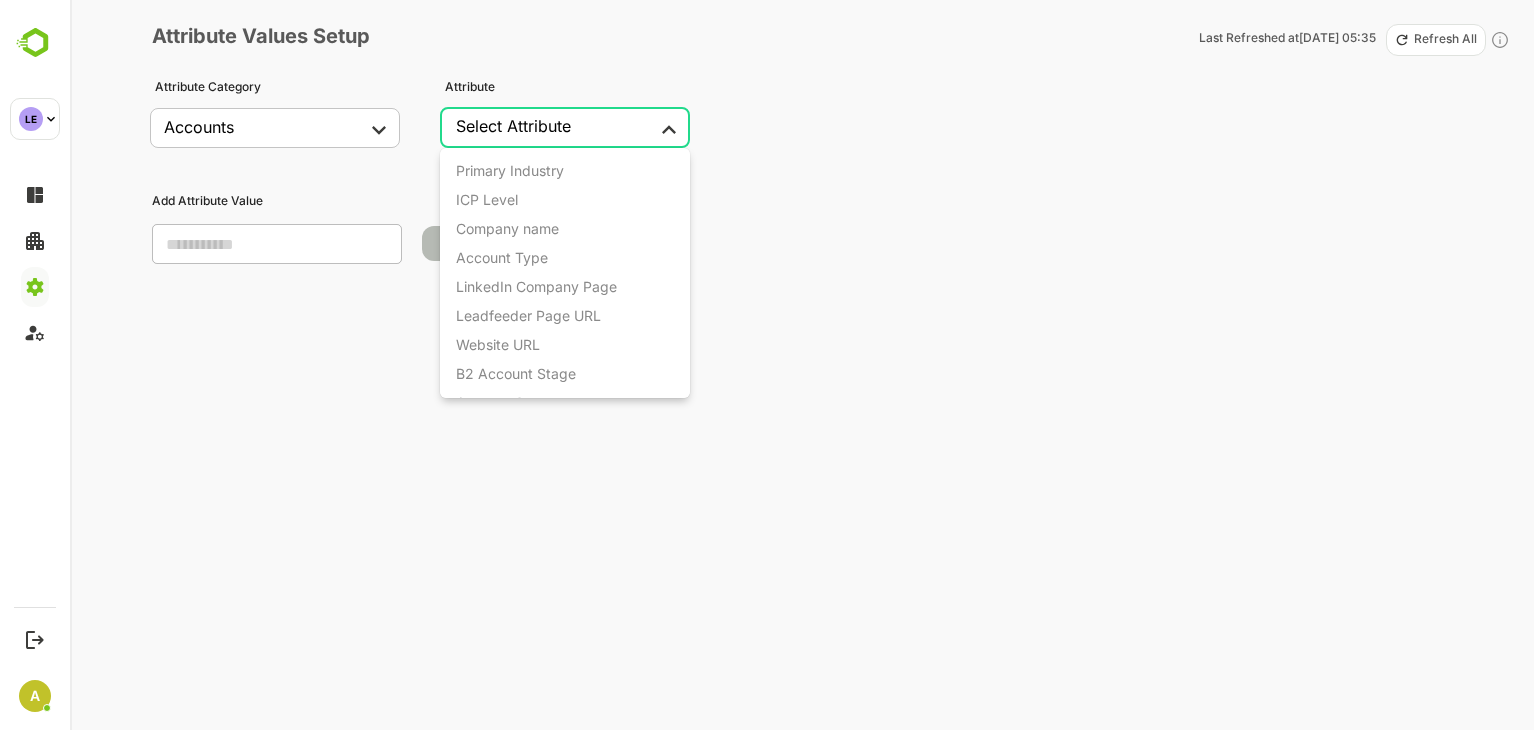 type on "*********" 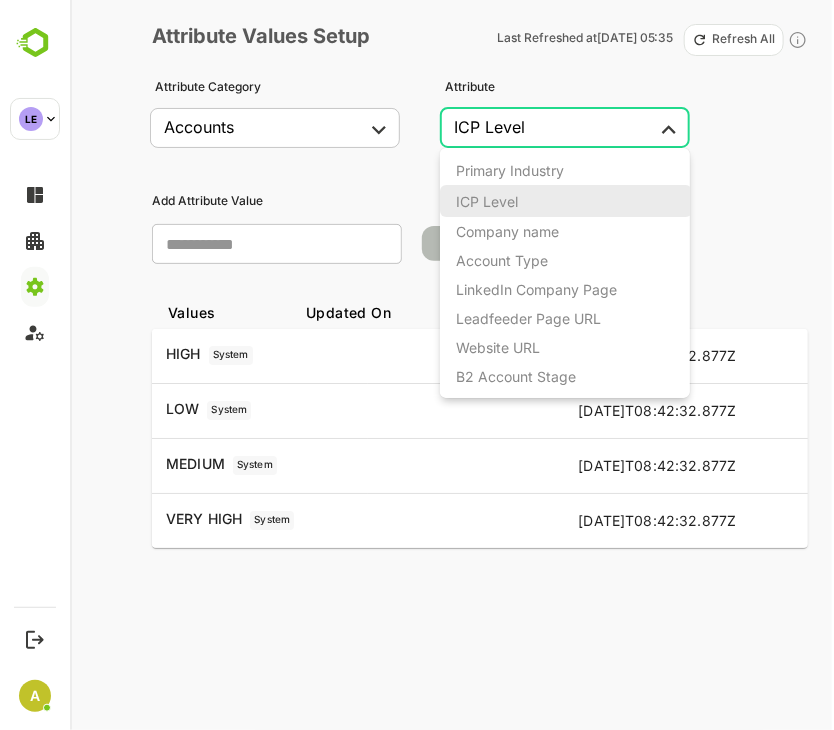 click on "LE lending ******* LE Logout Last login:  [DATE]   14:11   IST A Anjali [EMAIL_ADDRESS] A Attribute Values Setup Last Refreshed at  [DATE] 05:35 Refresh All Attribute Category Accounts ******** ​ Attribute ICP Level ********* ​ Add Attribute Value ​ Add Values Updated On Visibility HIGH System [DATE]T08:42:32.877Z LOW System [DATE]T08:42:32.877Z MEDIUM System [DATE]T08:42:32.877Z VERY HIGH System [DATE]T08:42:32.877Z Primary Industry ICP Level Company name Account Type LinkedIn Company Page Leadfeeder Page URL Website URL B2 Account Stage Account Source Intent Level Country Intent Topics Intent Country Engagement Level Region Labels Activity Type Opportunity Name (Account) Url(accounts) Url(contacts) Type(accounts) City(accounts) Null(accounts) Type(contacts) City(contacts) Null(contacts) Title(accounts) Title(contacts) Source(accounts) StepId(accounts) Keyword Source(contacts) StepId(contacts) Channel(accounts) Country(accounts) Email To Keyword(accounts) Subject(accounts)" at bounding box center [417, 365] 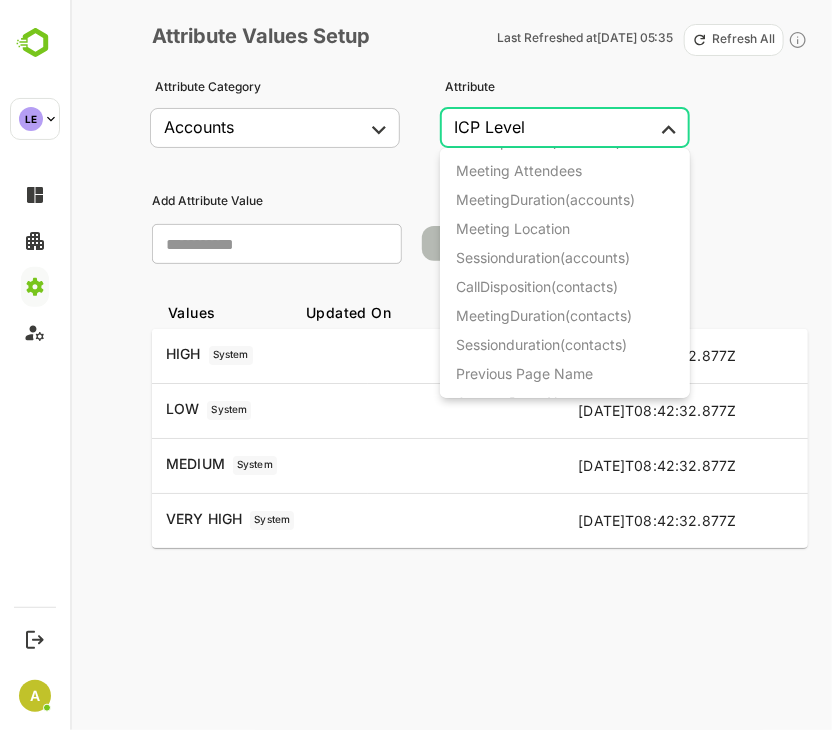 scroll, scrollTop: 3800, scrollLeft: 0, axis: vertical 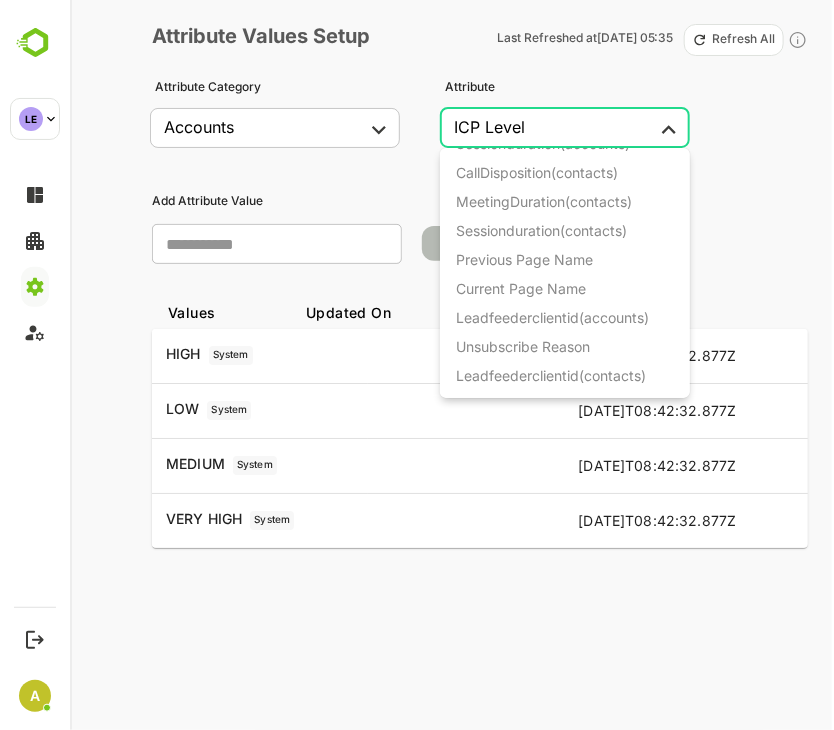 type 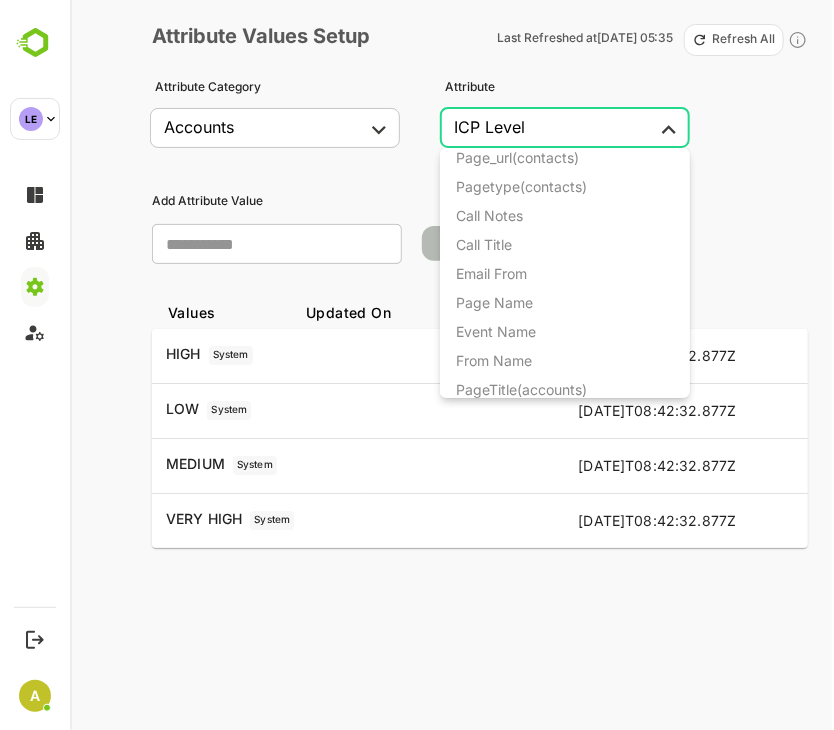 type 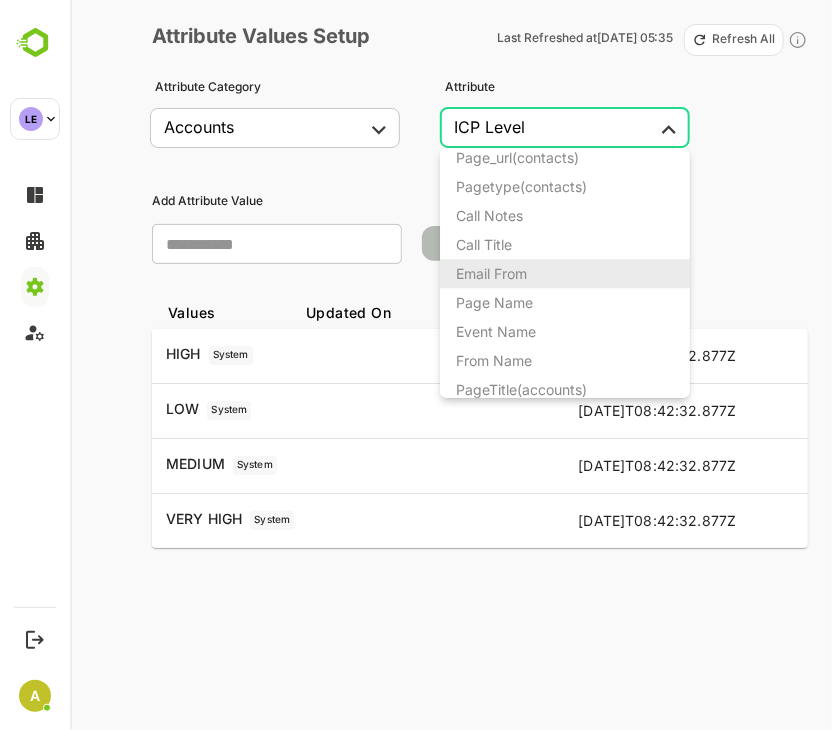 scroll, scrollTop: 1698, scrollLeft: 0, axis: vertical 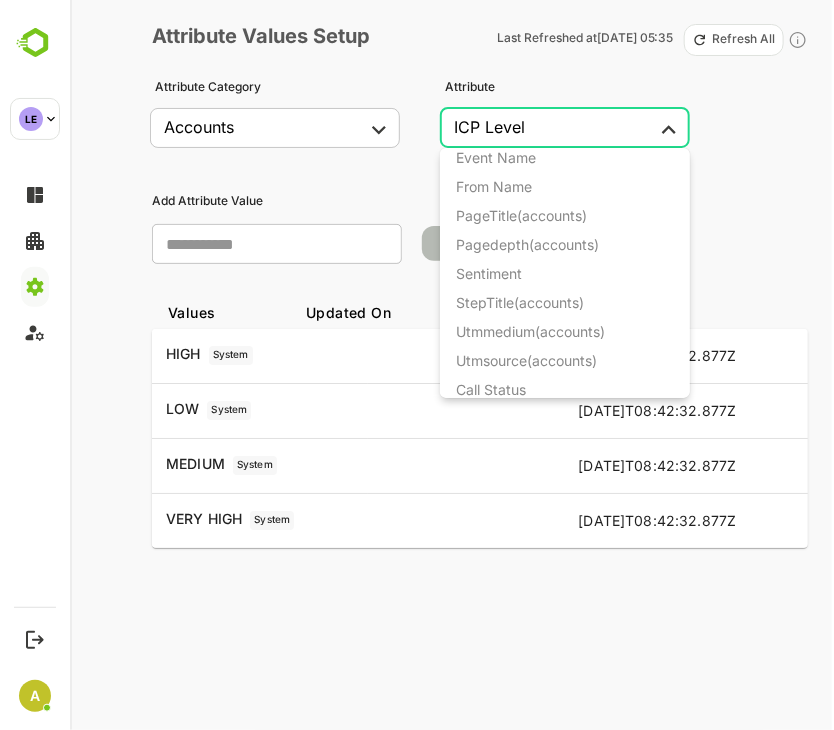 type 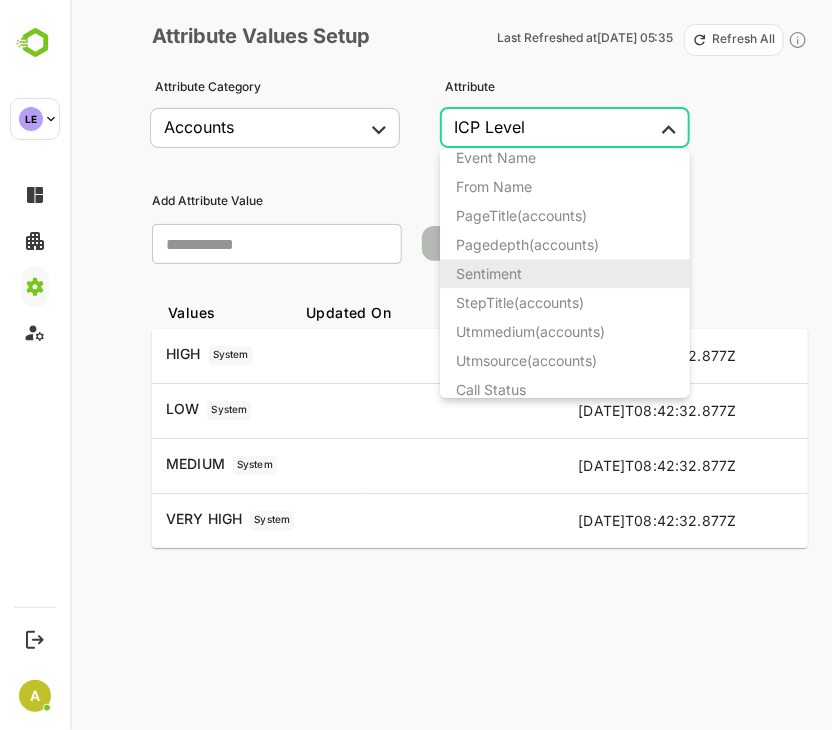 type 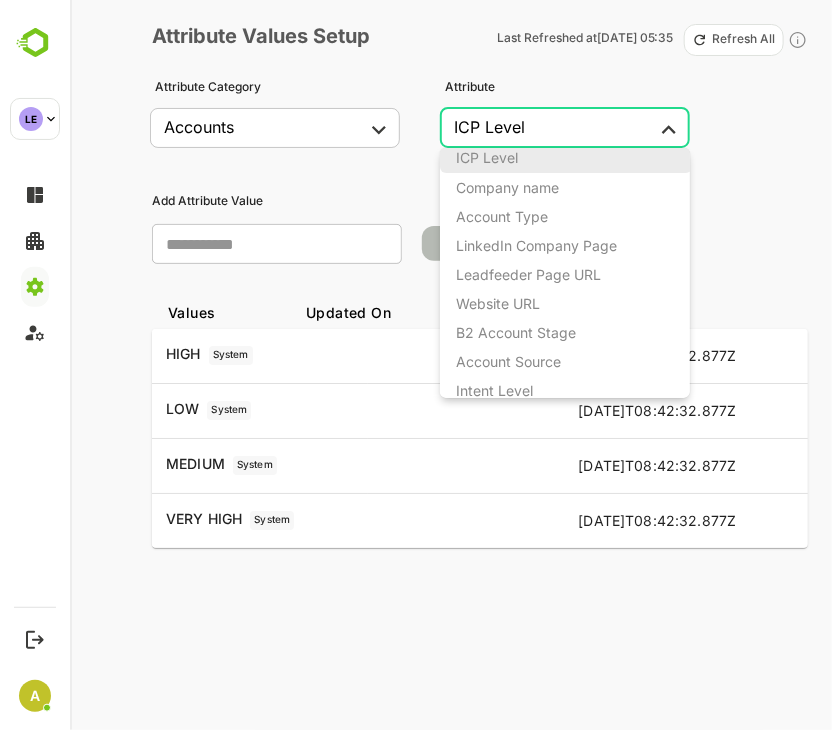 scroll, scrollTop: 0, scrollLeft: 0, axis: both 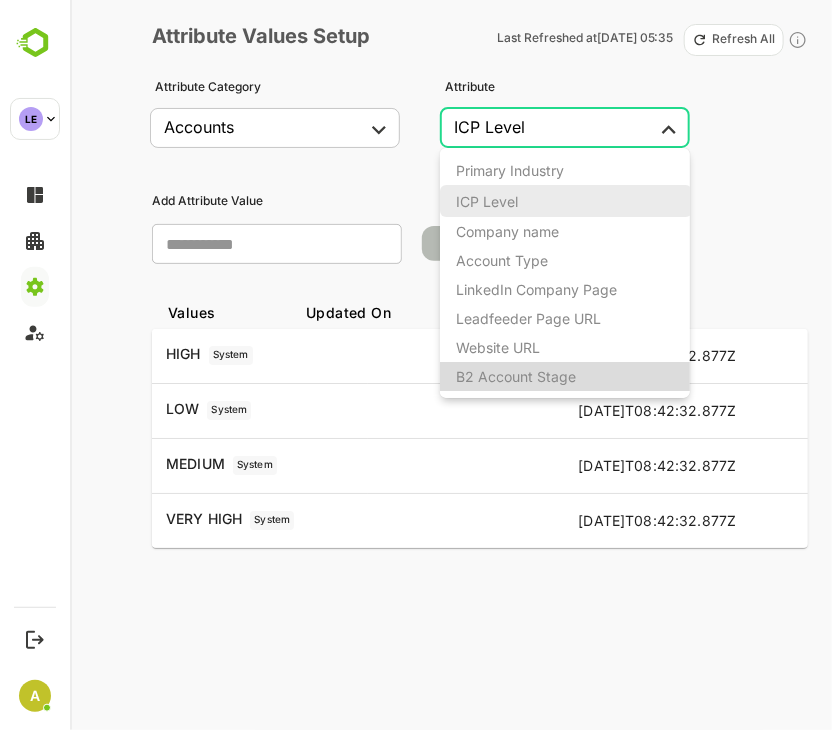 click on "B2 Account Stage" at bounding box center [516, 376] 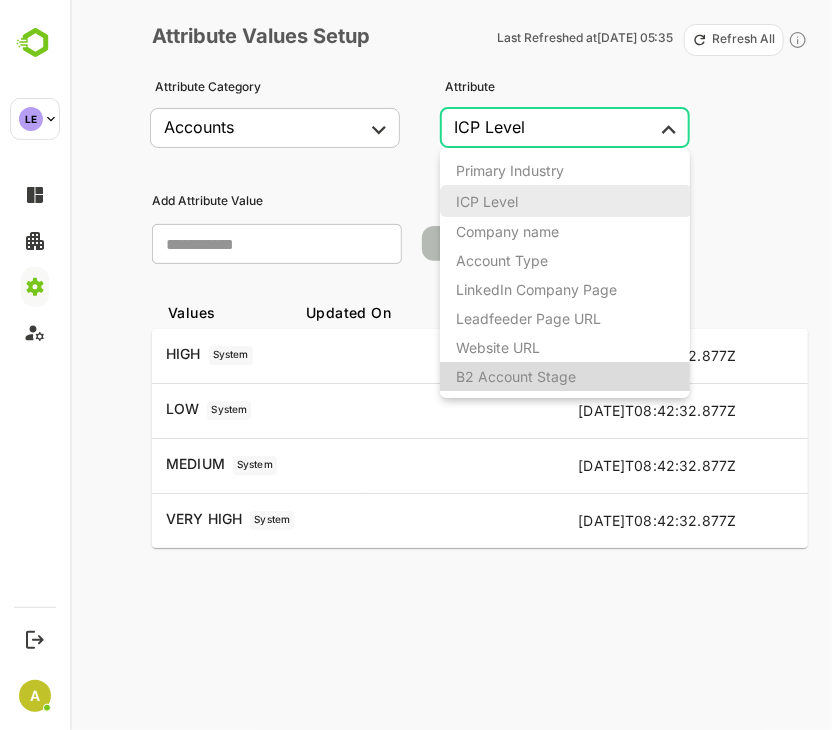 type on "**********" 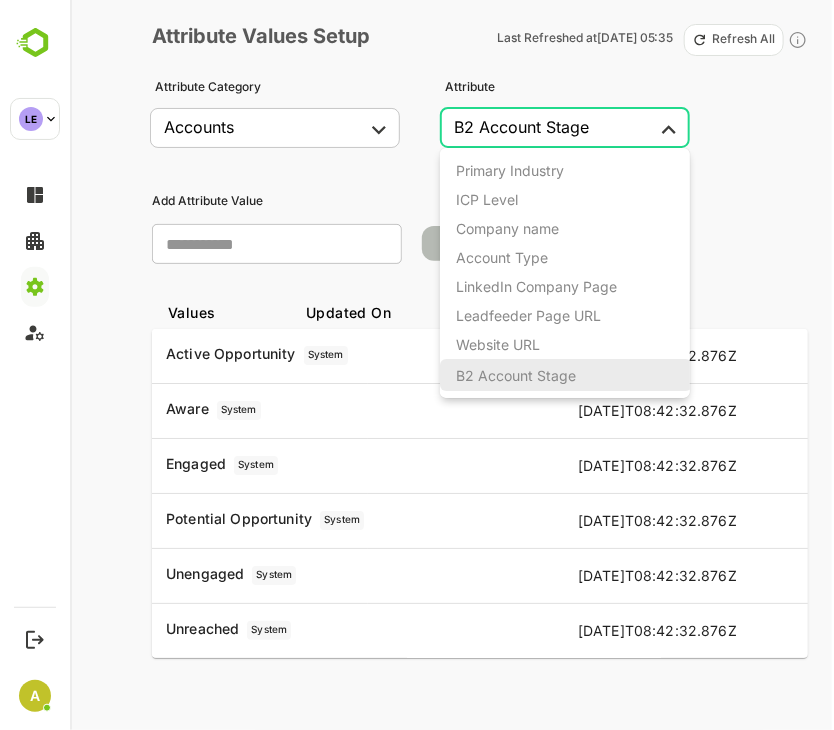 click on "**********" at bounding box center (417, 365) 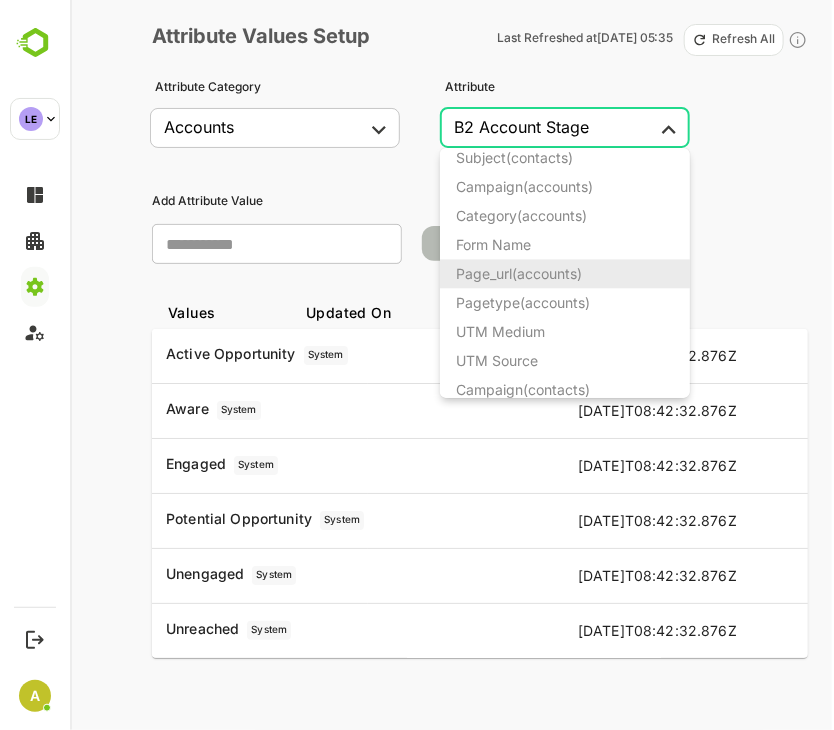 type 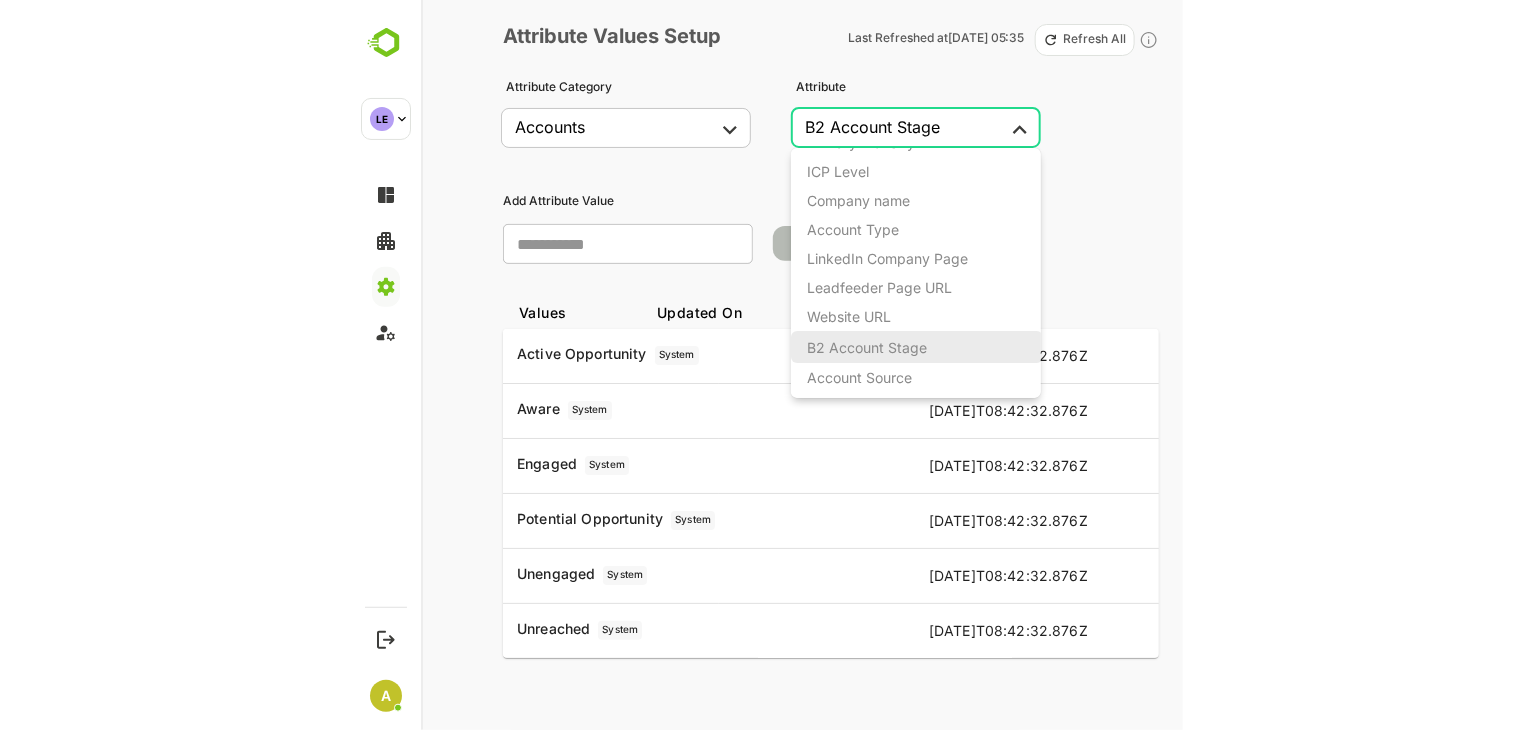 scroll, scrollTop: 0, scrollLeft: 0, axis: both 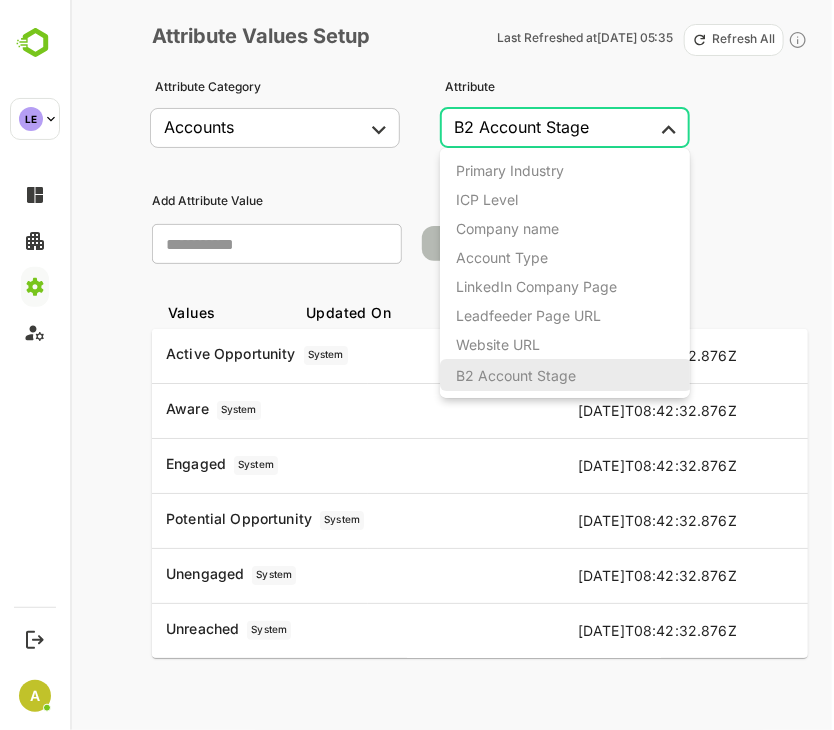 click at bounding box center [417, 365] 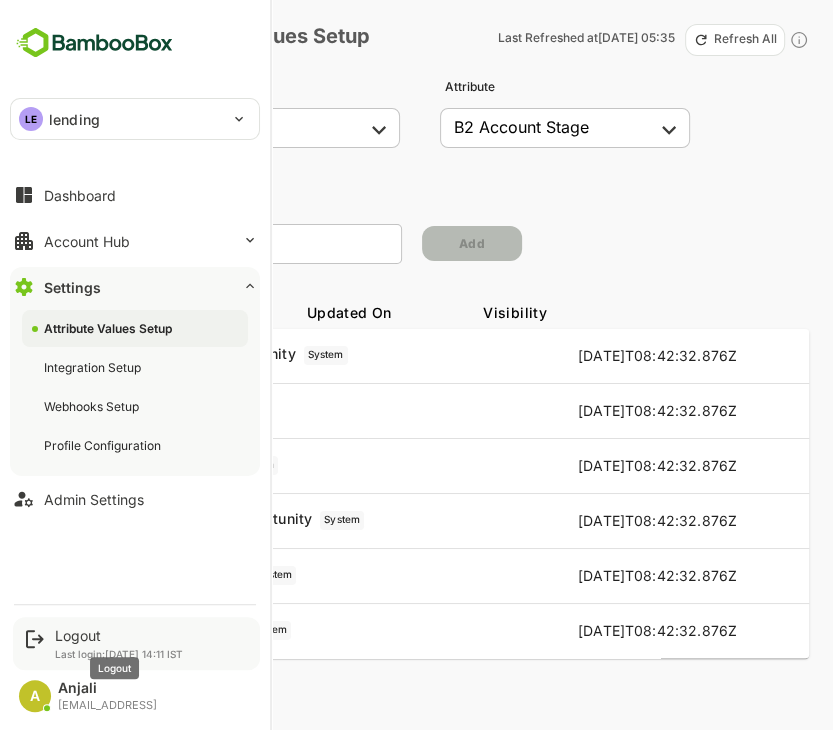 click on "Logout" at bounding box center (119, 635) 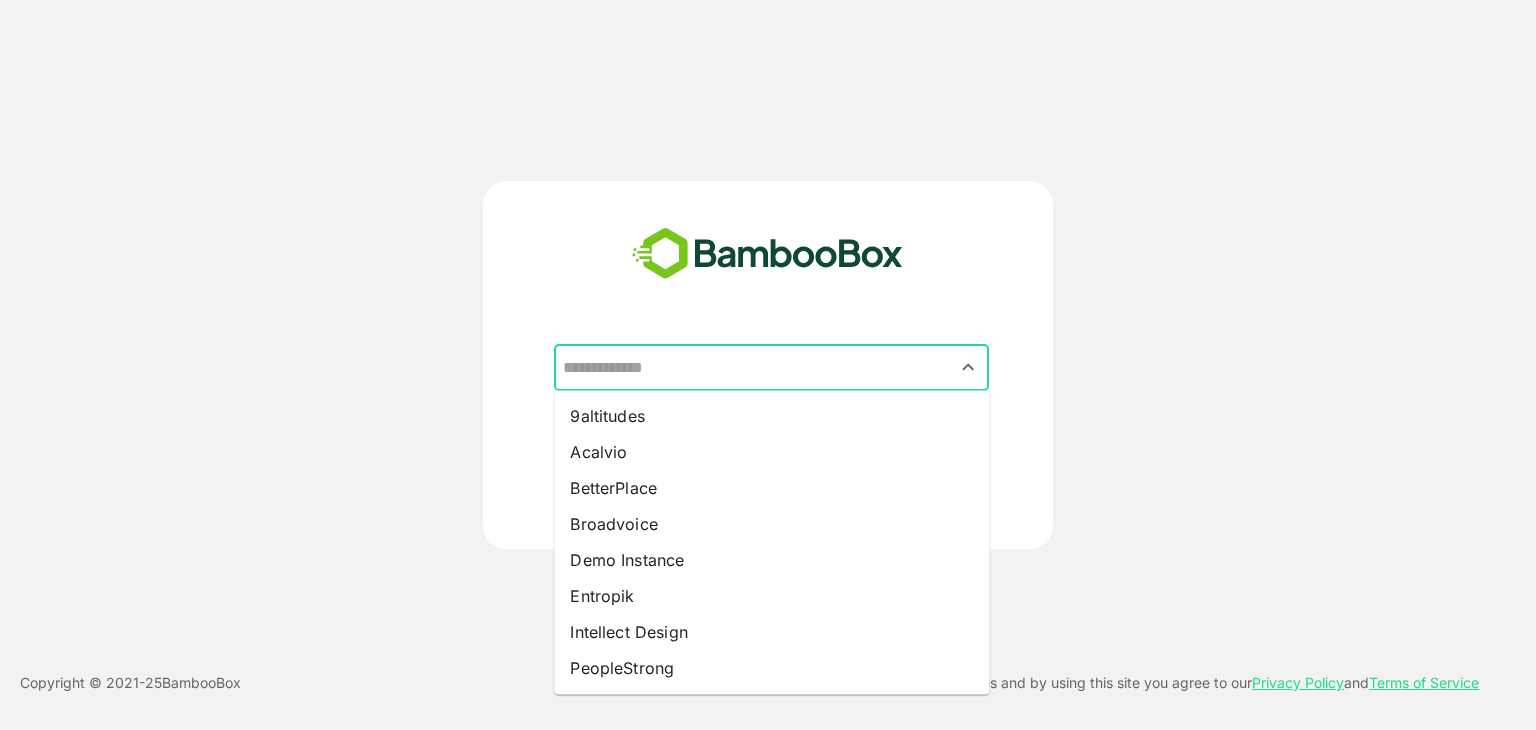 click at bounding box center (771, 368) 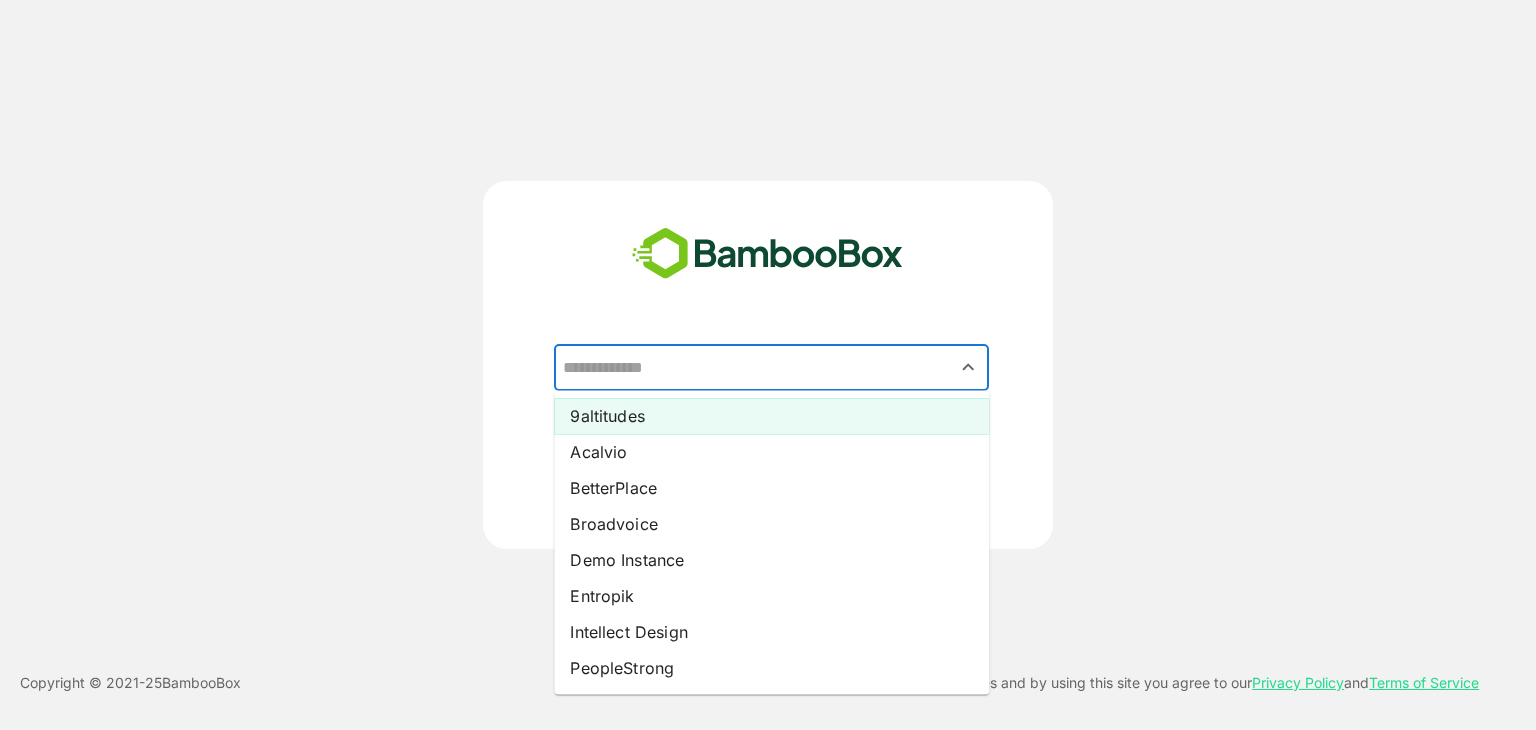 click on "9altitudes" at bounding box center (771, 416) 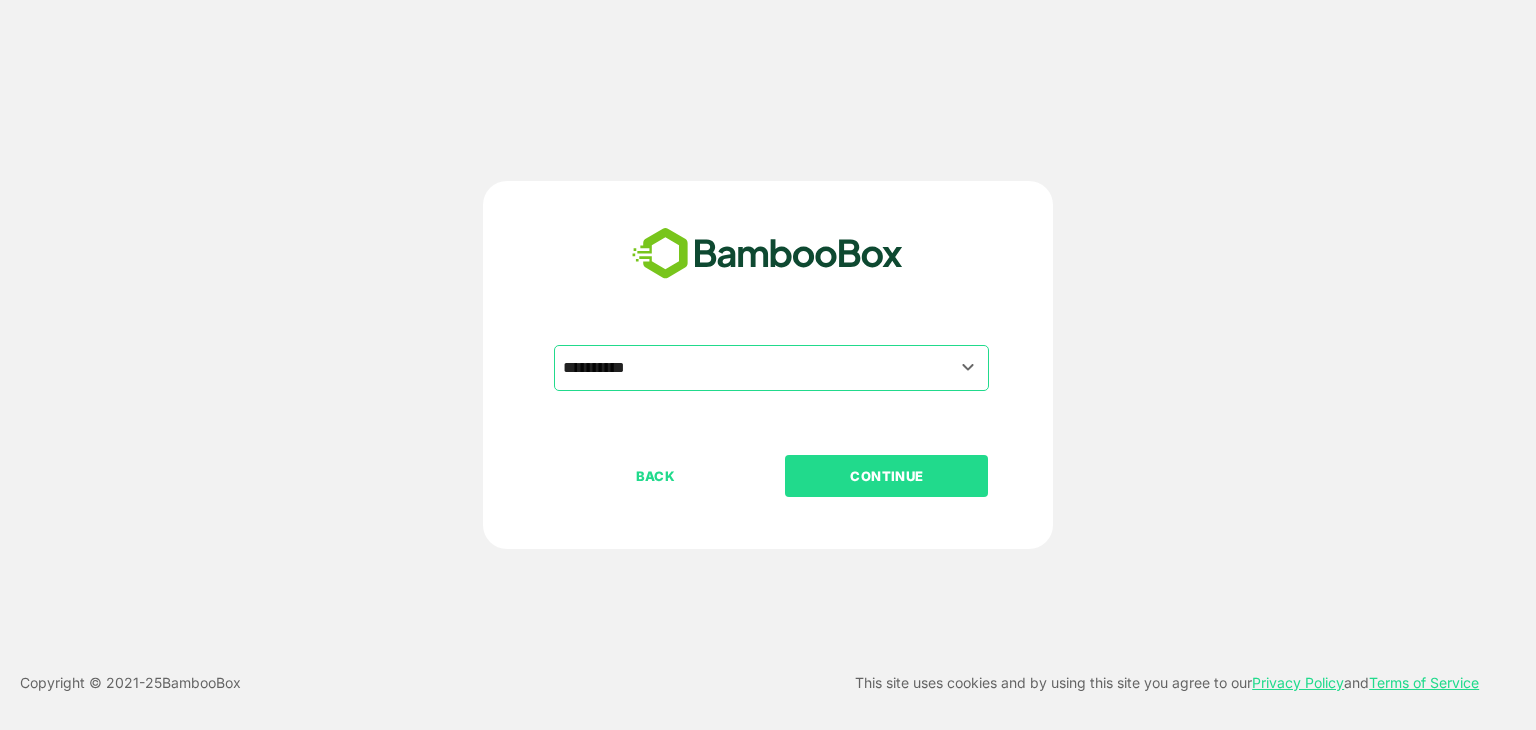 click on "CONTINUE" at bounding box center [887, 476] 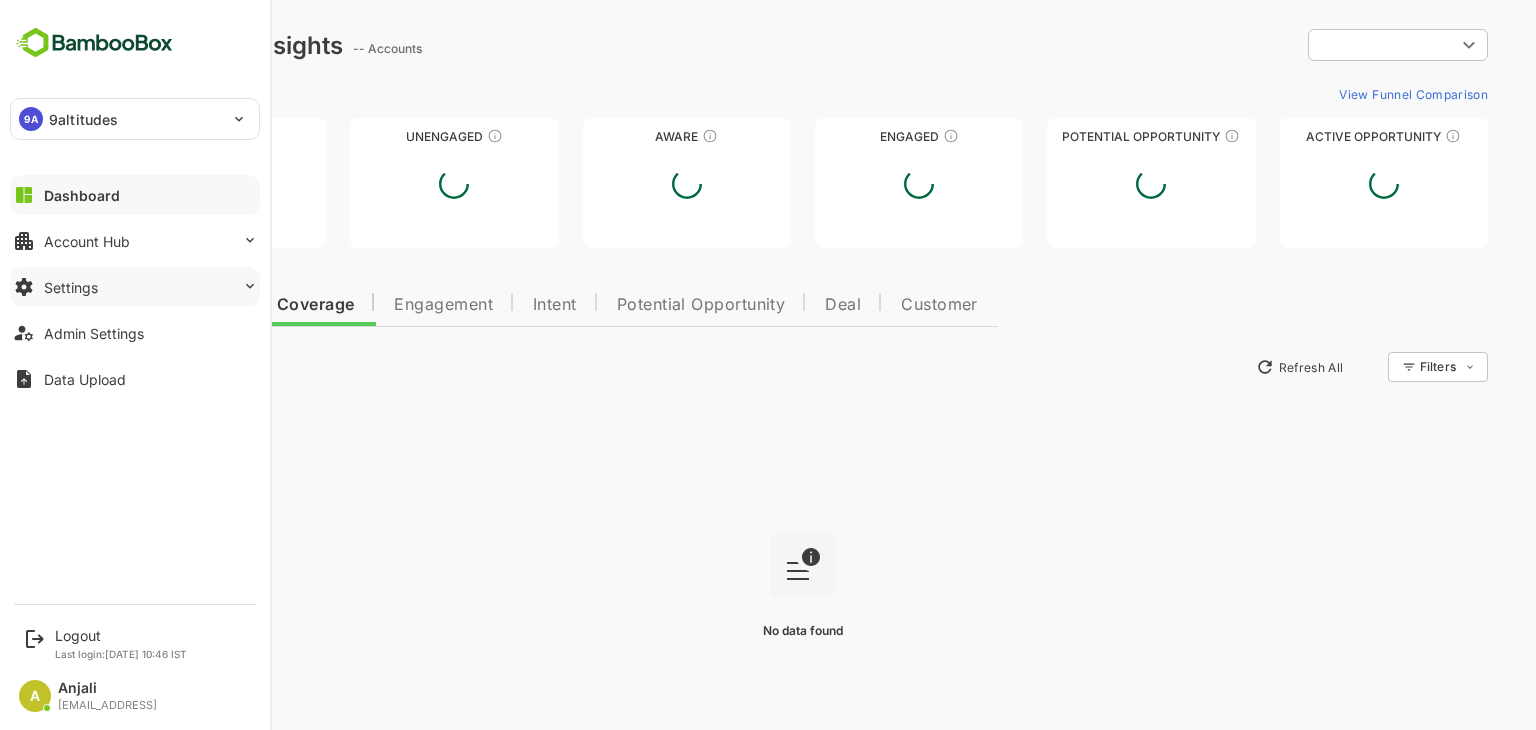 scroll, scrollTop: 0, scrollLeft: 0, axis: both 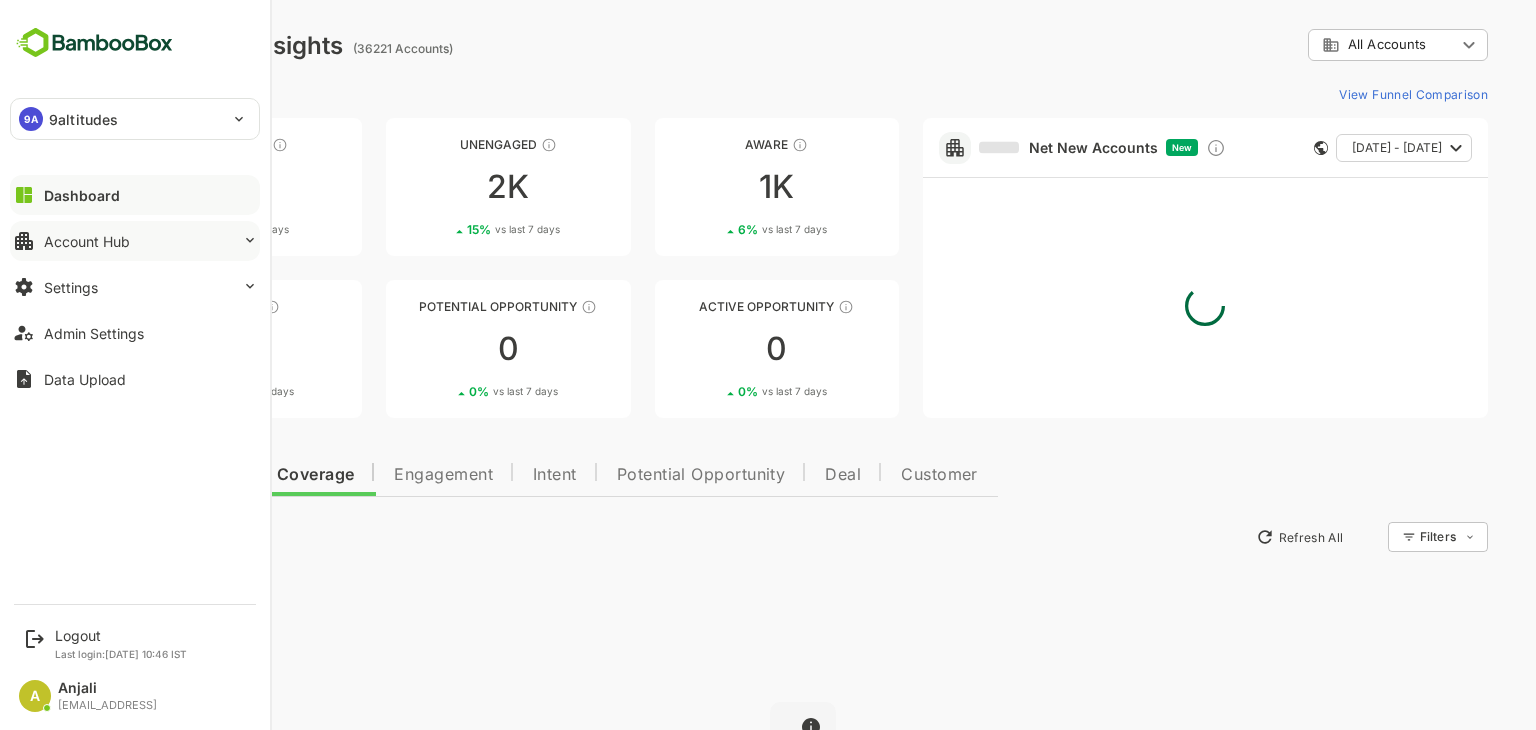 click on "Account Hub" at bounding box center [87, 241] 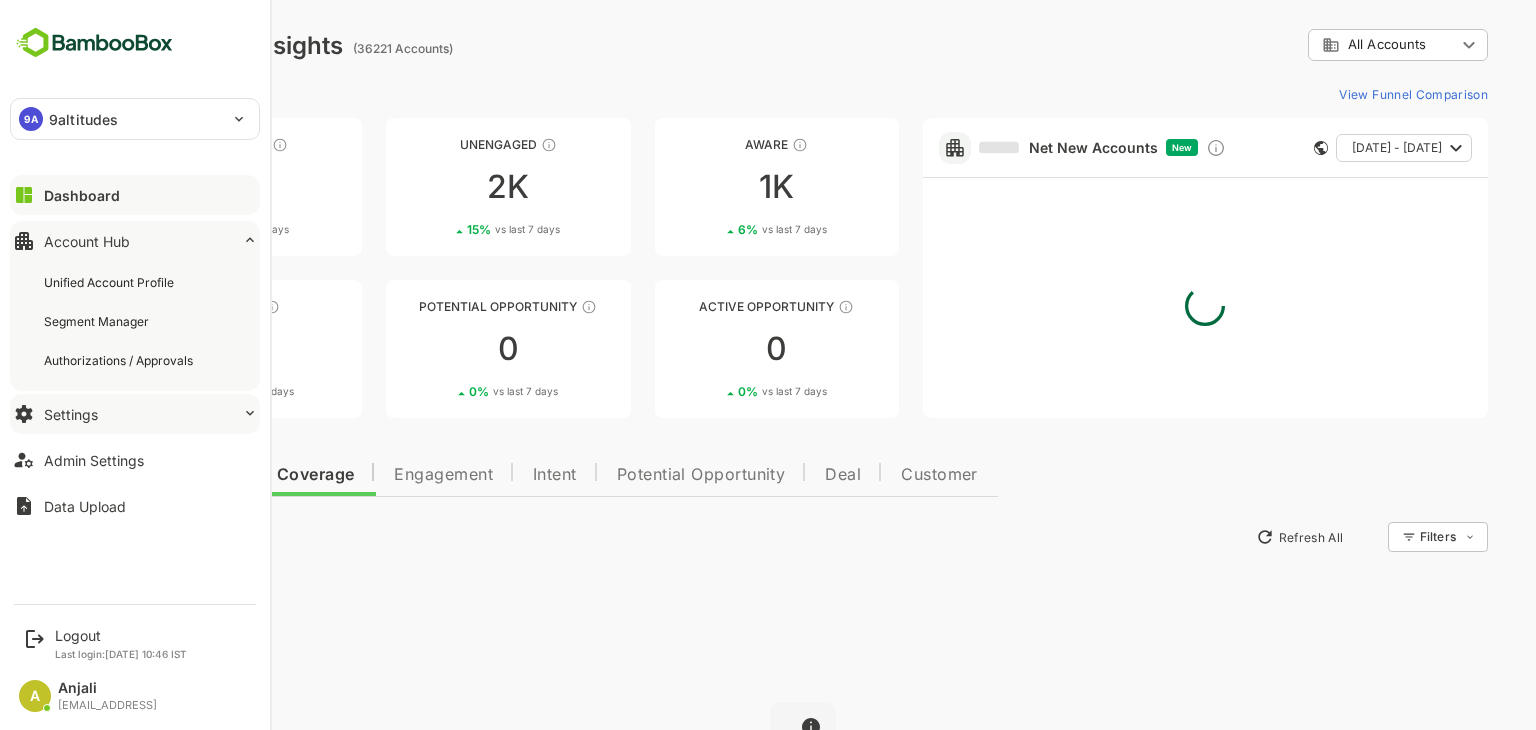 click on "Settings" at bounding box center (71, 414) 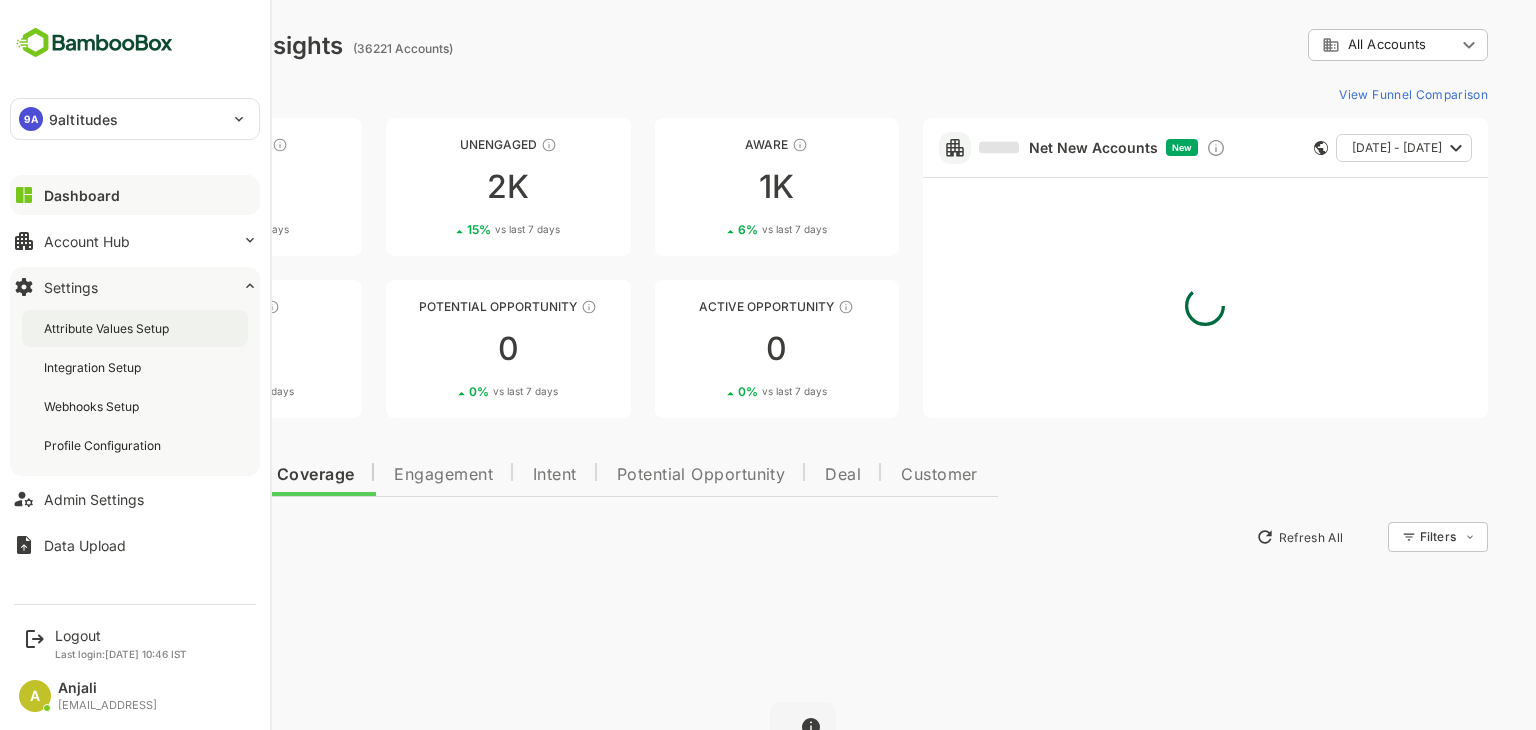 click on "Attribute Values Setup" at bounding box center (108, 328) 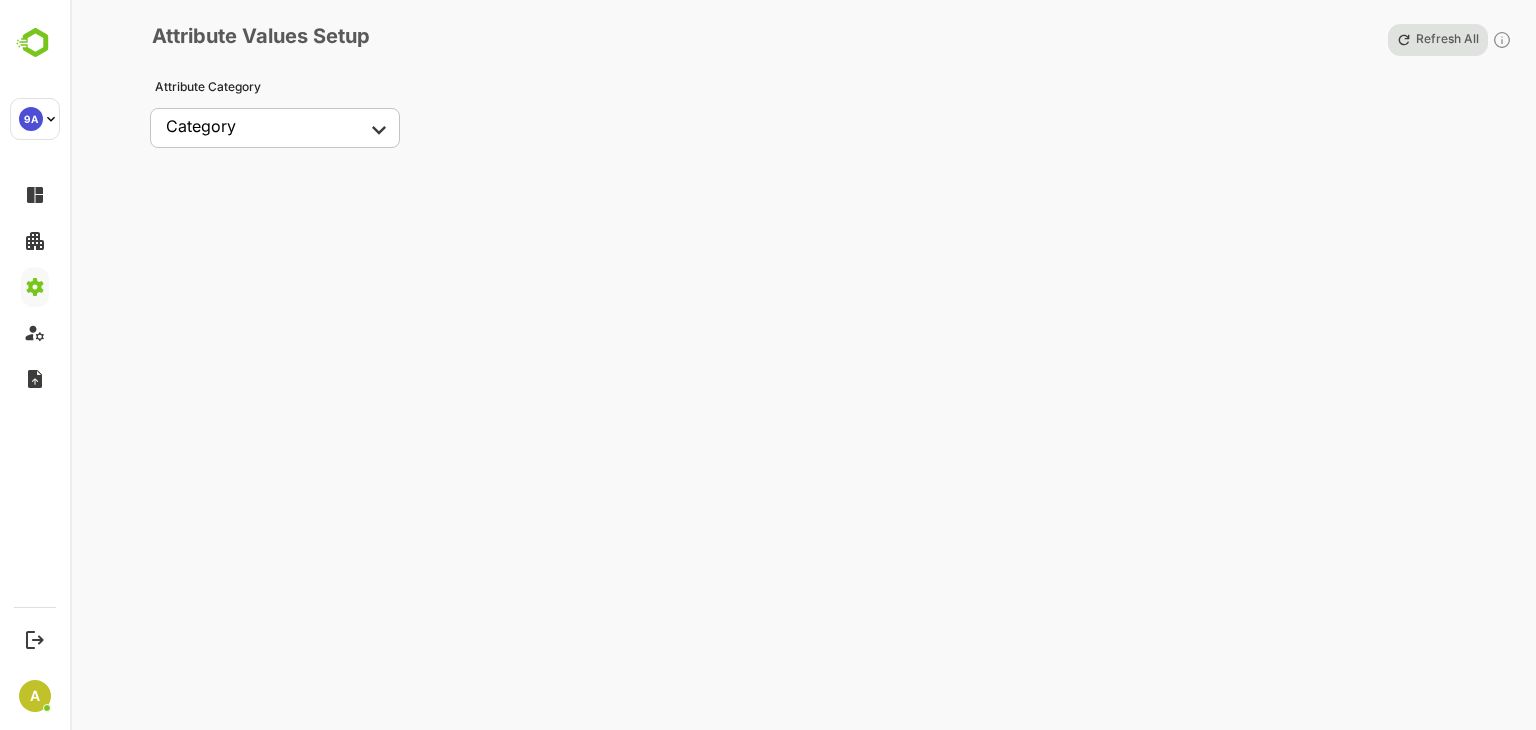 click on "**********" at bounding box center [768, 365] 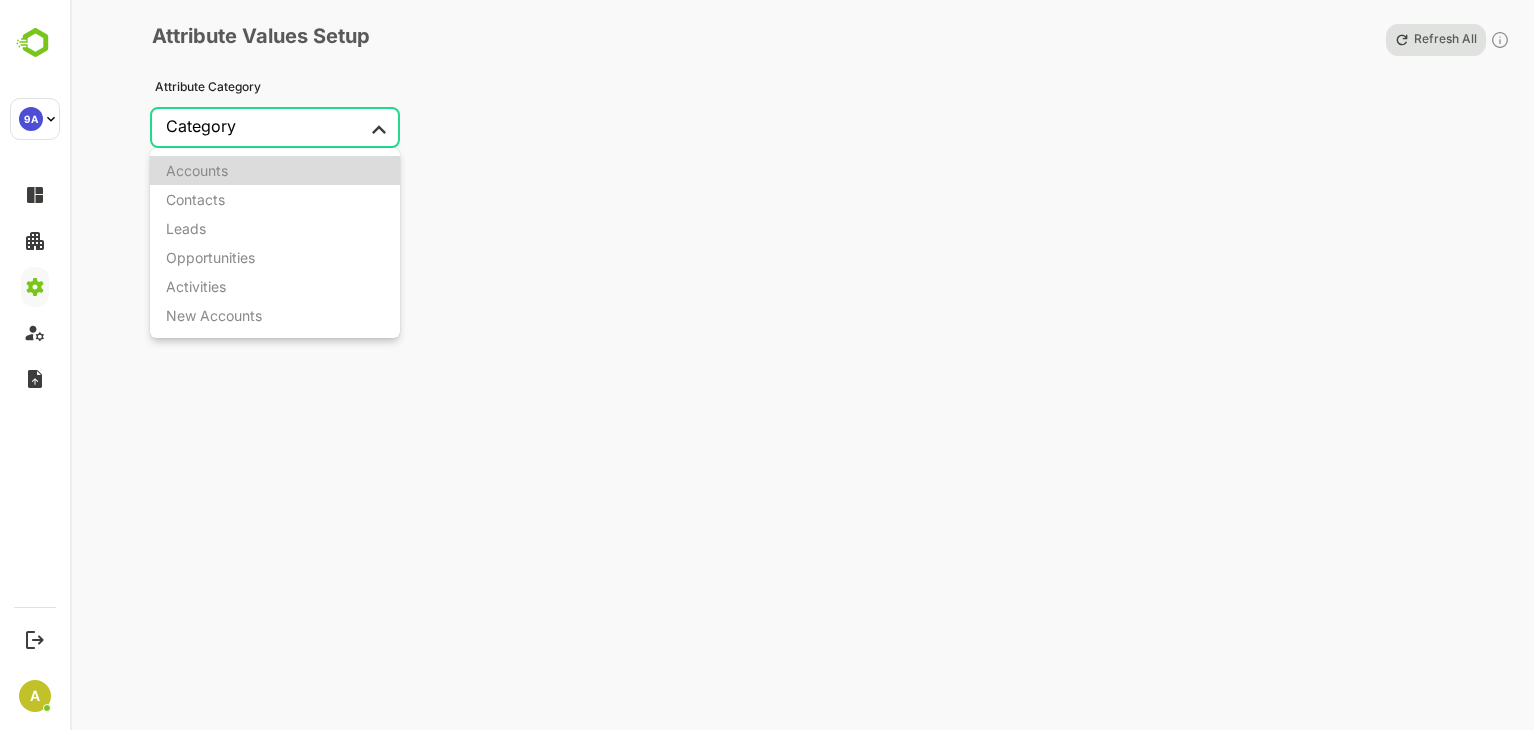 click on "Accounts" at bounding box center (275, 170) 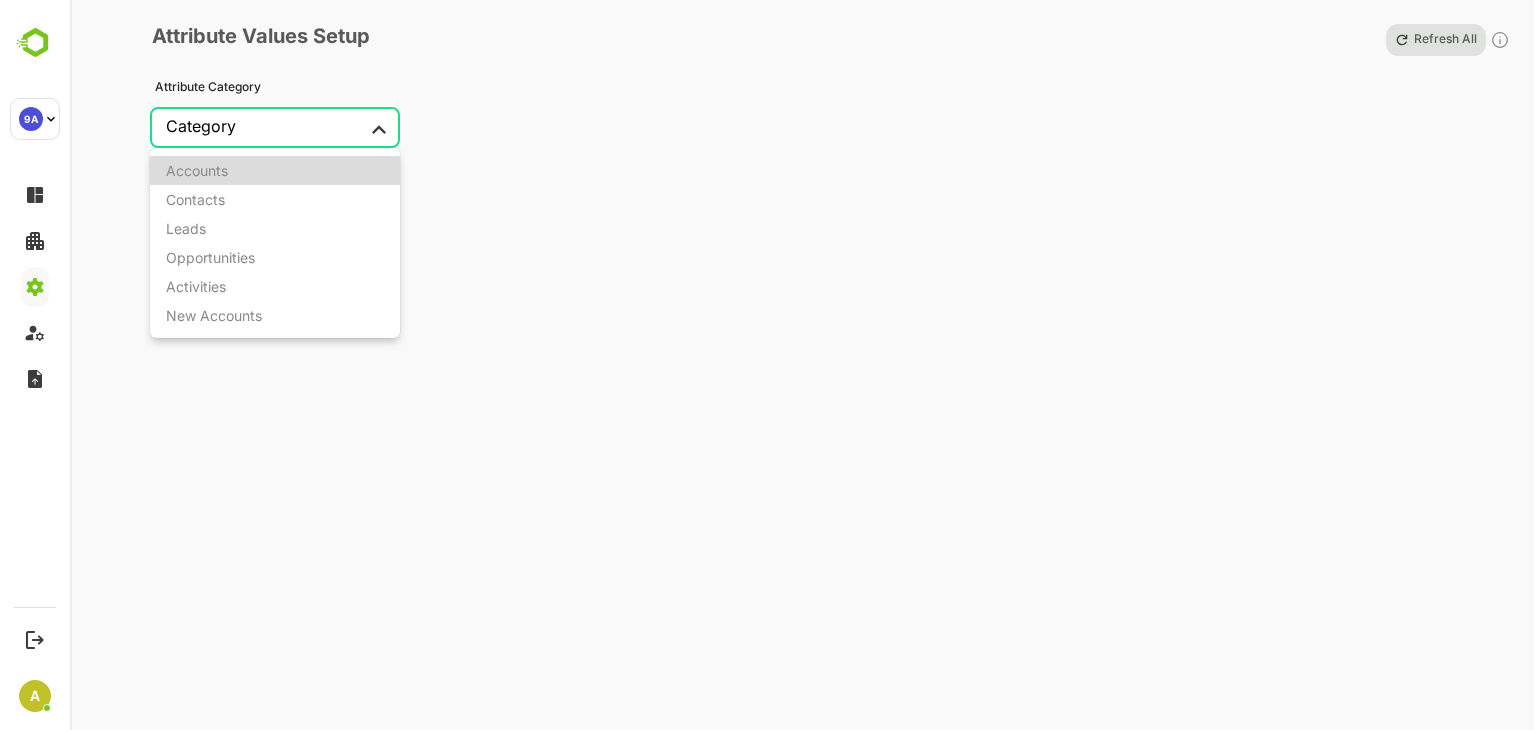 type on "********" 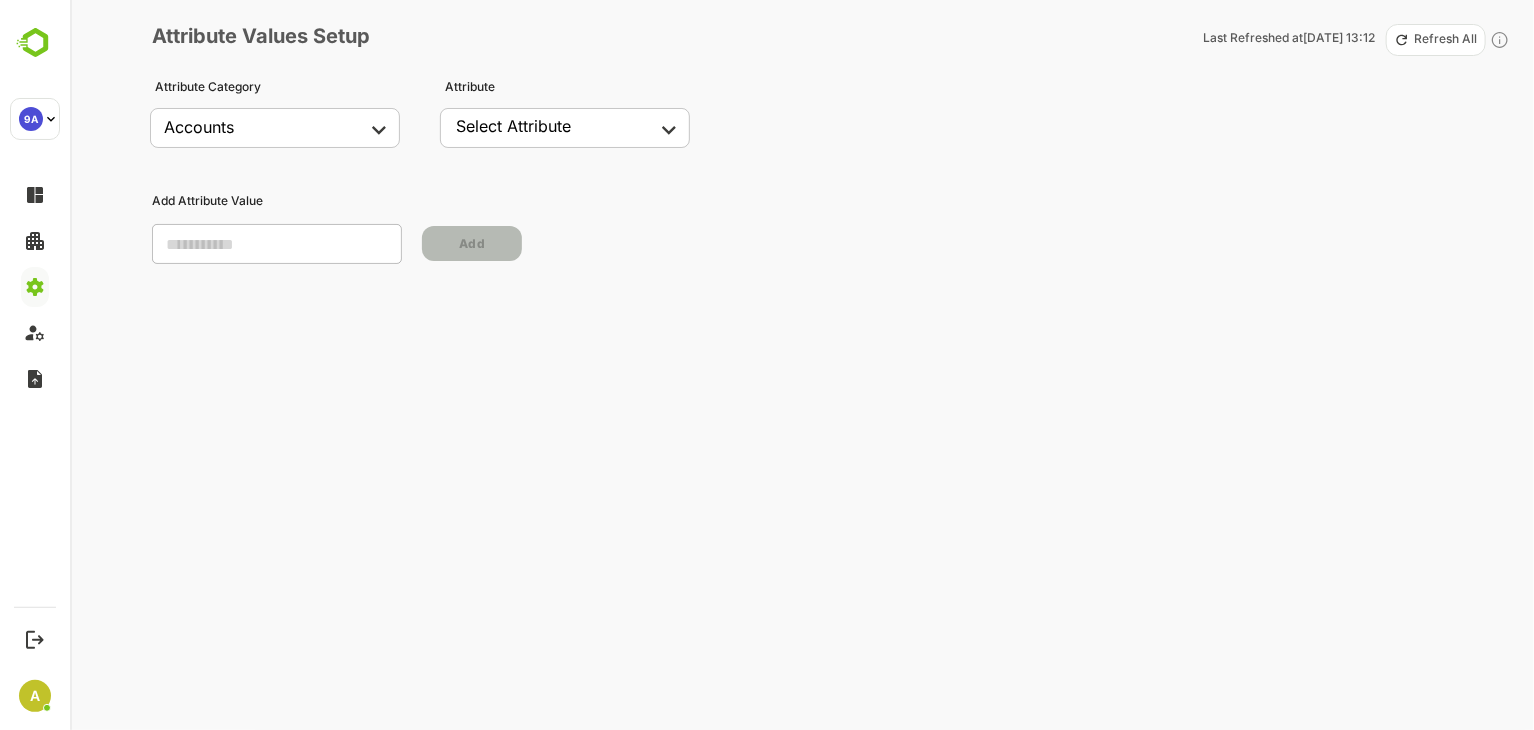 click on "Select Attribute" at bounding box center (513, 126) 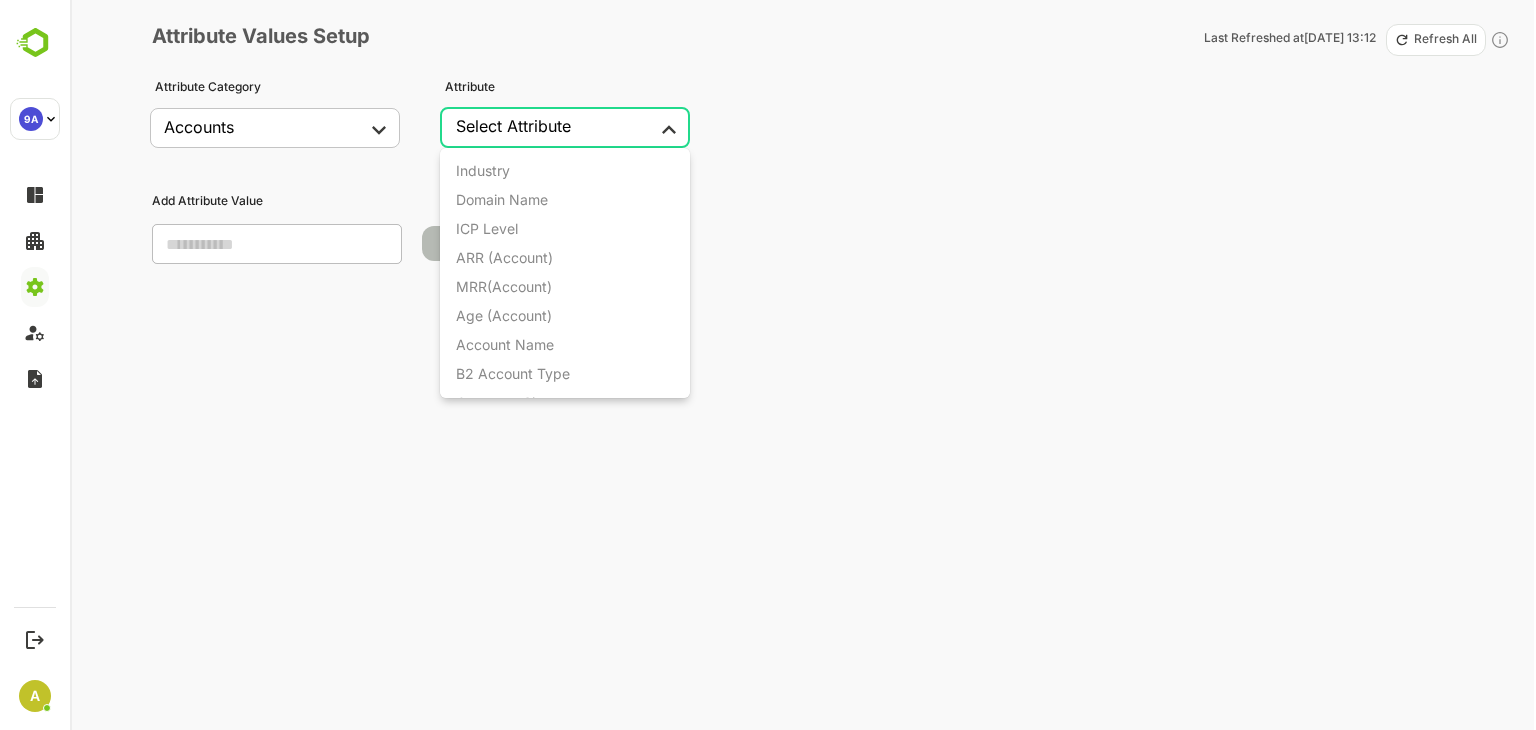 click on "**********" at bounding box center [768, 365] 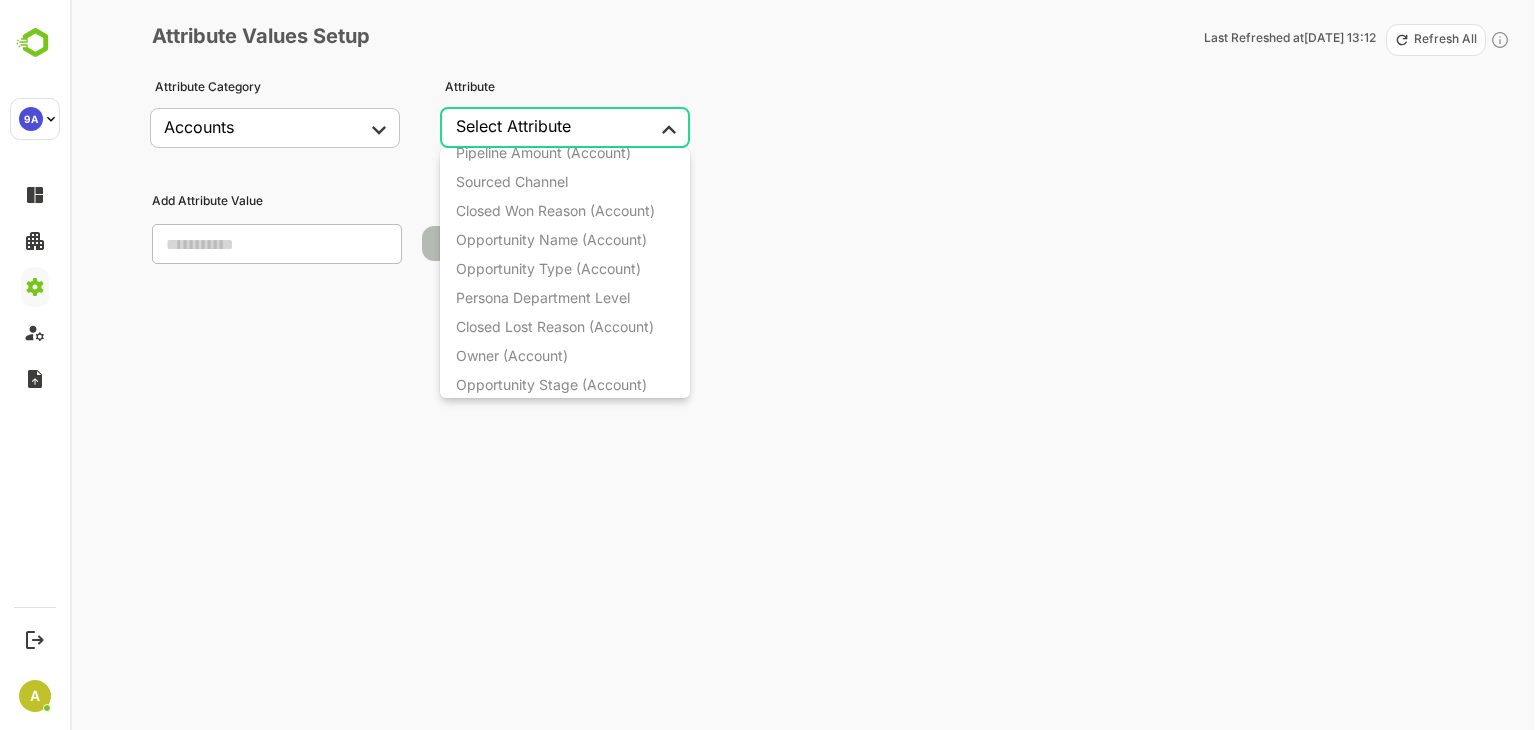 scroll, scrollTop: 1236, scrollLeft: 0, axis: vertical 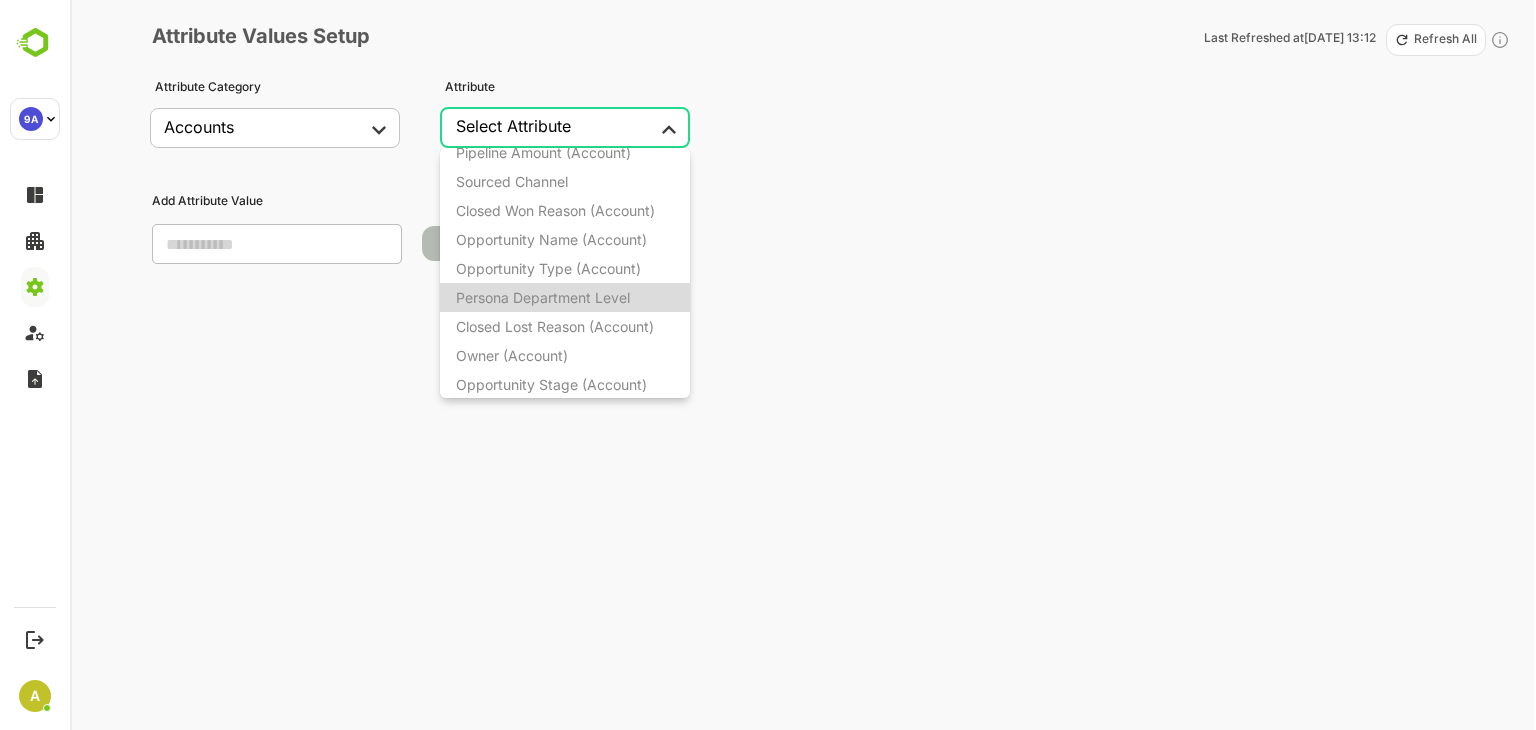 click on "Persona Department Level" at bounding box center (543, 297) 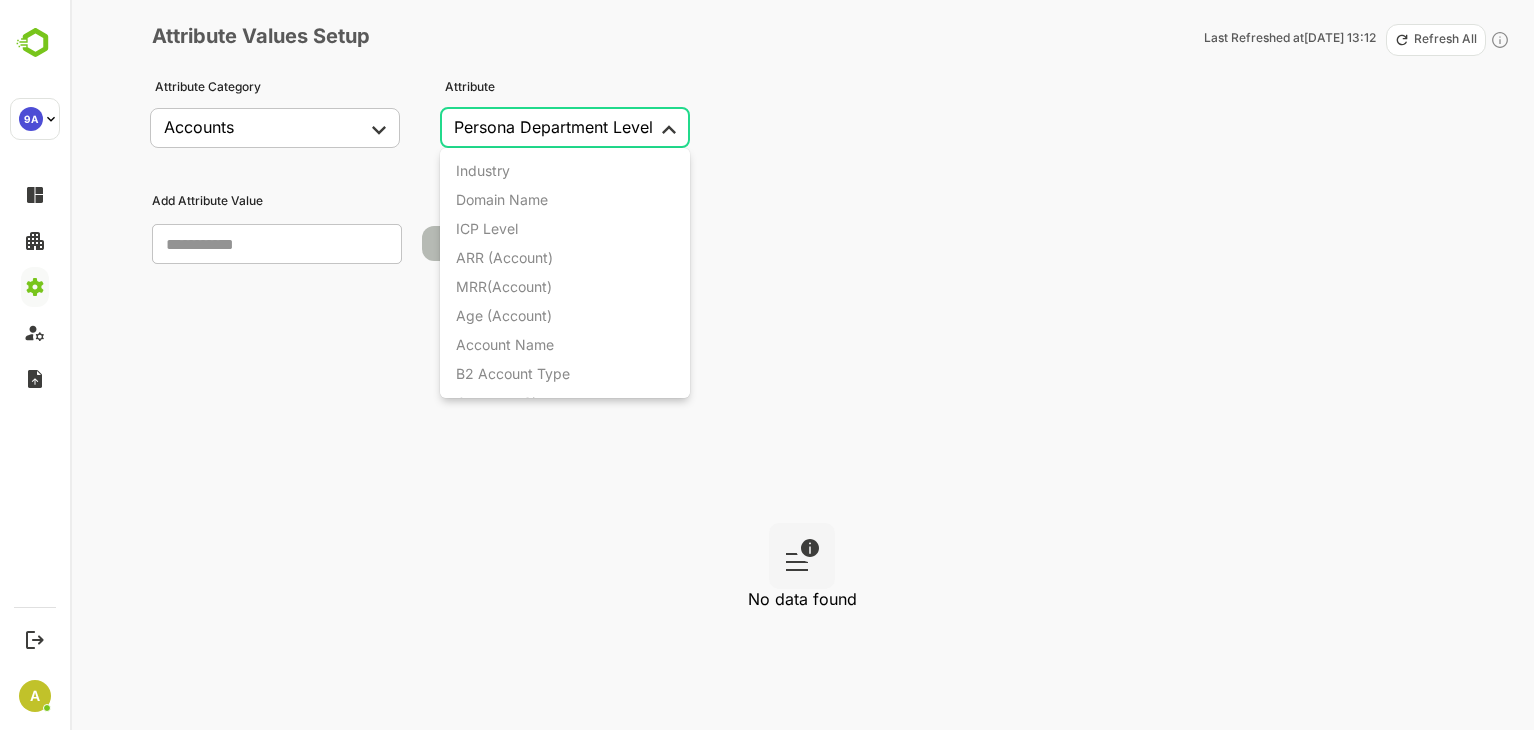 click on "**********" at bounding box center (768, 365) 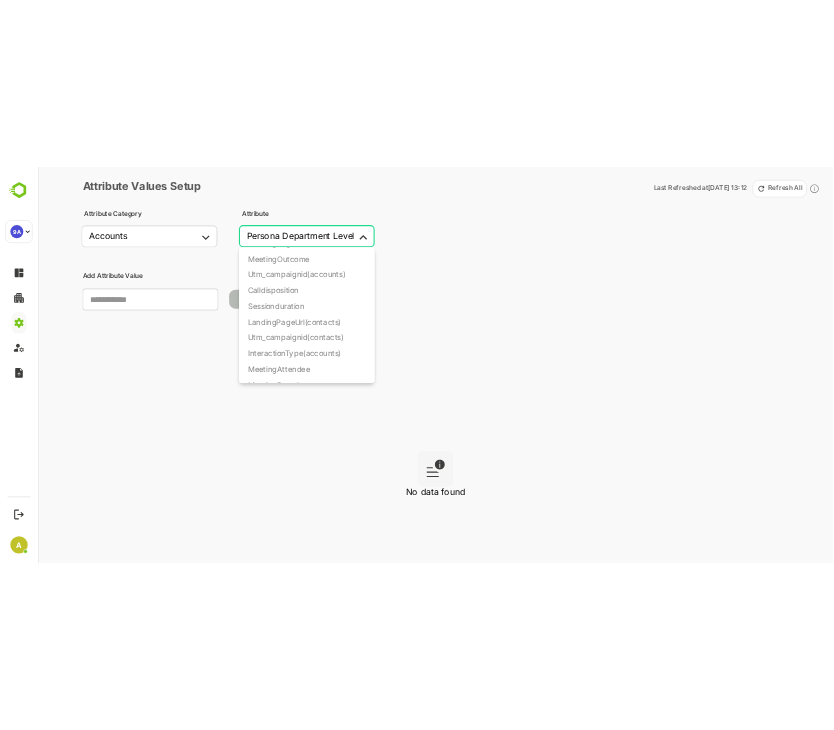 scroll, scrollTop: 8700, scrollLeft: 0, axis: vertical 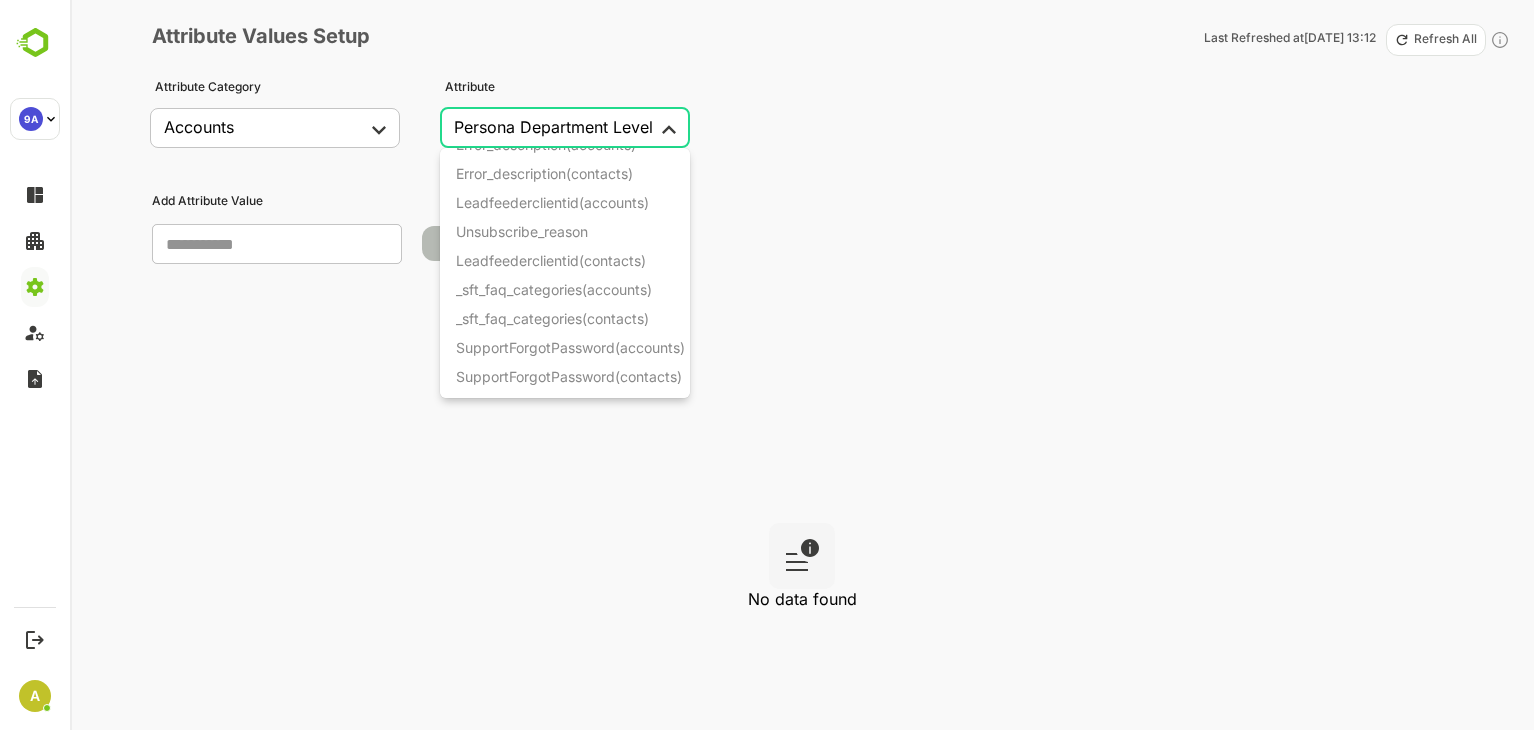 click at bounding box center (768, 365) 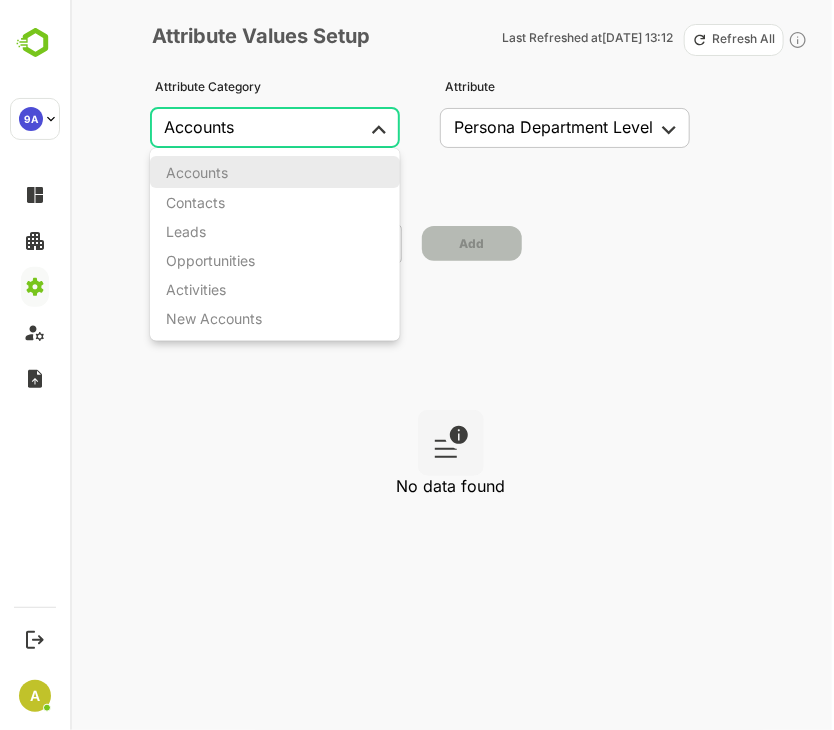 click on "**********" at bounding box center [417, 365] 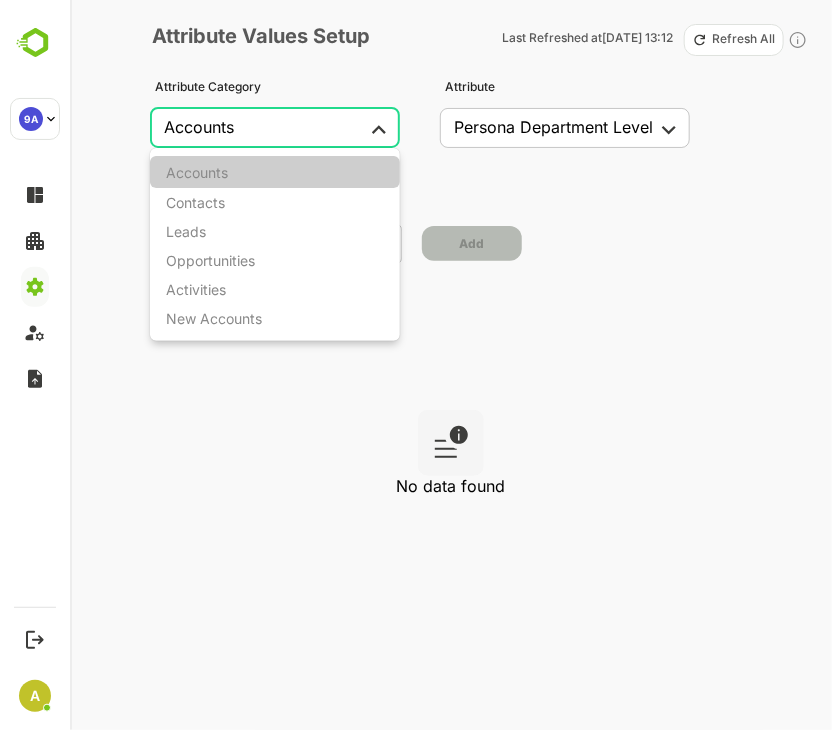click on "Accounts" at bounding box center (275, 172) 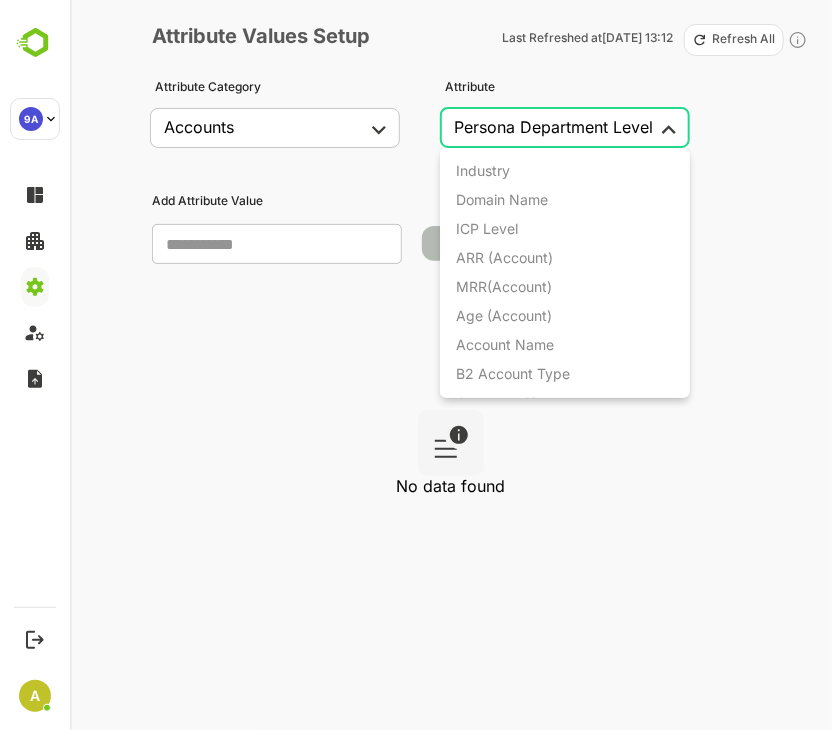 click on "**********" at bounding box center [417, 365] 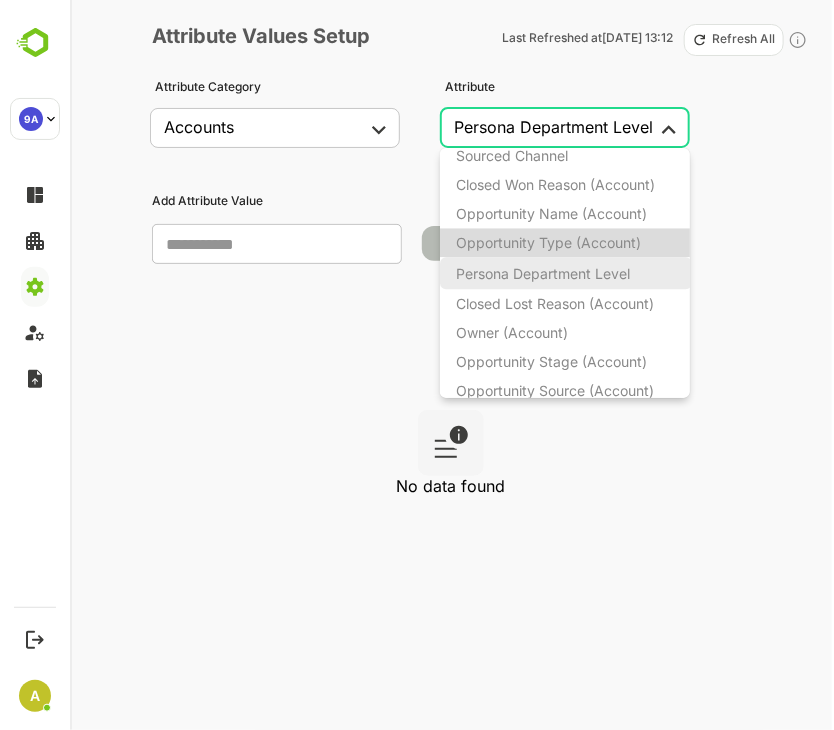 click on "Opportunity Type (Account)" at bounding box center (548, 242) 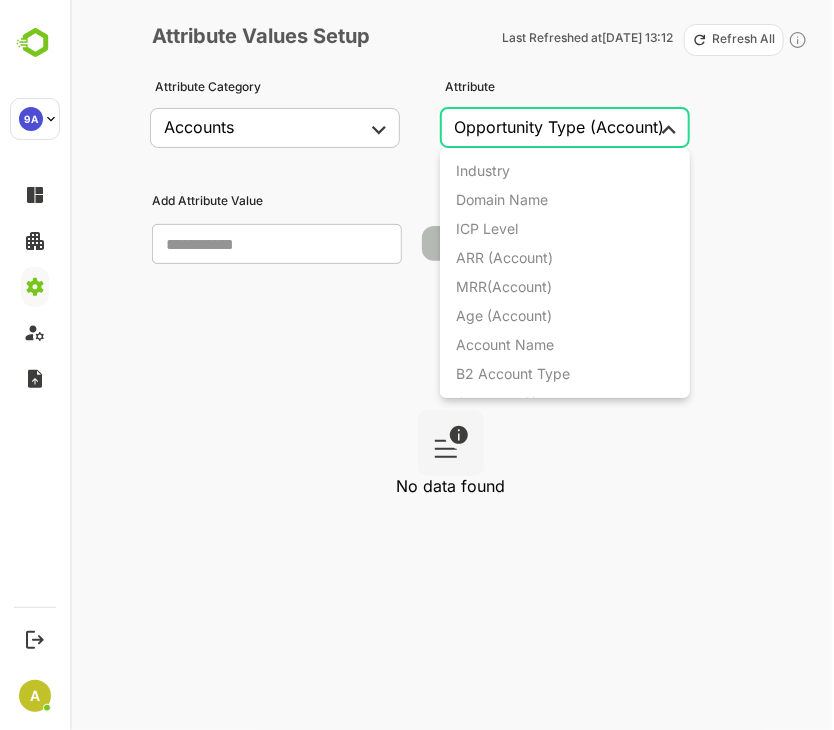 click on "**********" at bounding box center [417, 365] 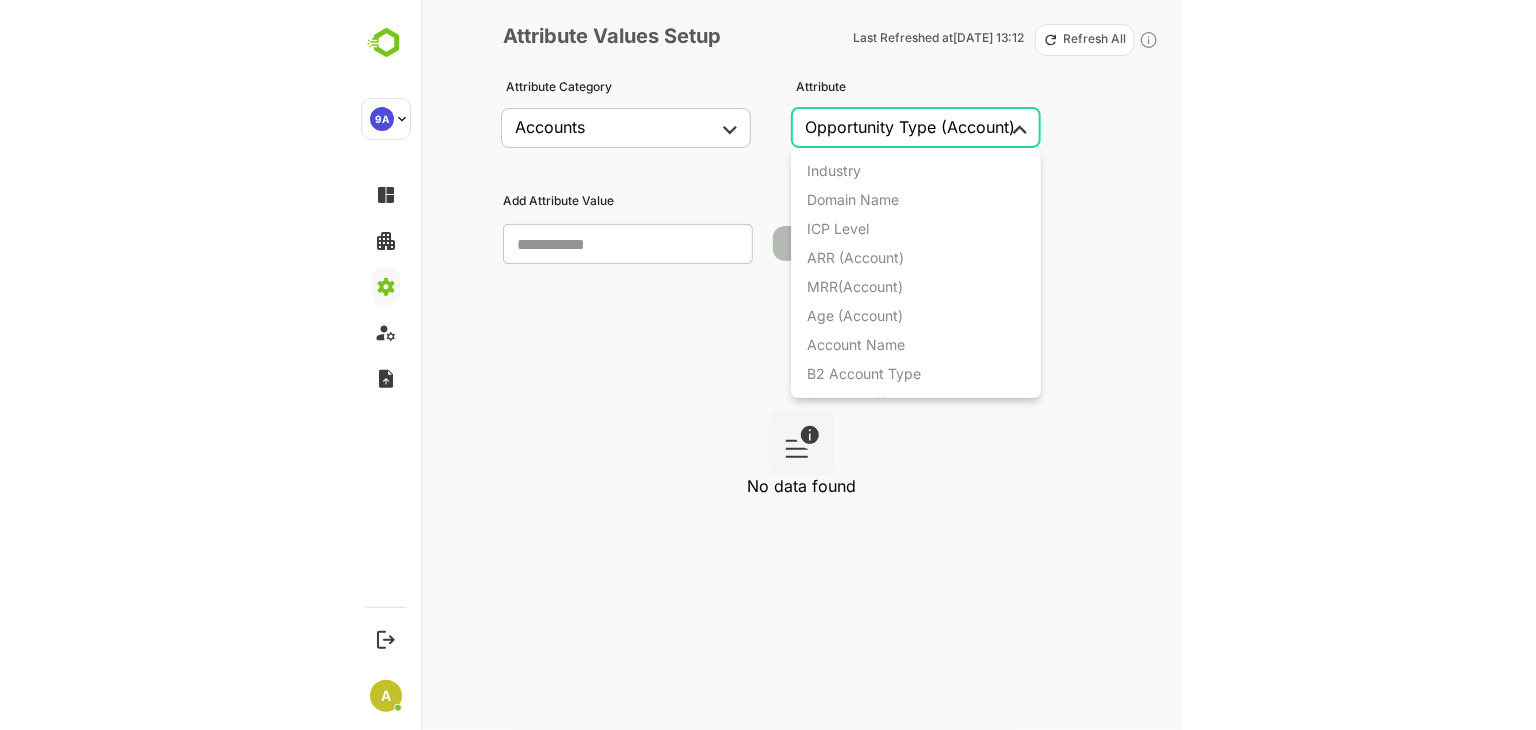 scroll, scrollTop: 1232, scrollLeft: 0, axis: vertical 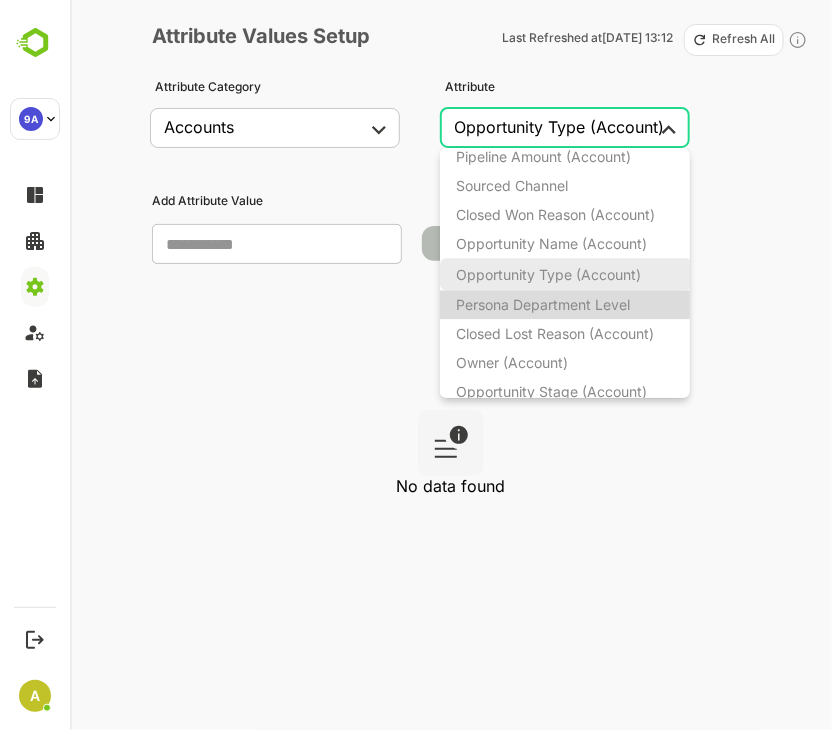 click on "Persona Department Level" at bounding box center (543, 304) 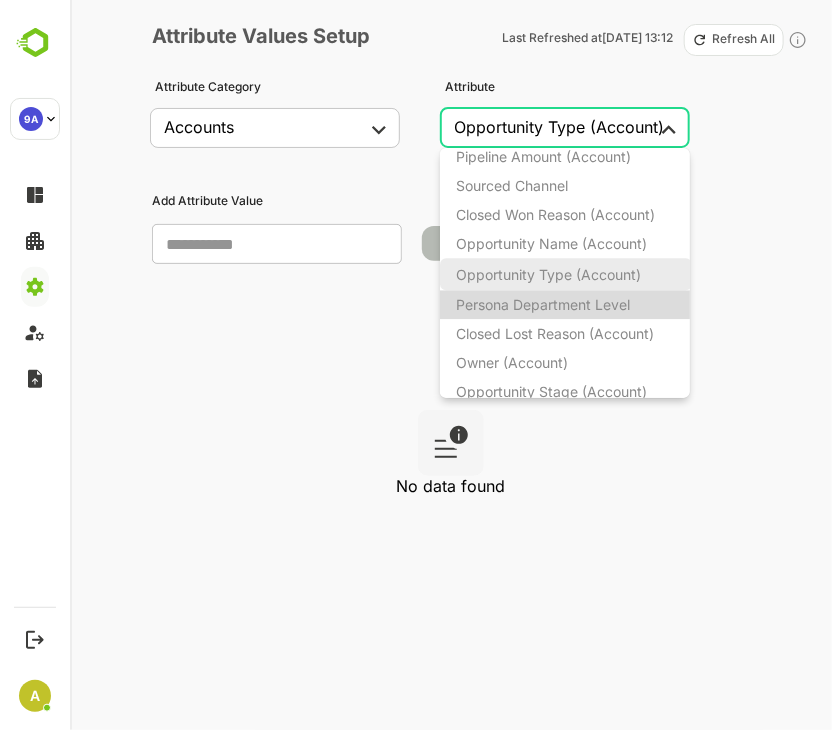 type on "**********" 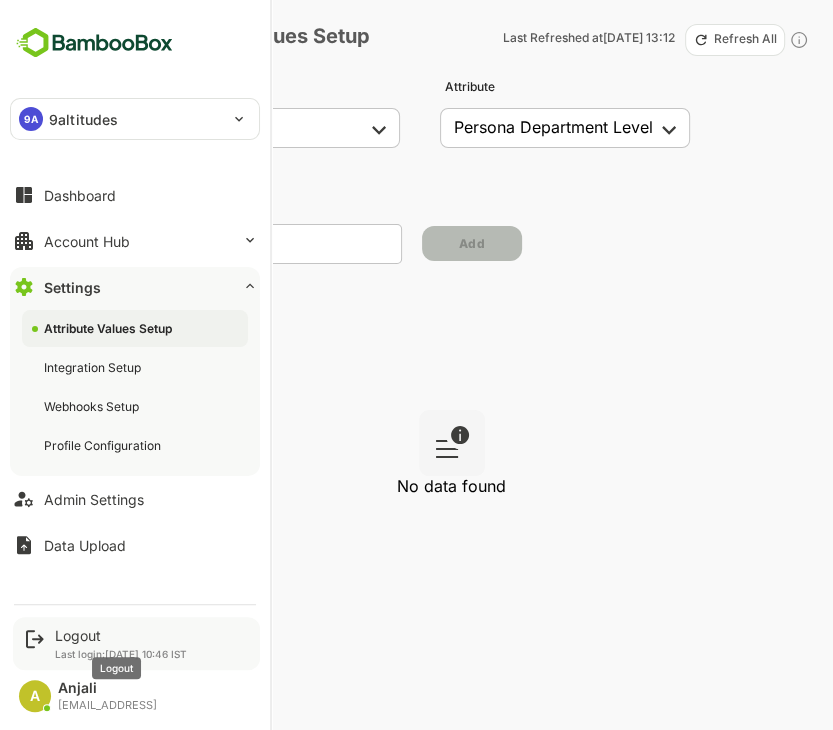 click on "Logout" at bounding box center (121, 635) 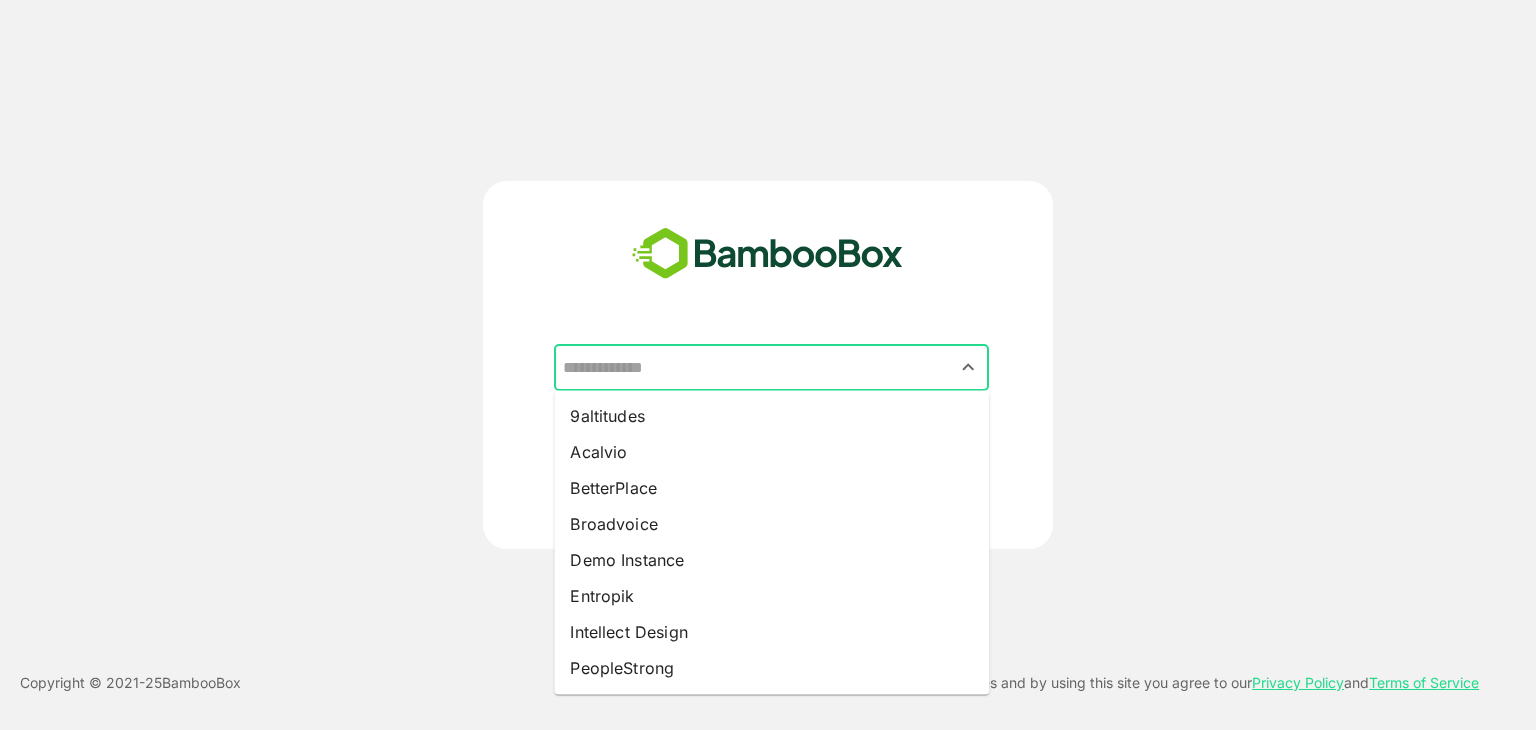 click at bounding box center [771, 368] 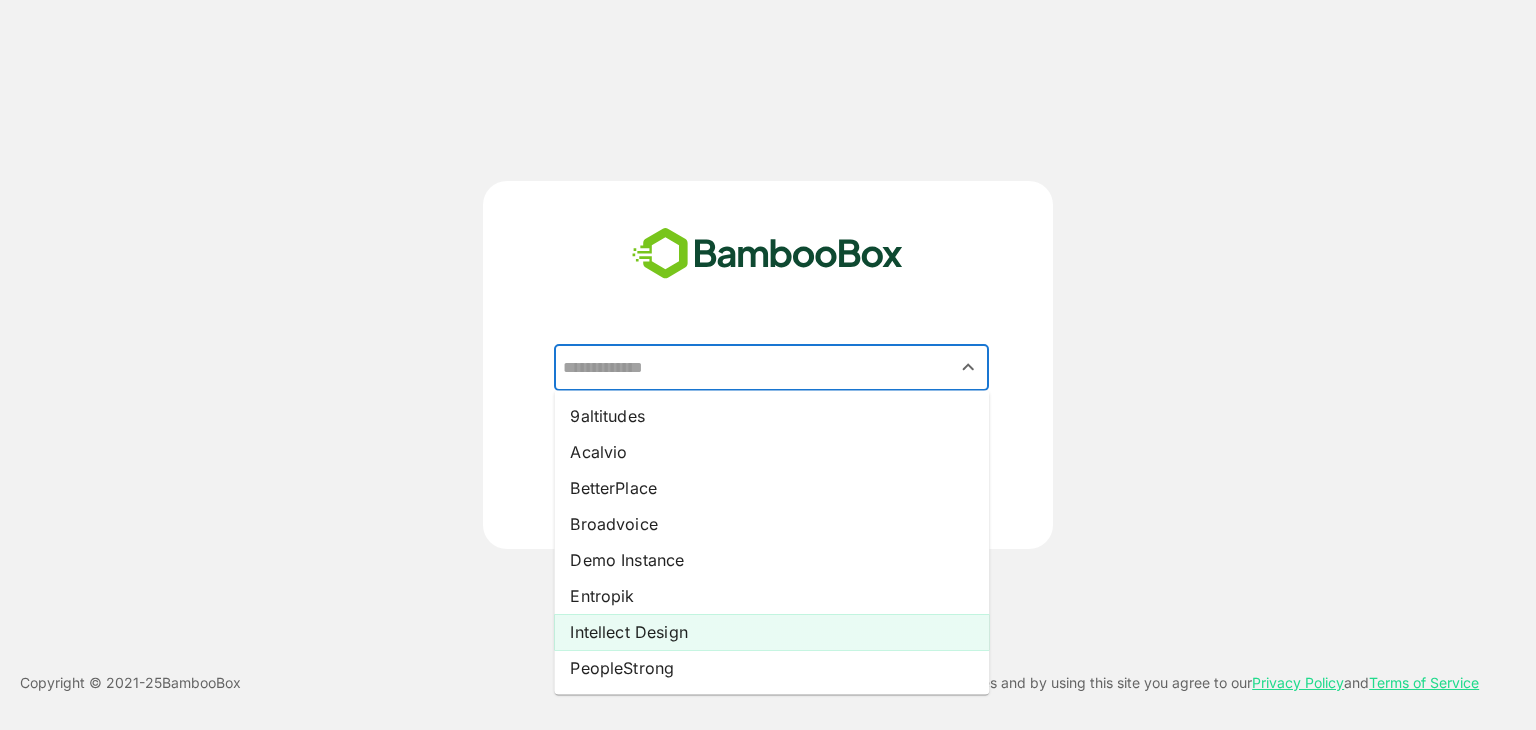 click on "Intellect Design" at bounding box center [771, 632] 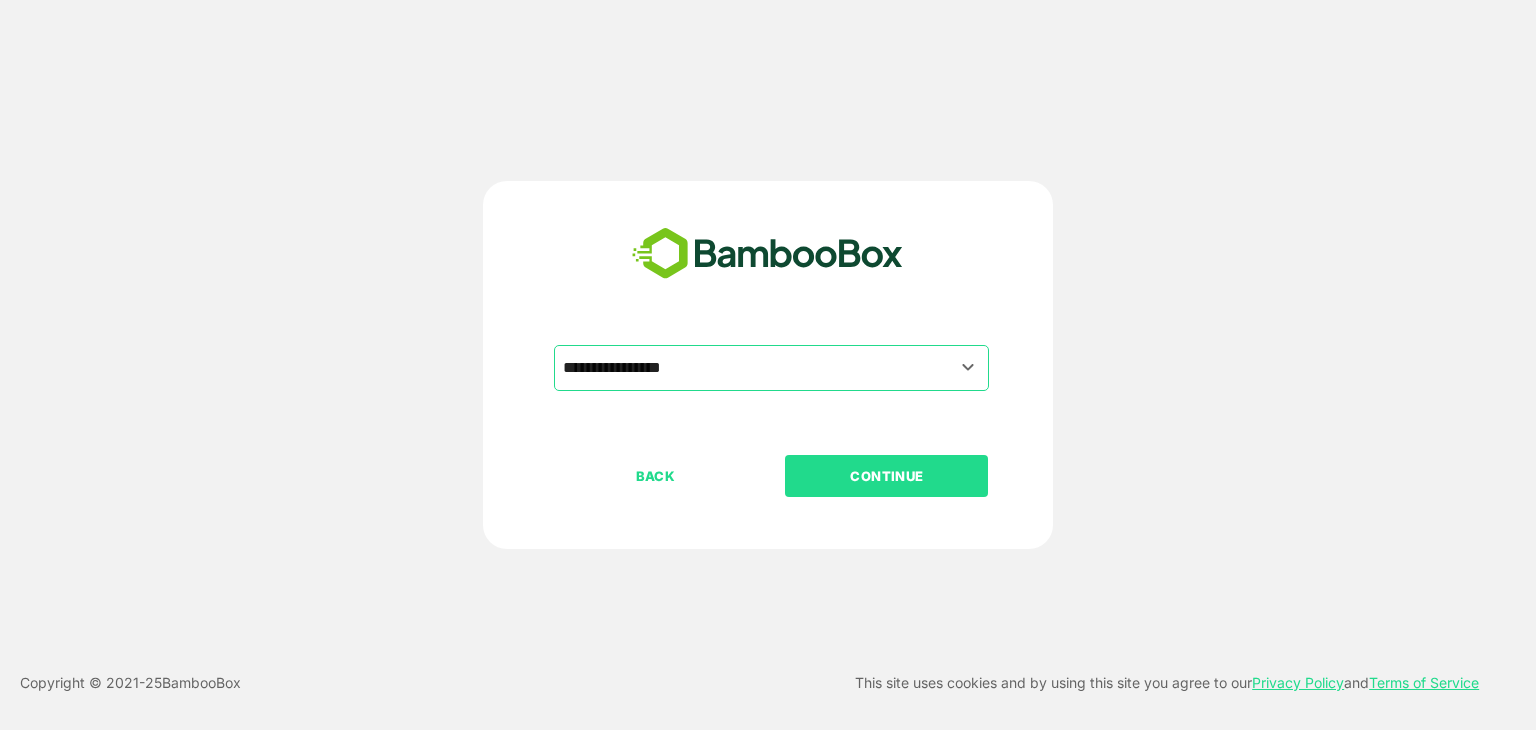 click on "CONTINUE" at bounding box center [887, 476] 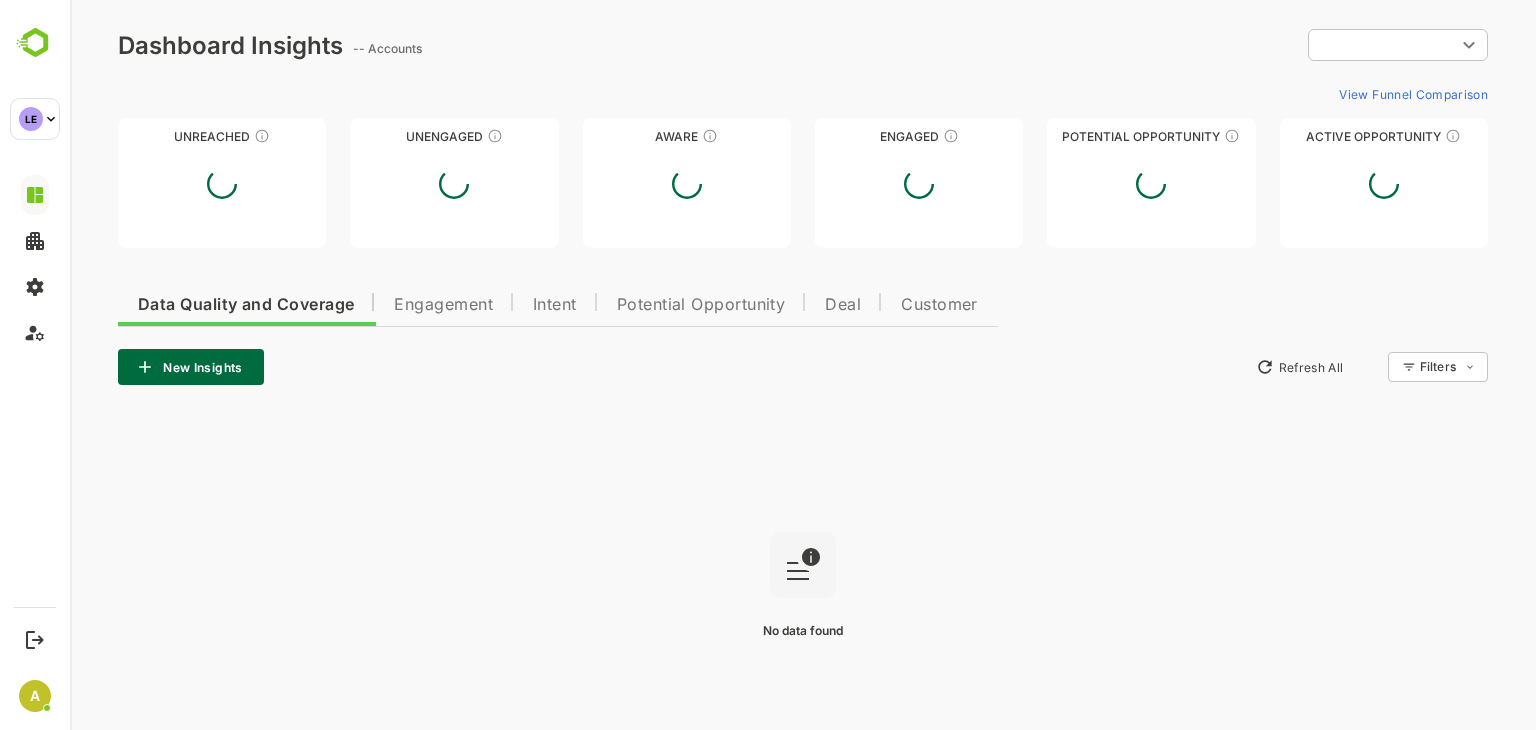 scroll, scrollTop: 0, scrollLeft: 0, axis: both 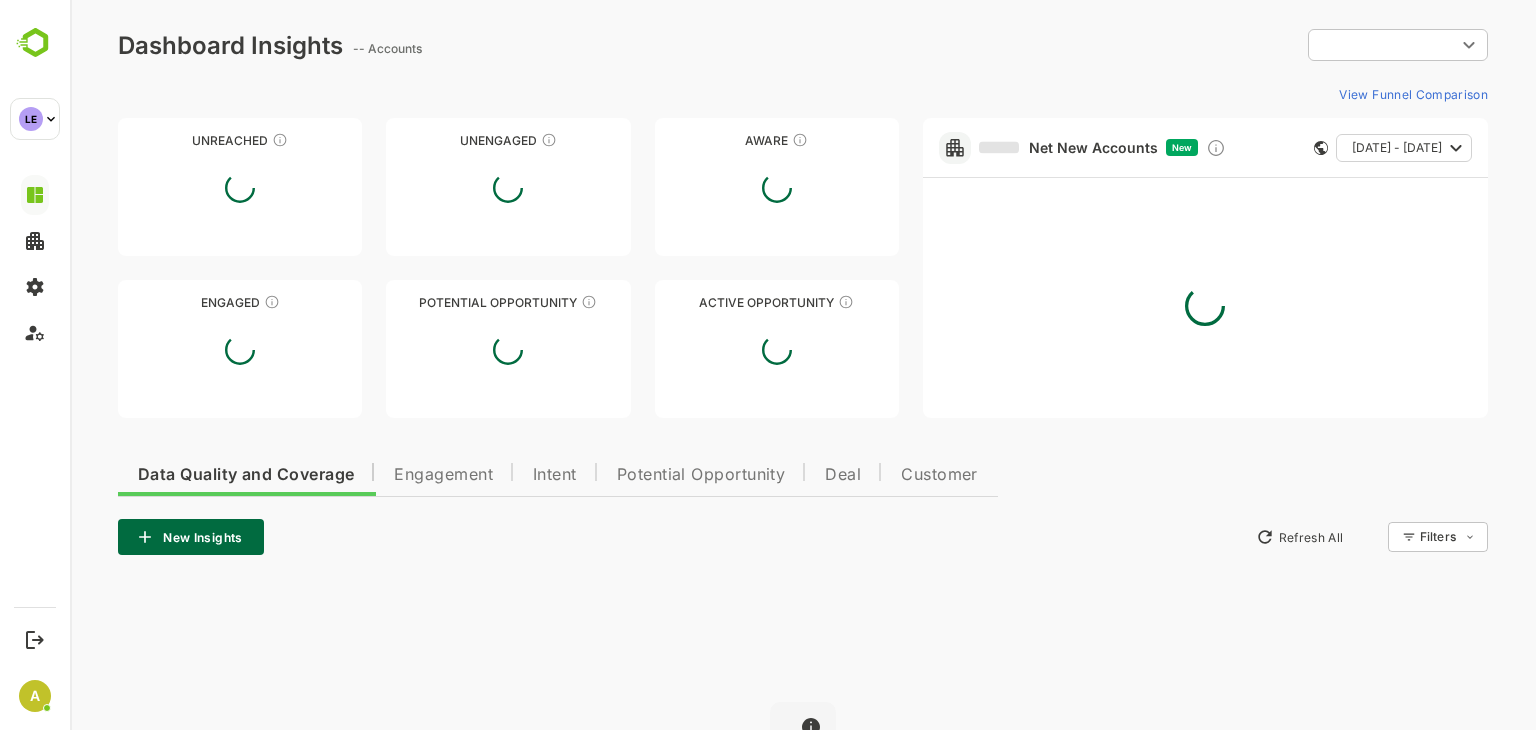 type on "**********" 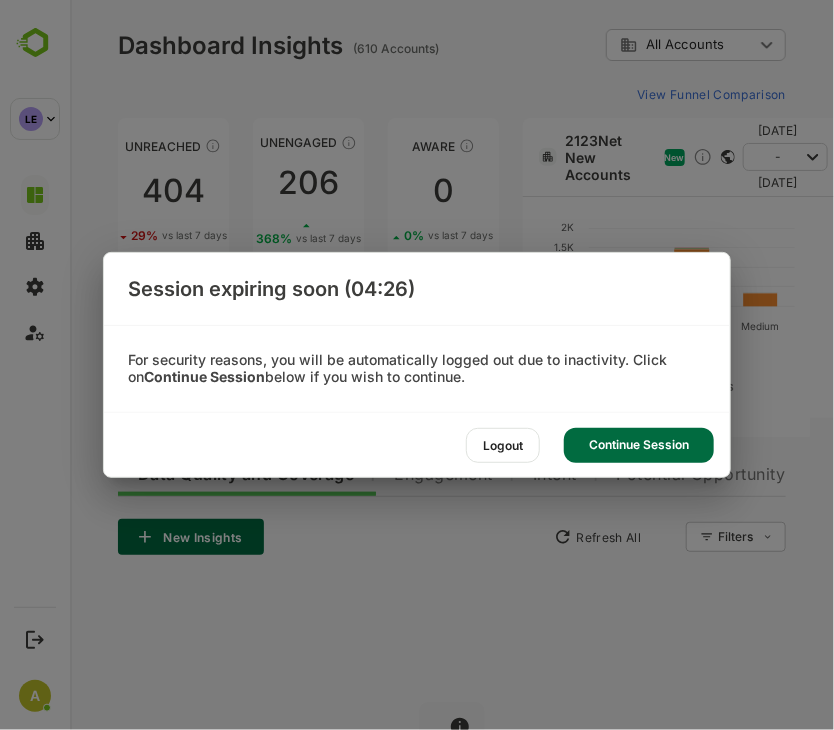 click on "Continue Session" at bounding box center [639, 445] 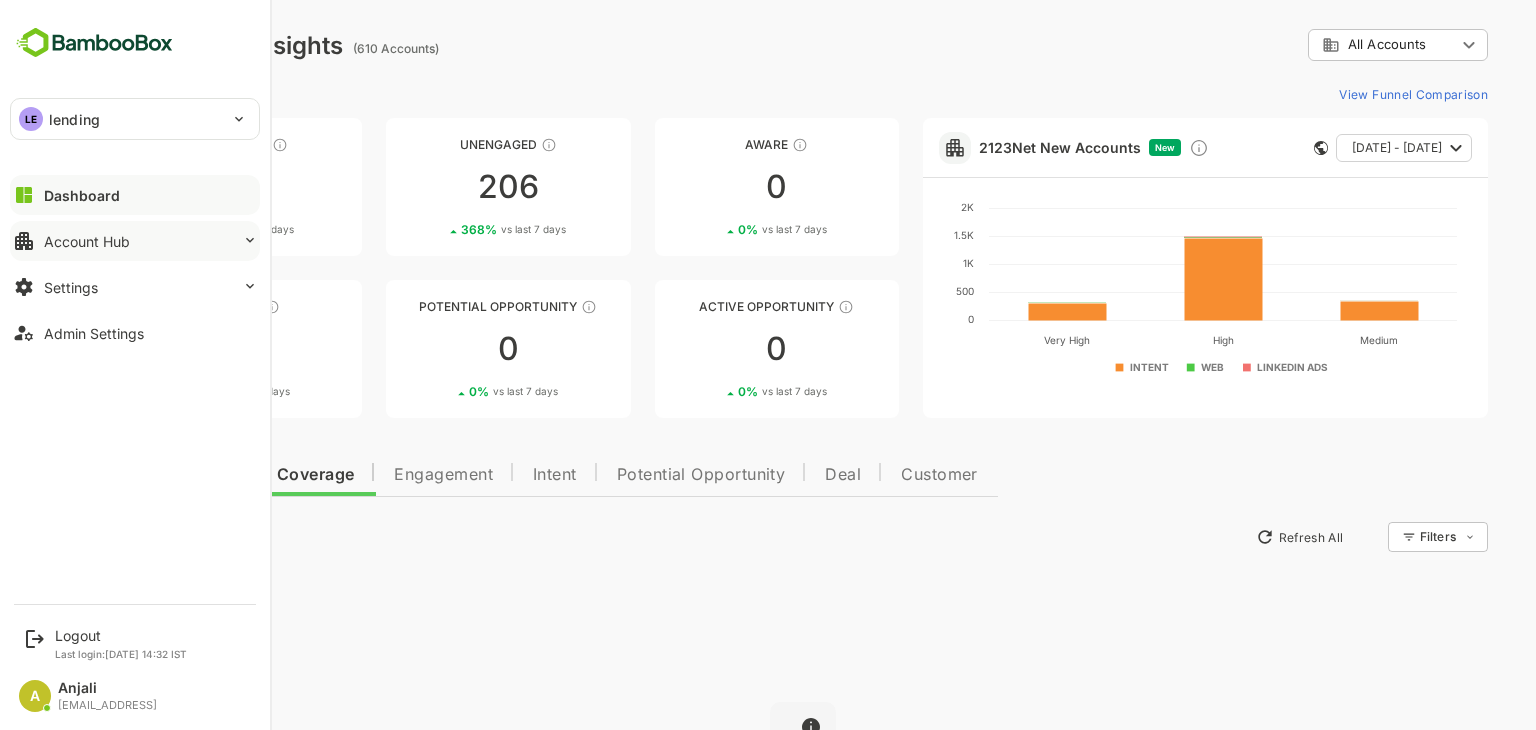 click on "Account Hub" at bounding box center (87, 241) 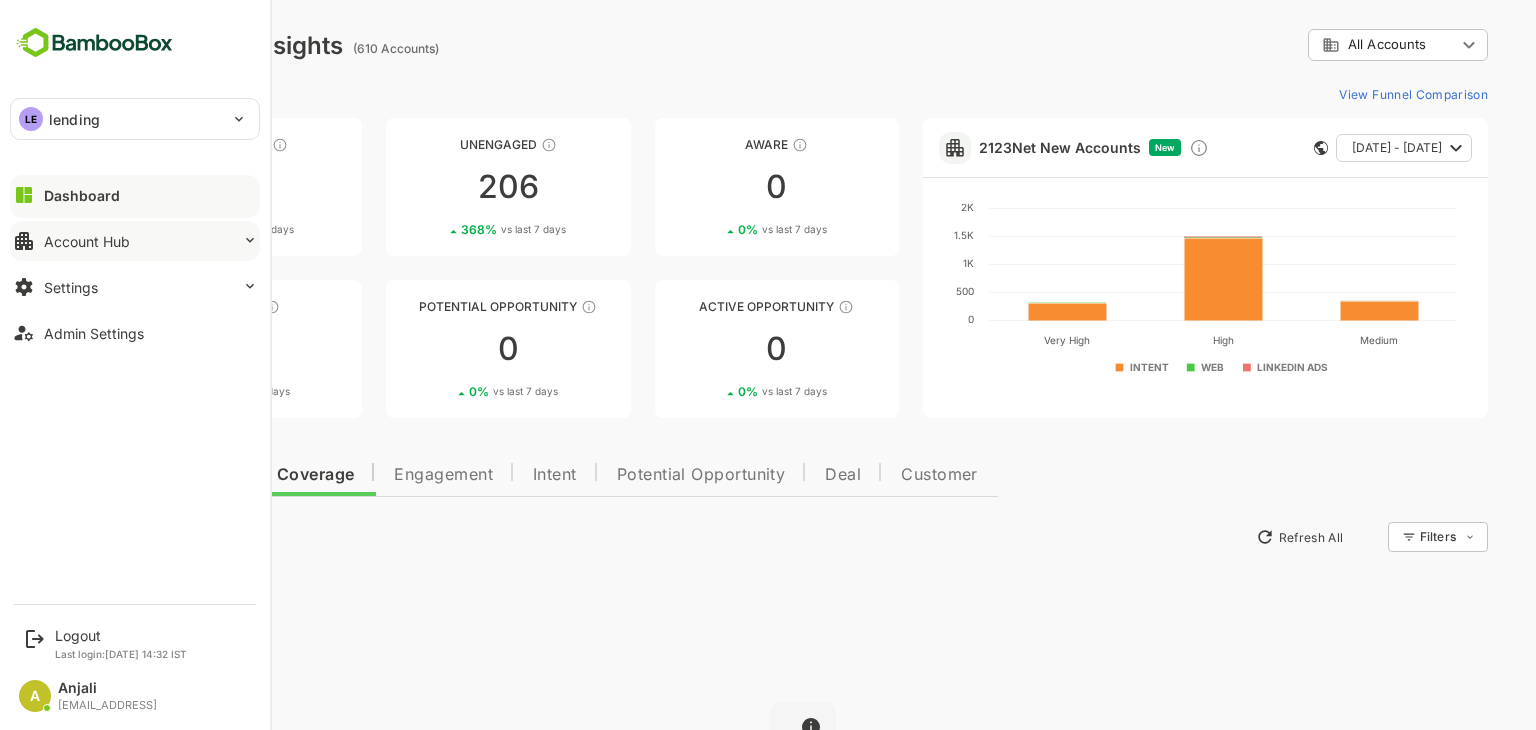 click on "Account Hub" at bounding box center (87, 241) 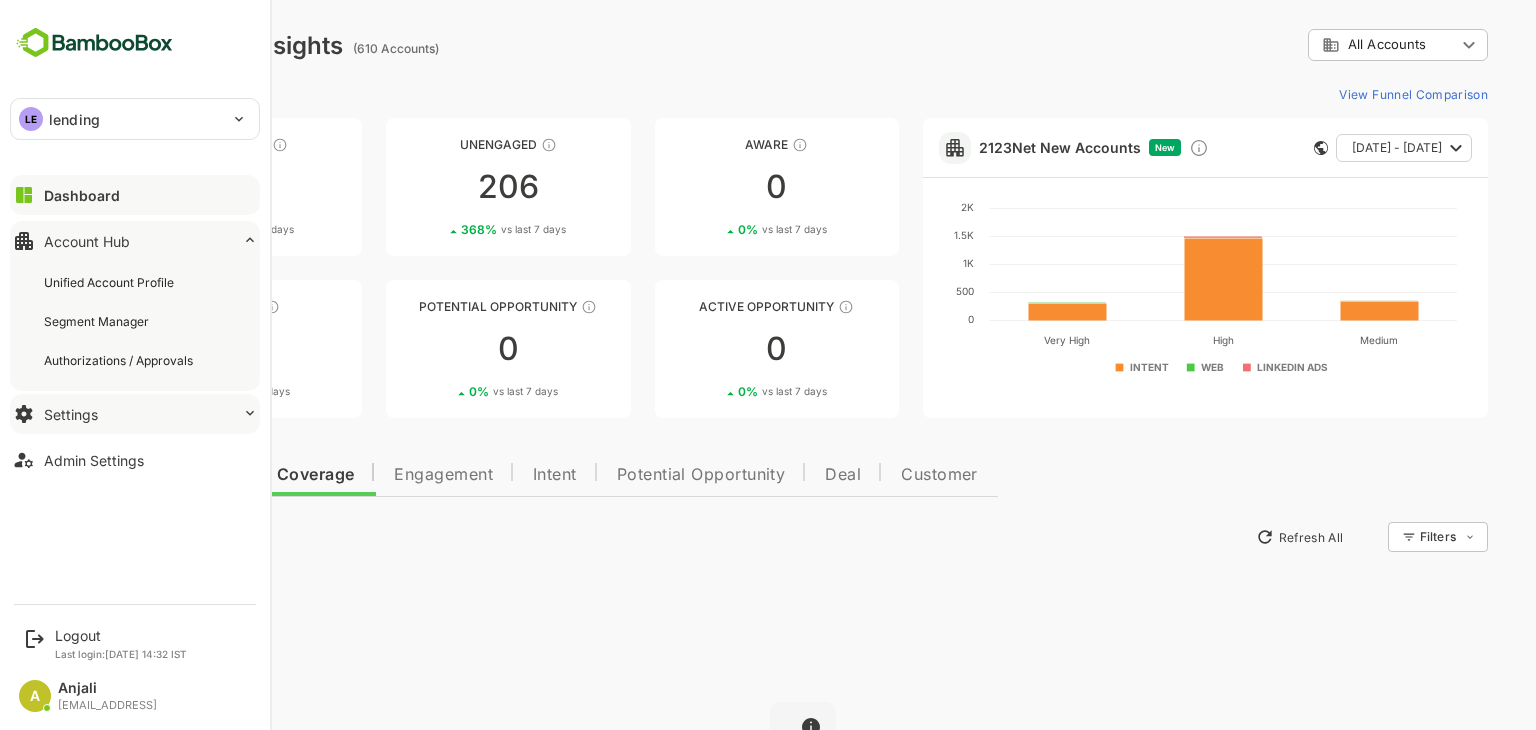 click on "Settings" at bounding box center (135, 414) 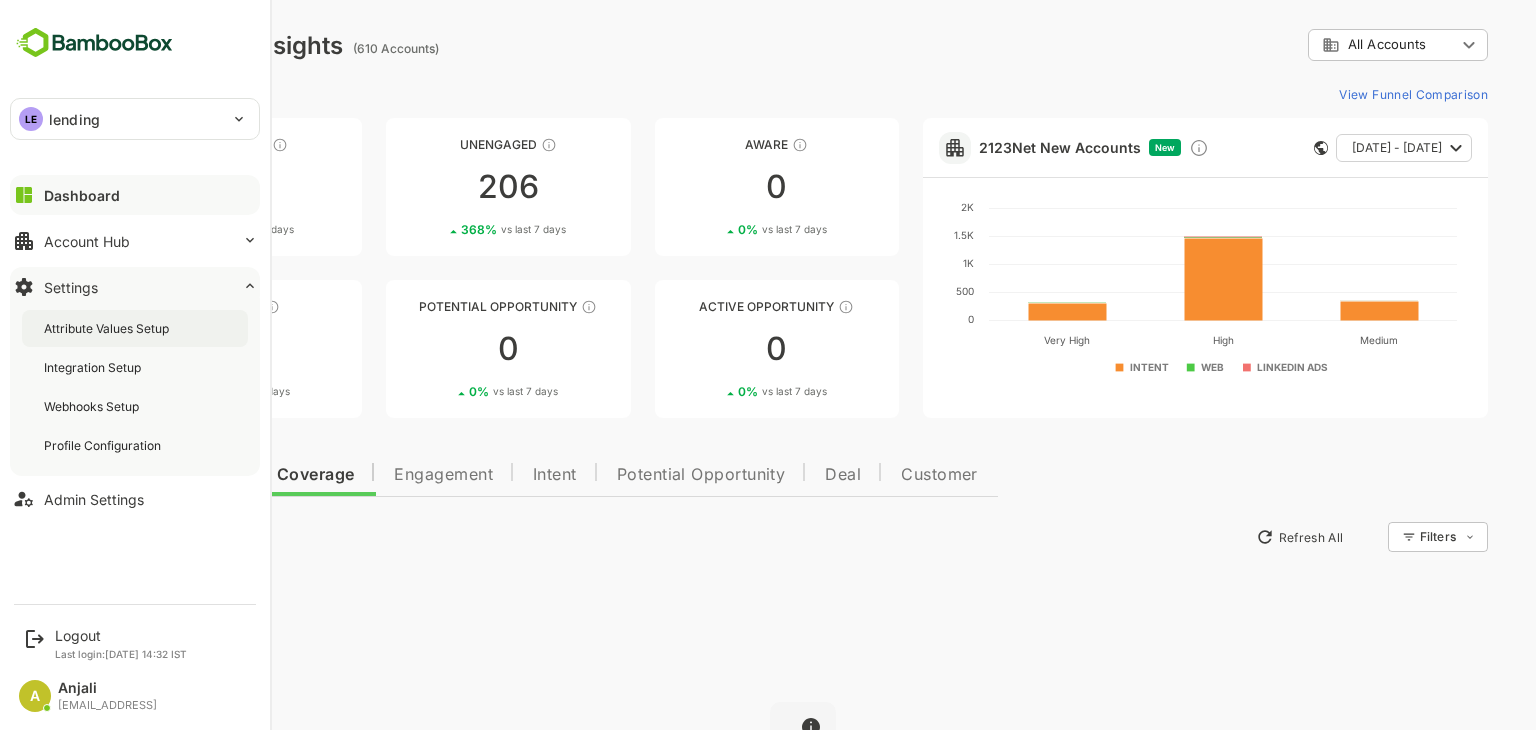 click on "Attribute Values Setup" at bounding box center [135, 328] 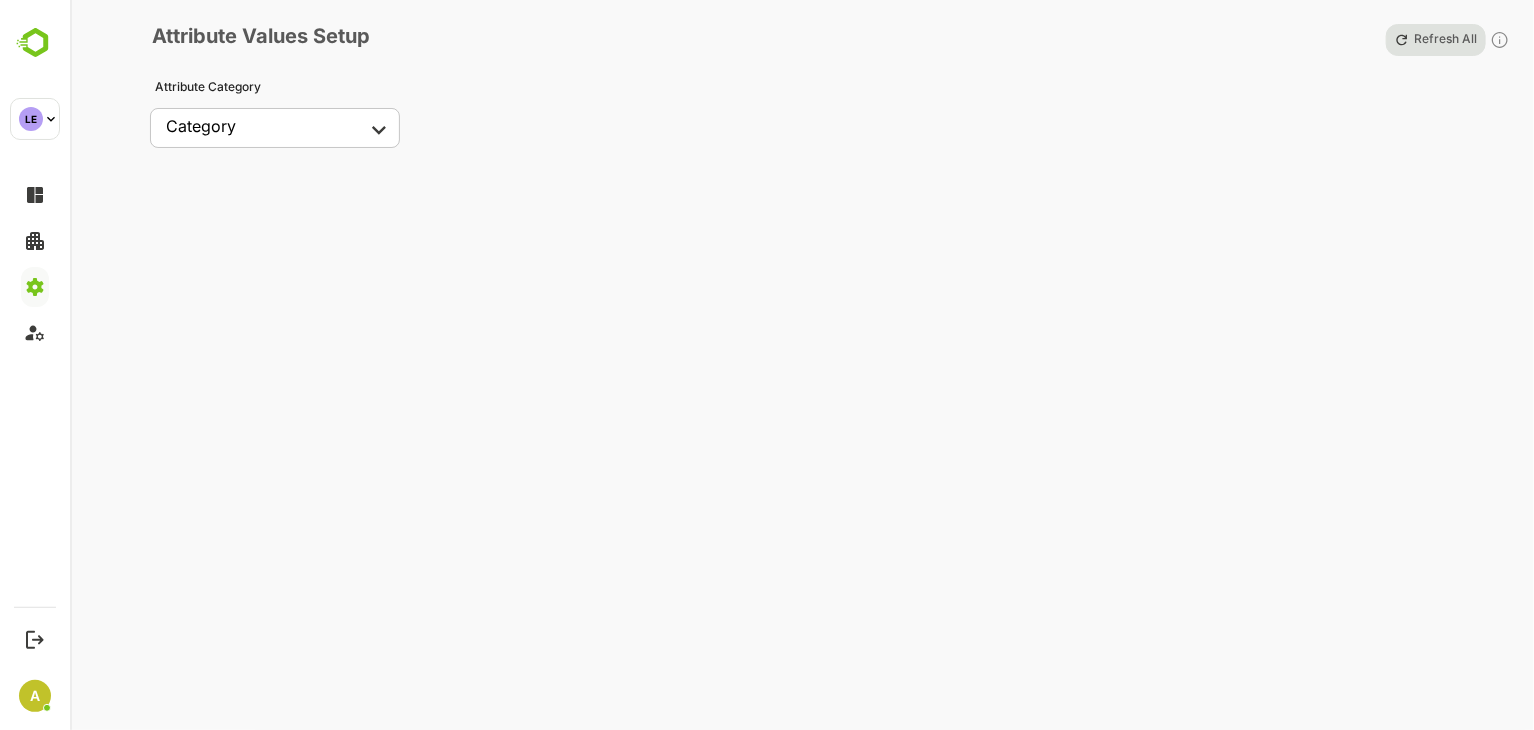 click on "LE lending ******* LE Logout Last login:  [DATE]   14:32   IST A Anjali [EMAIL_ADDRESS] A Attribute Values Setup Refresh All Attribute Category Category ​ ​" at bounding box center (767, 365) 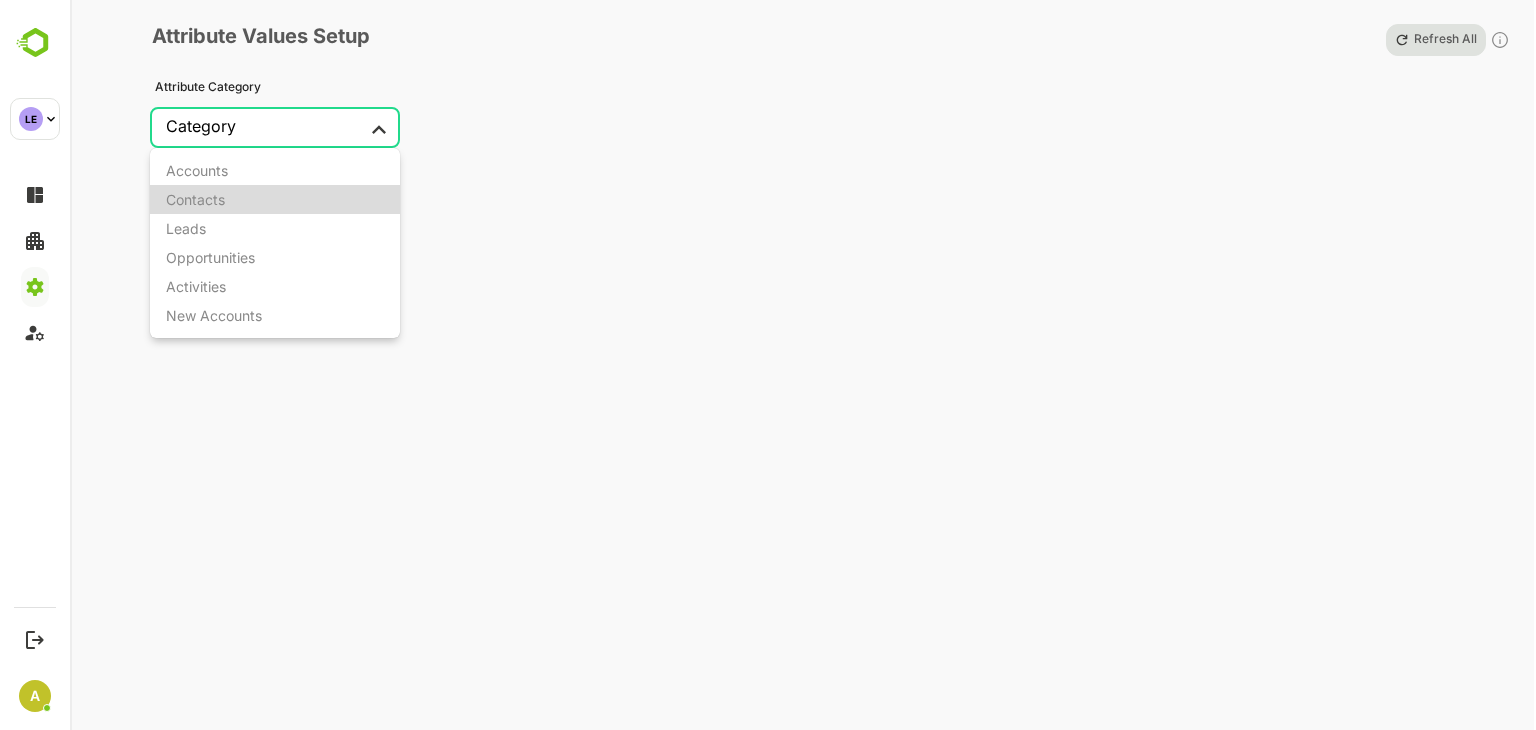 click on "Contacts" at bounding box center (275, 199) 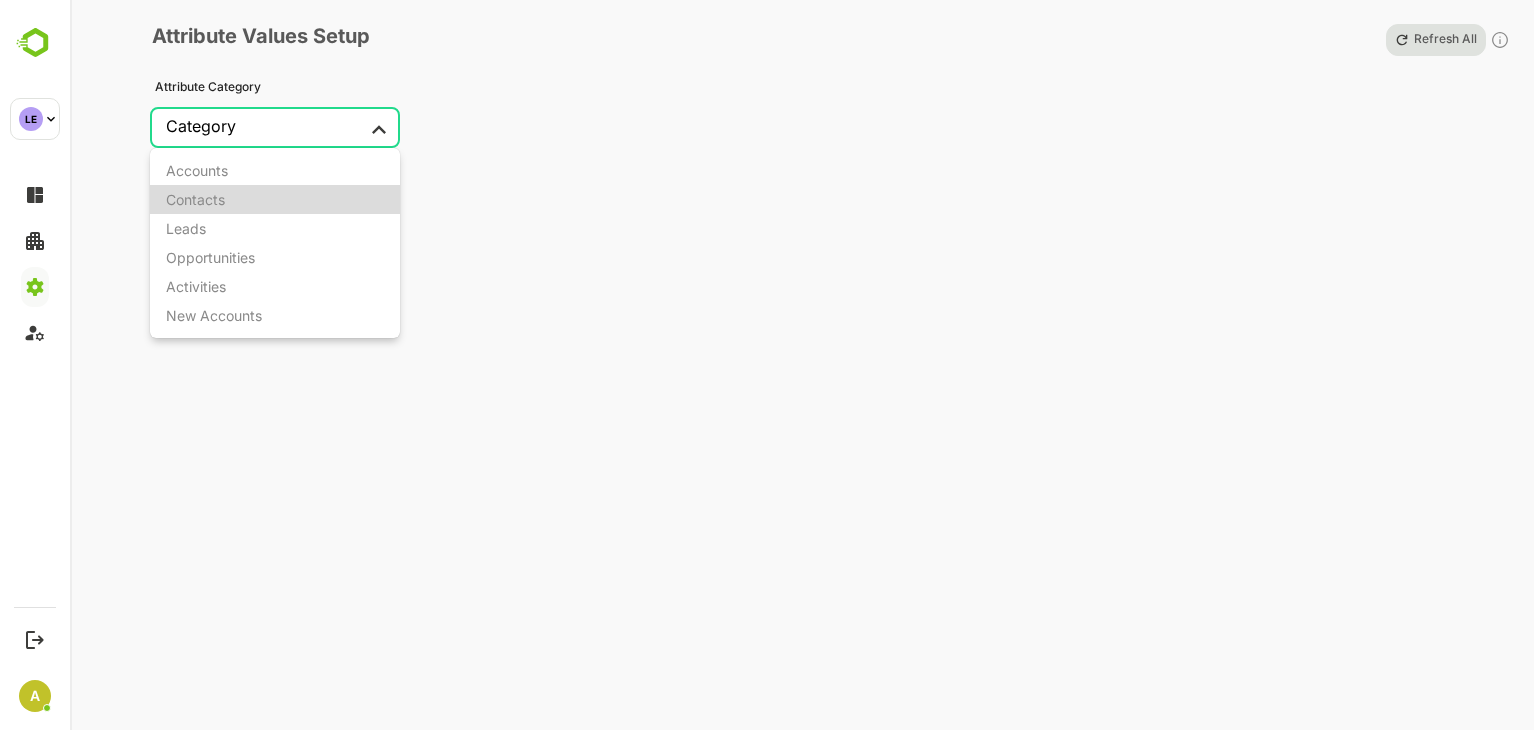 type on "********" 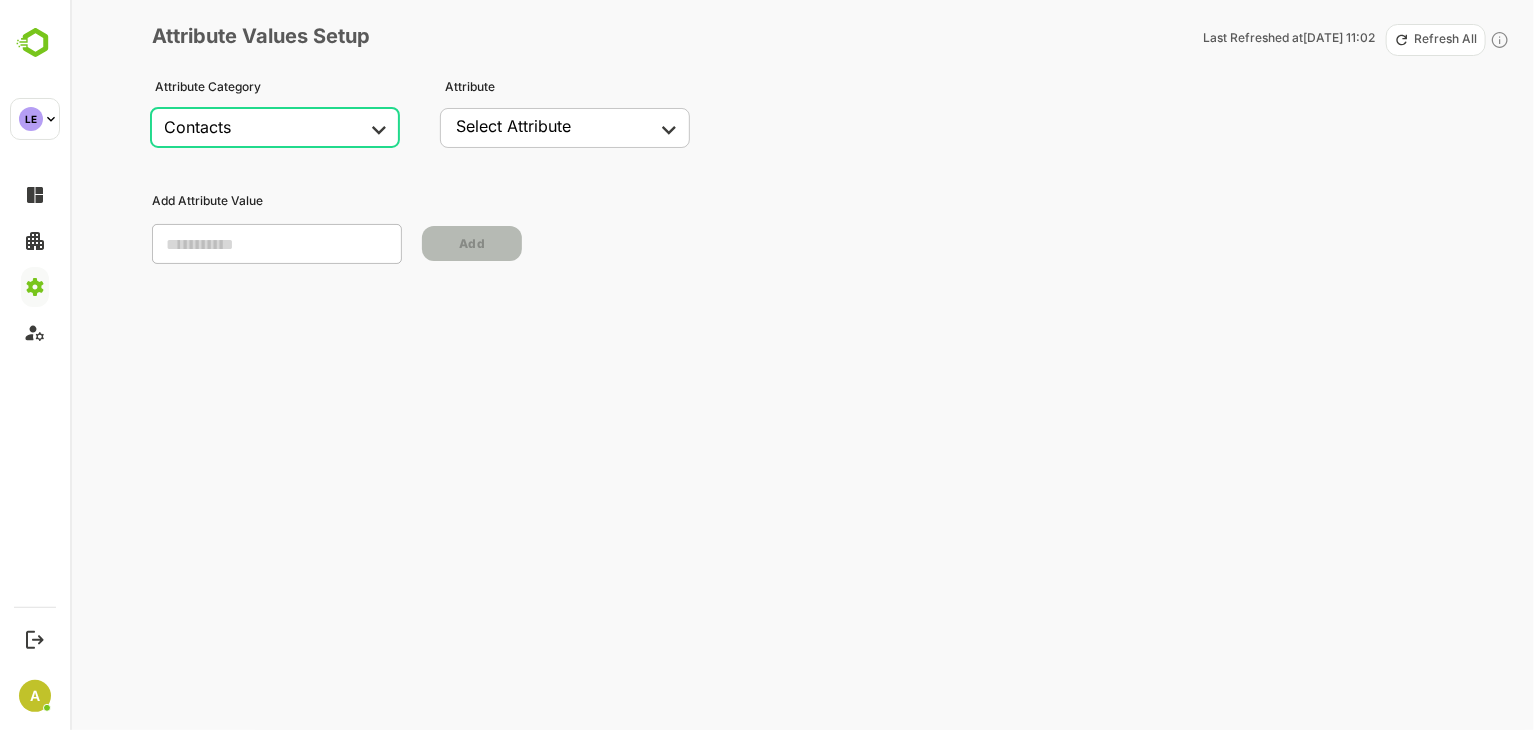 click on "Select Attribute" at bounding box center [513, 126] 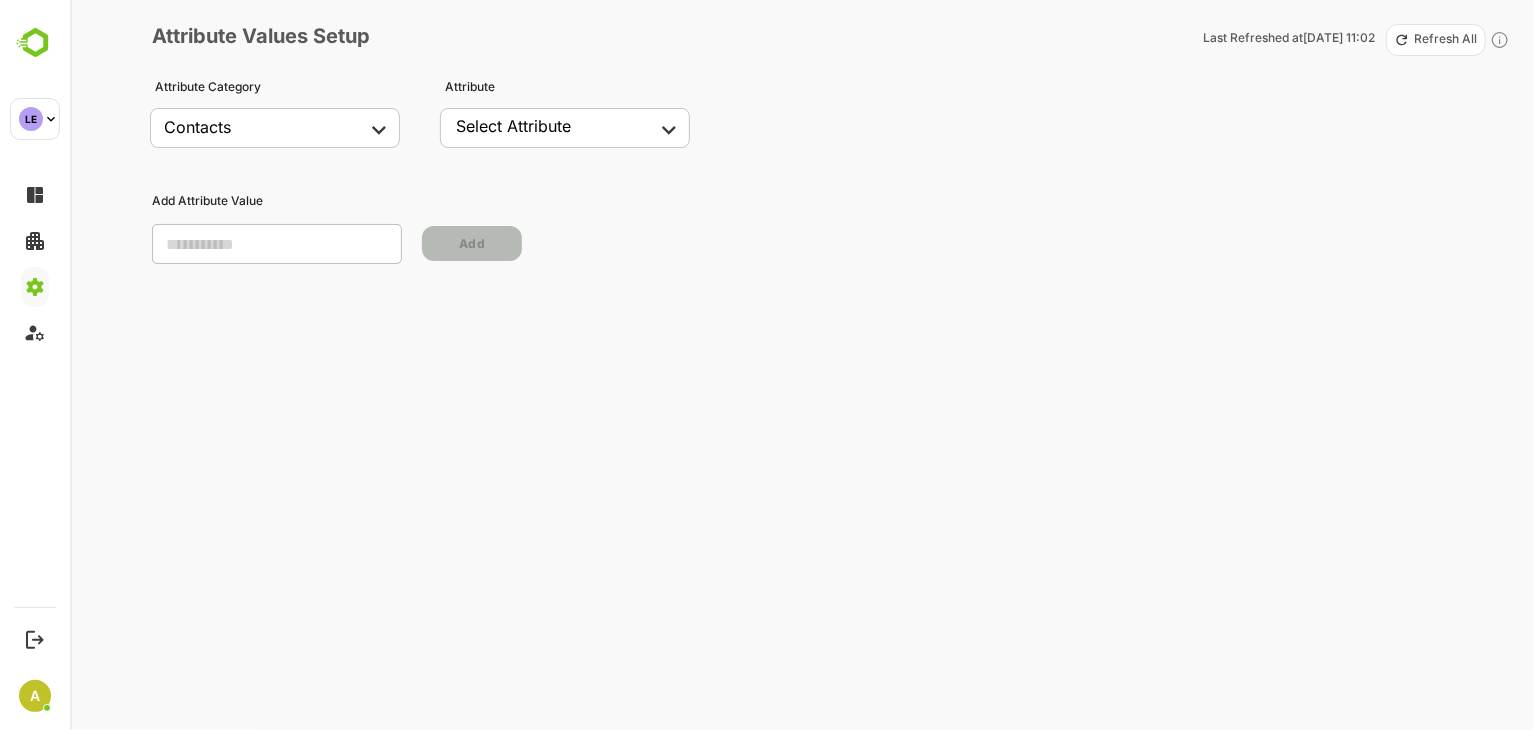 click on "LE lending ******* LE Logout Last login:  [DATE]   14:32   IST A Anjali [EMAIL_ADDRESS] A Attribute Values Setup Last Refreshed at  [DATE] 11:02 Refresh All Attribute Category Contacts ******** ​ Attribute Select Attribute ​ ​ Add Attribute Value ​ Add" at bounding box center [767, 365] 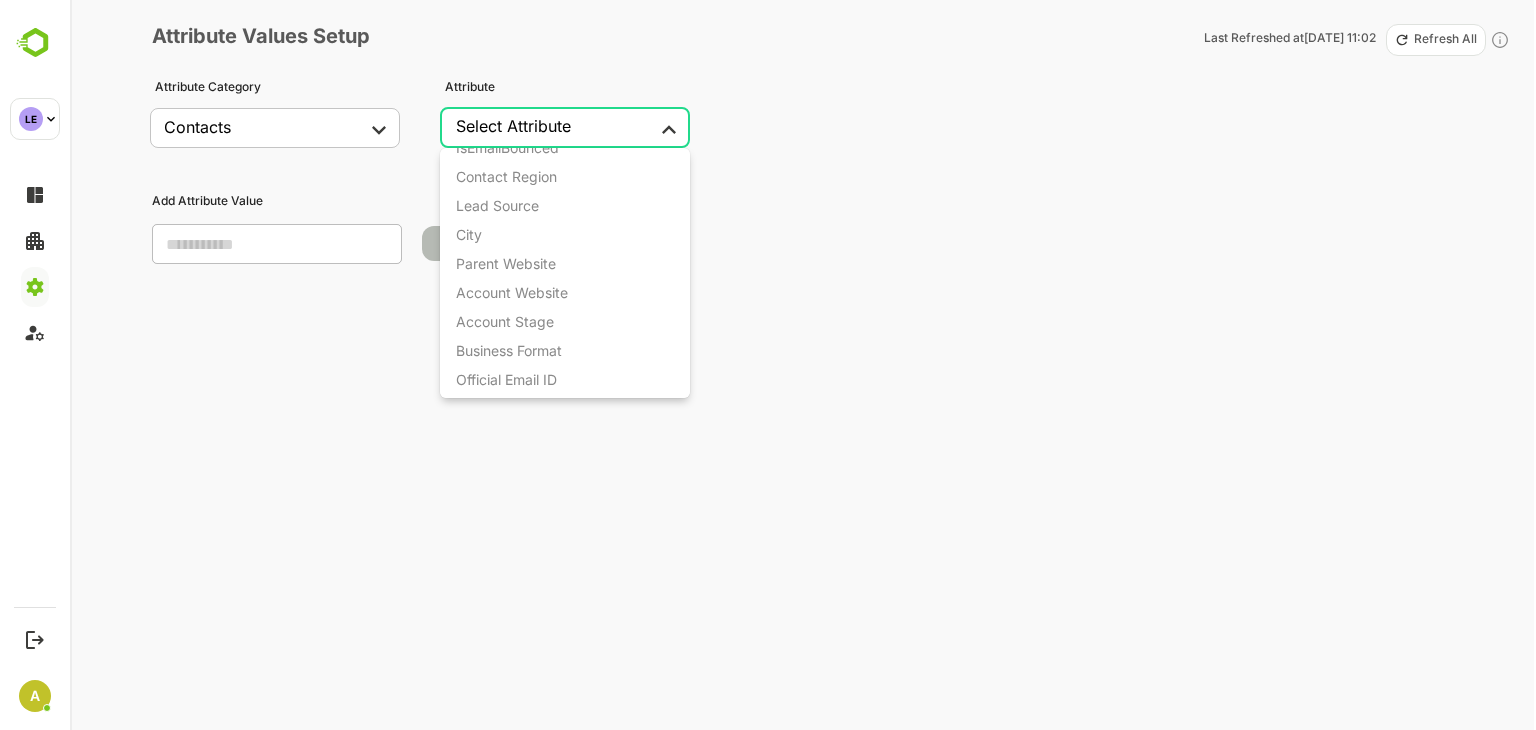scroll, scrollTop: 500, scrollLeft: 0, axis: vertical 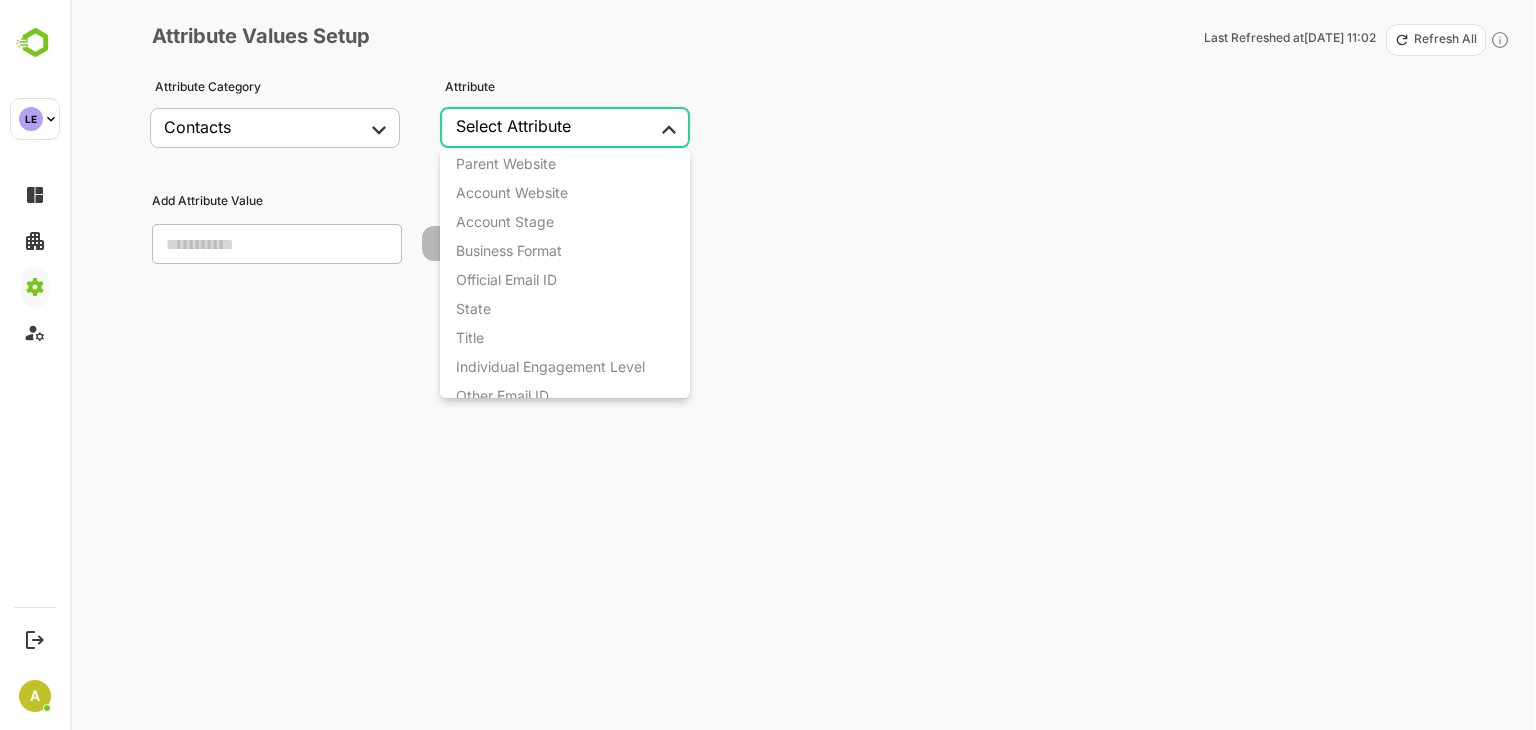 type 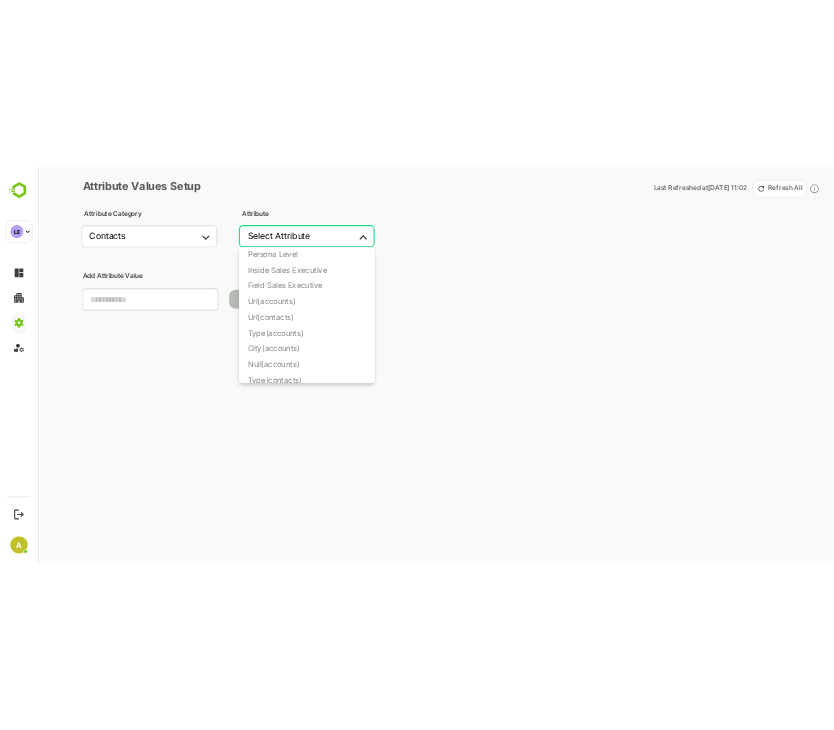 scroll, scrollTop: 1100, scrollLeft: 0, axis: vertical 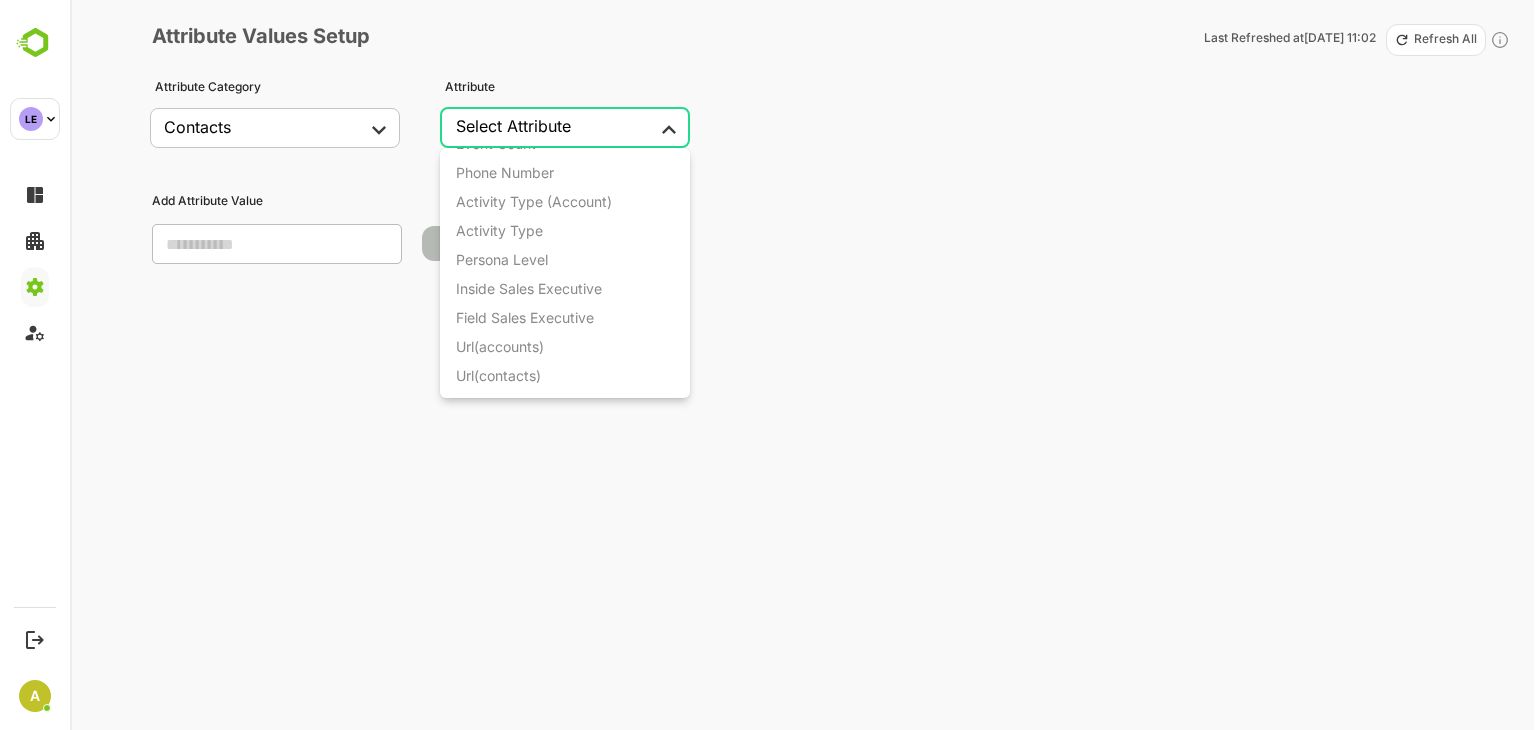 click on "Persona Level" at bounding box center [502, 259] 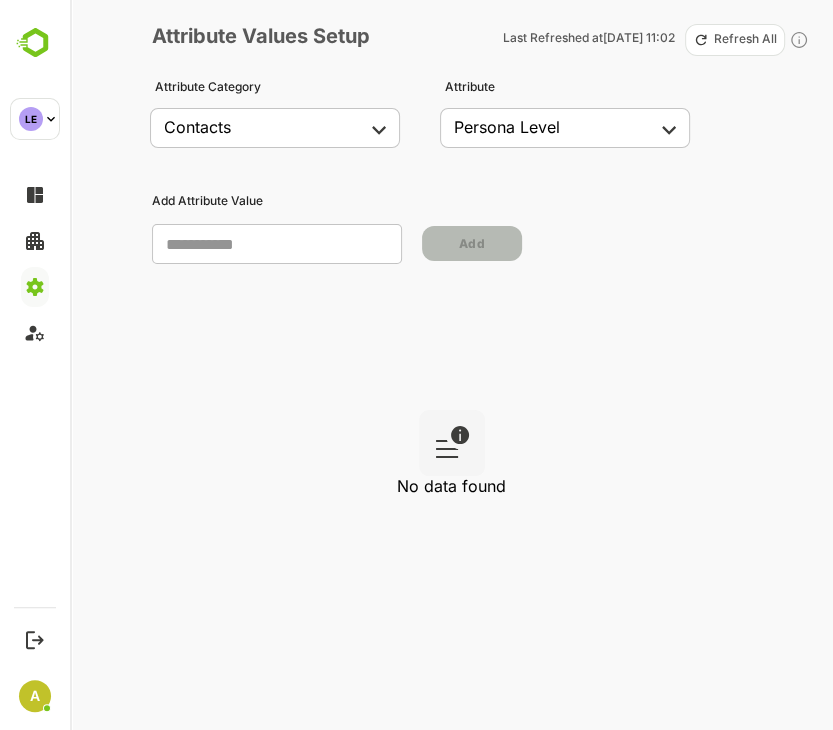 click on "**********" at bounding box center [416, 365] 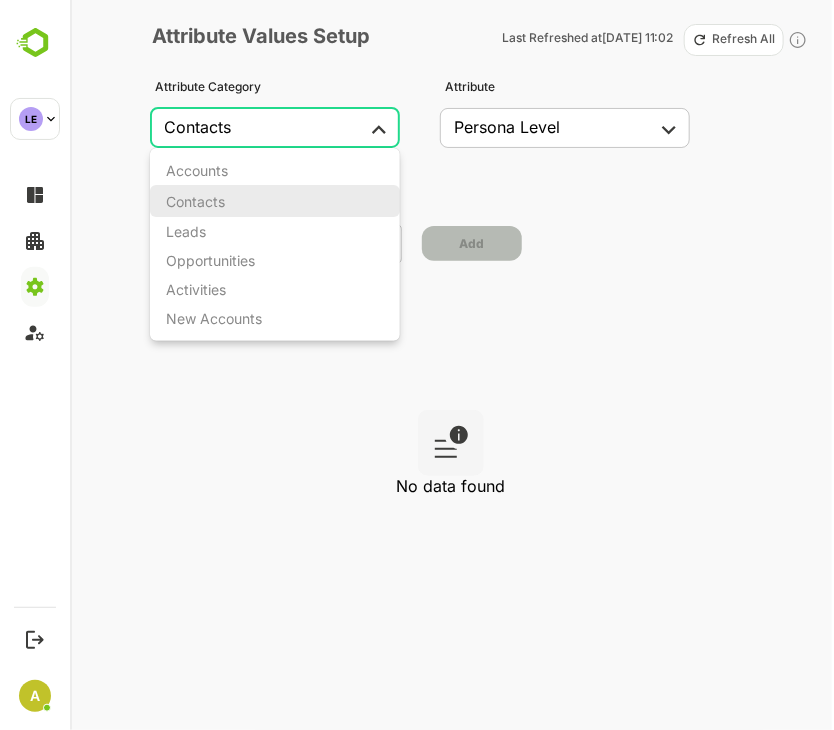 click at bounding box center [417, 365] 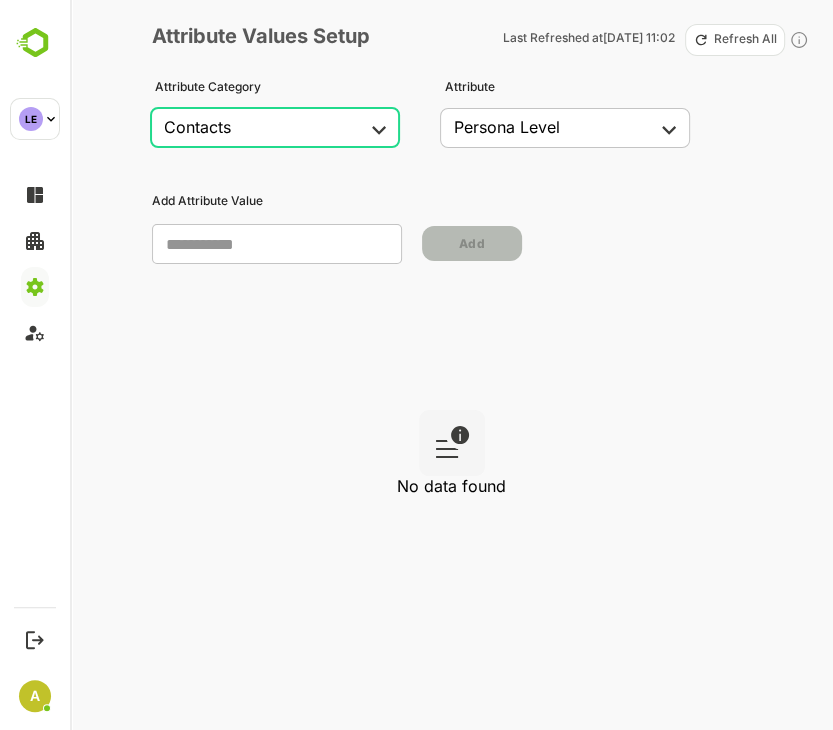 click on "**********" at bounding box center [416, 365] 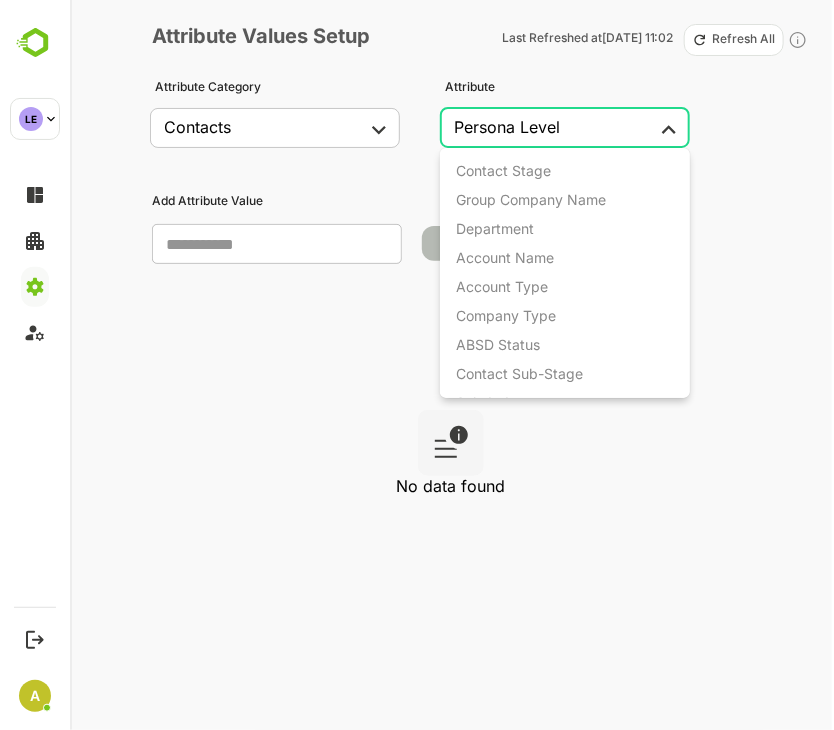 scroll, scrollTop: 1088, scrollLeft: 0, axis: vertical 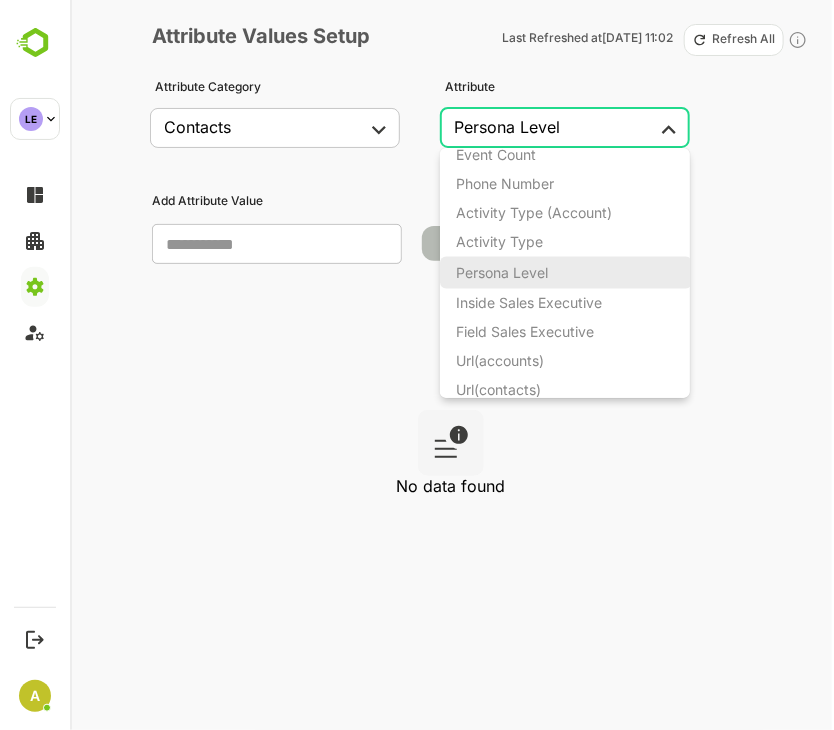 click on "Activity Type (Account)" at bounding box center [566, 213] 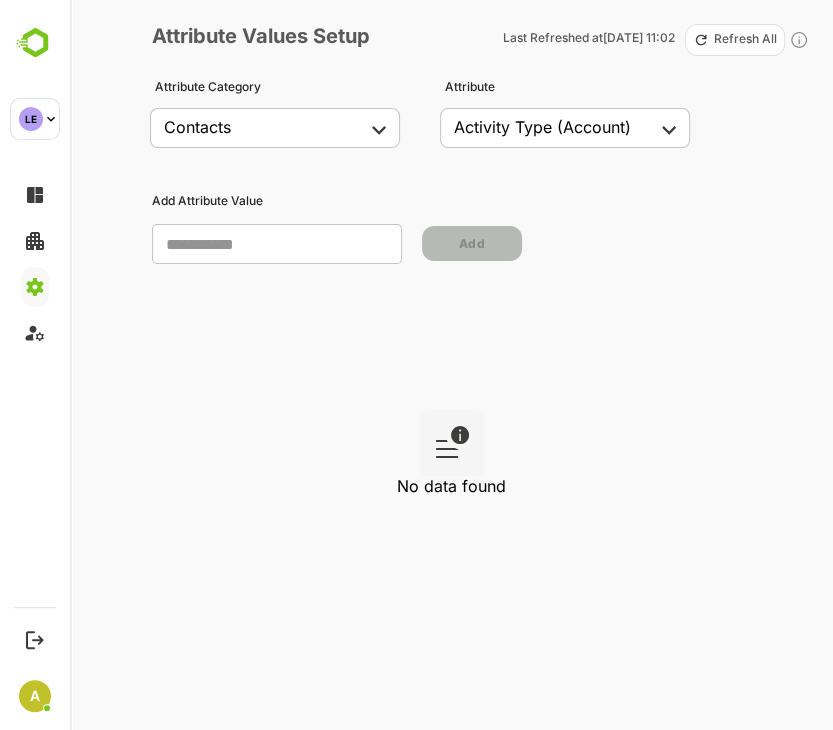 click on "**********" at bounding box center (416, 365) 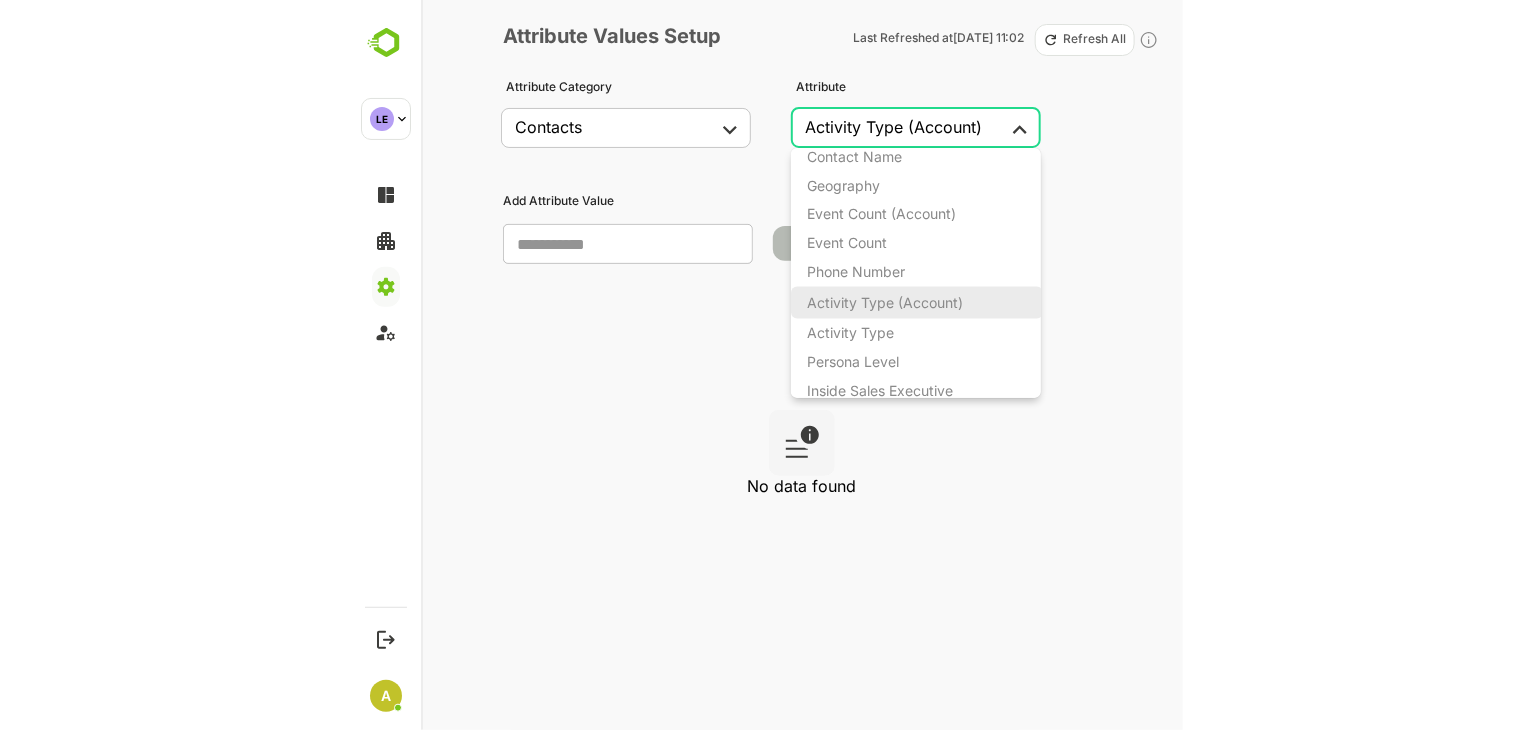 scroll, scrollTop: 1100, scrollLeft: 0, axis: vertical 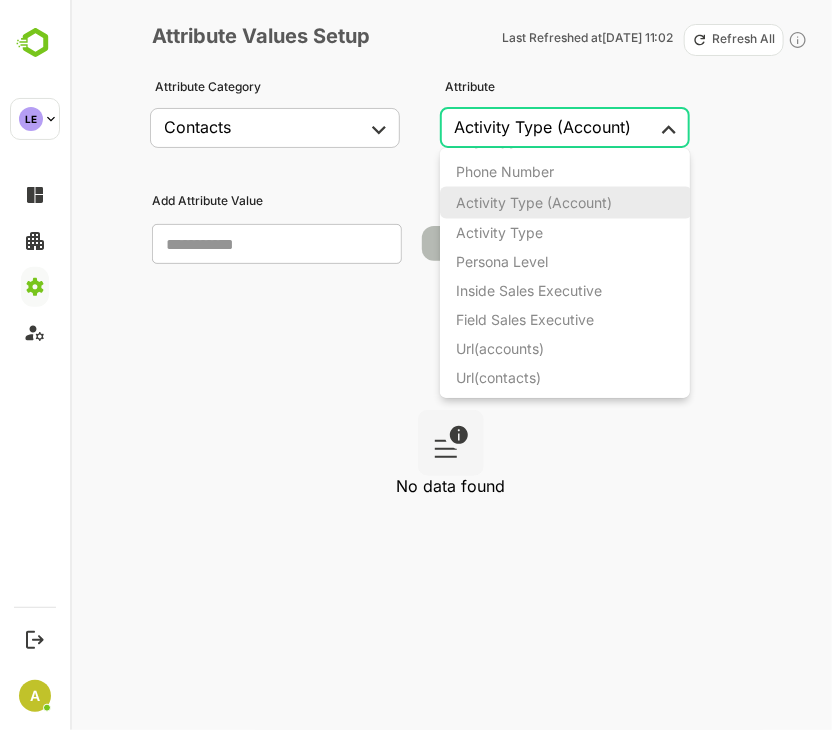 click on "Persona Level" at bounding box center (502, 262) 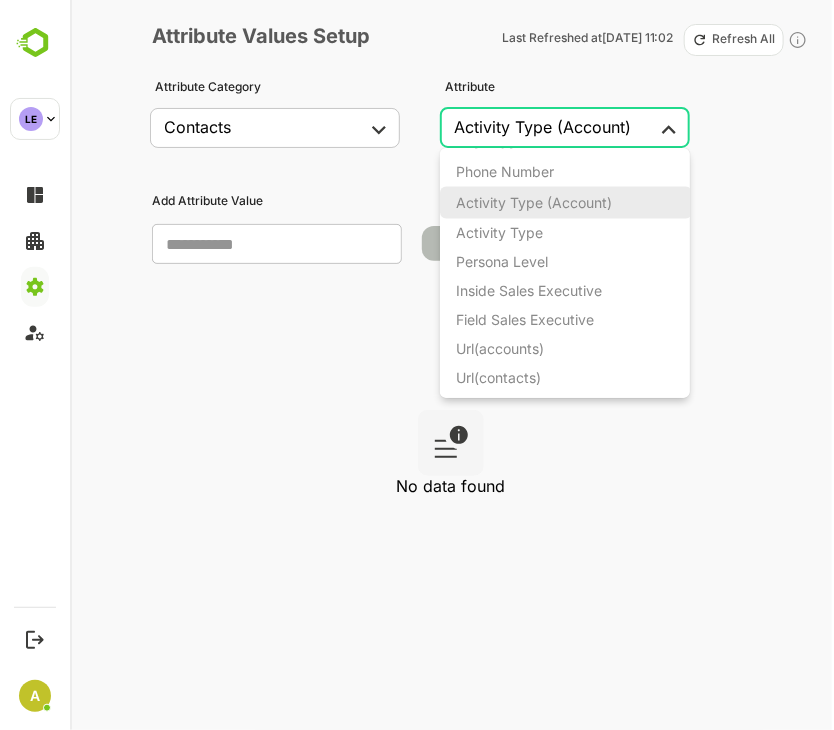 type on "**********" 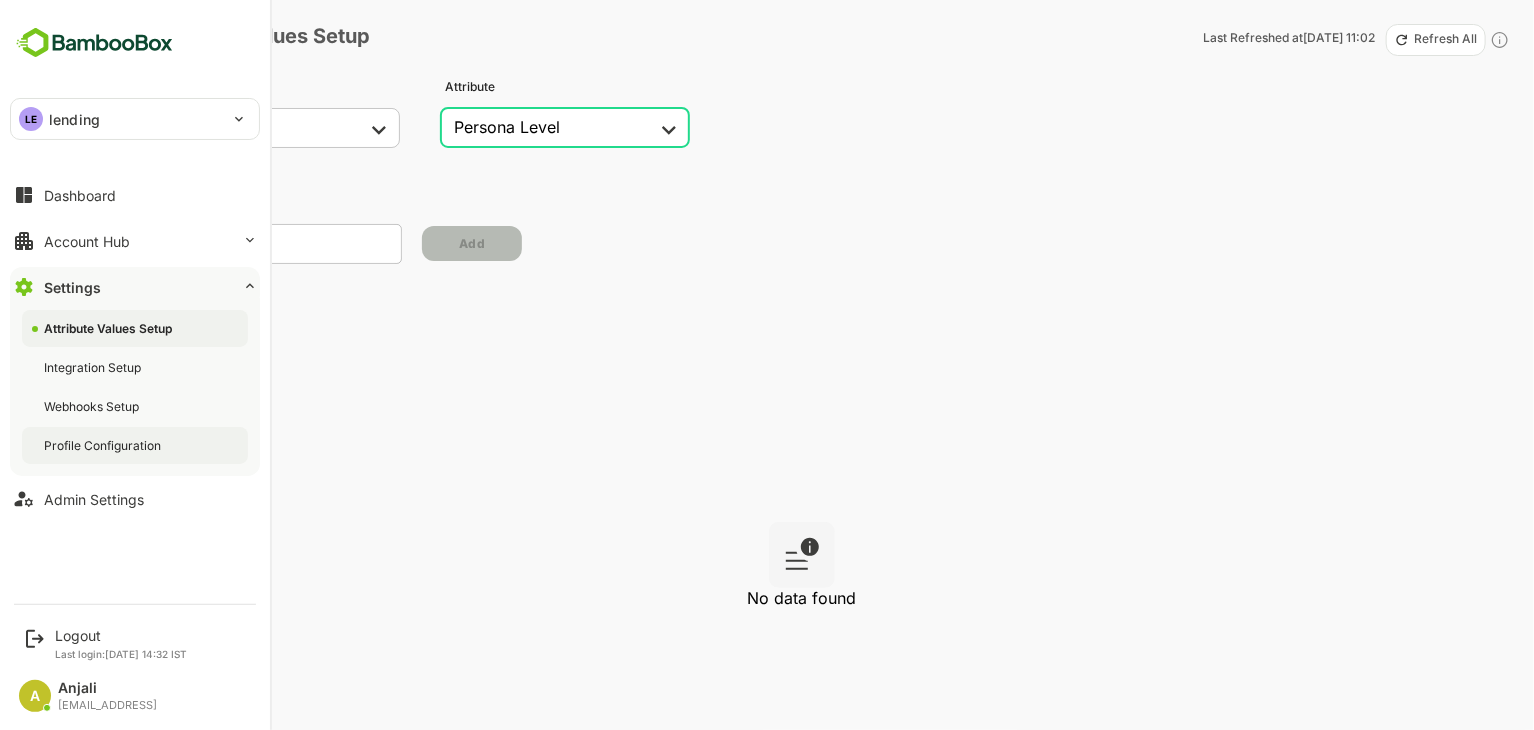 click on "Profile Configuration" at bounding box center [104, 445] 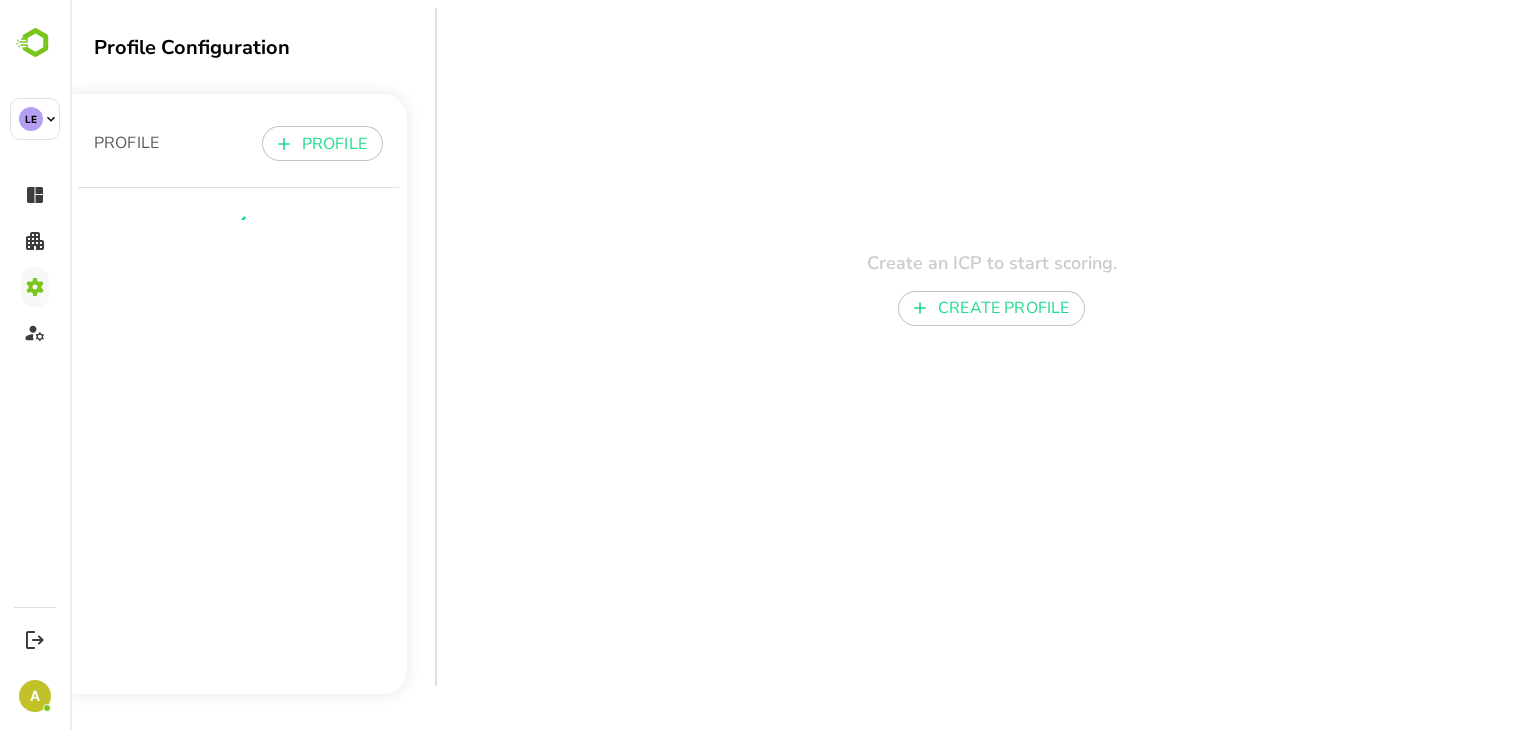 scroll, scrollTop: 0, scrollLeft: 0, axis: both 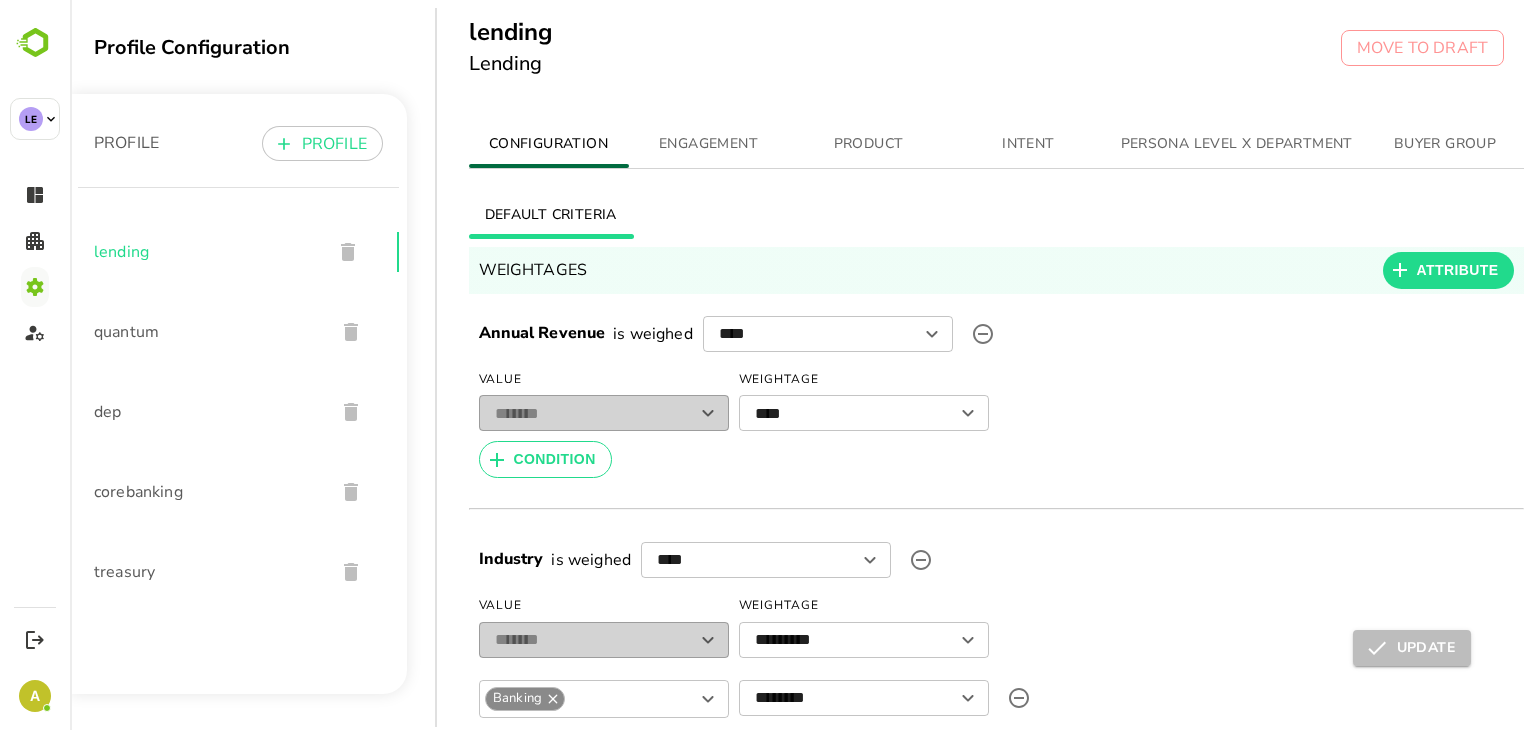 click on "PERSONA LEVEL X DEPARTMENT" at bounding box center (1237, 144) 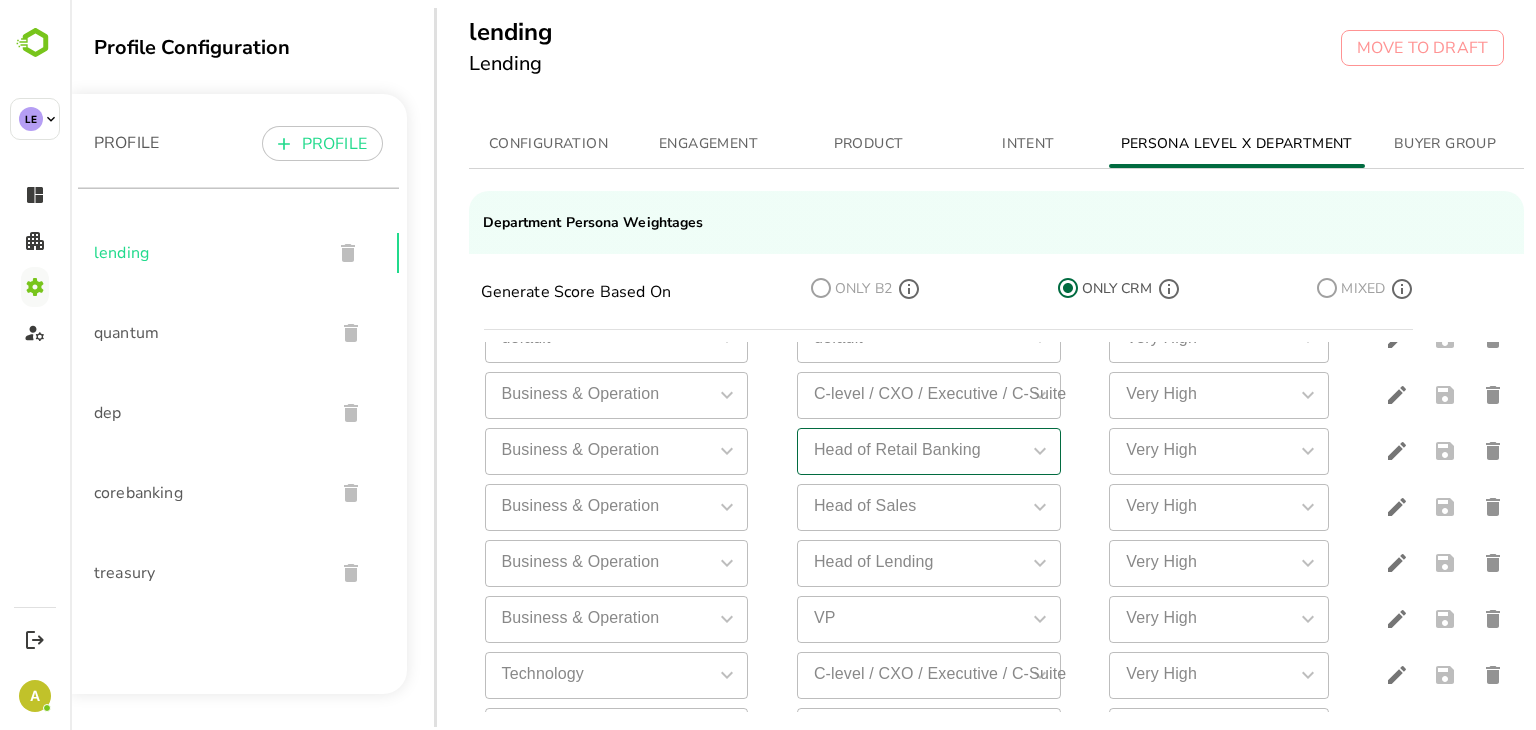 scroll, scrollTop: 0, scrollLeft: 0, axis: both 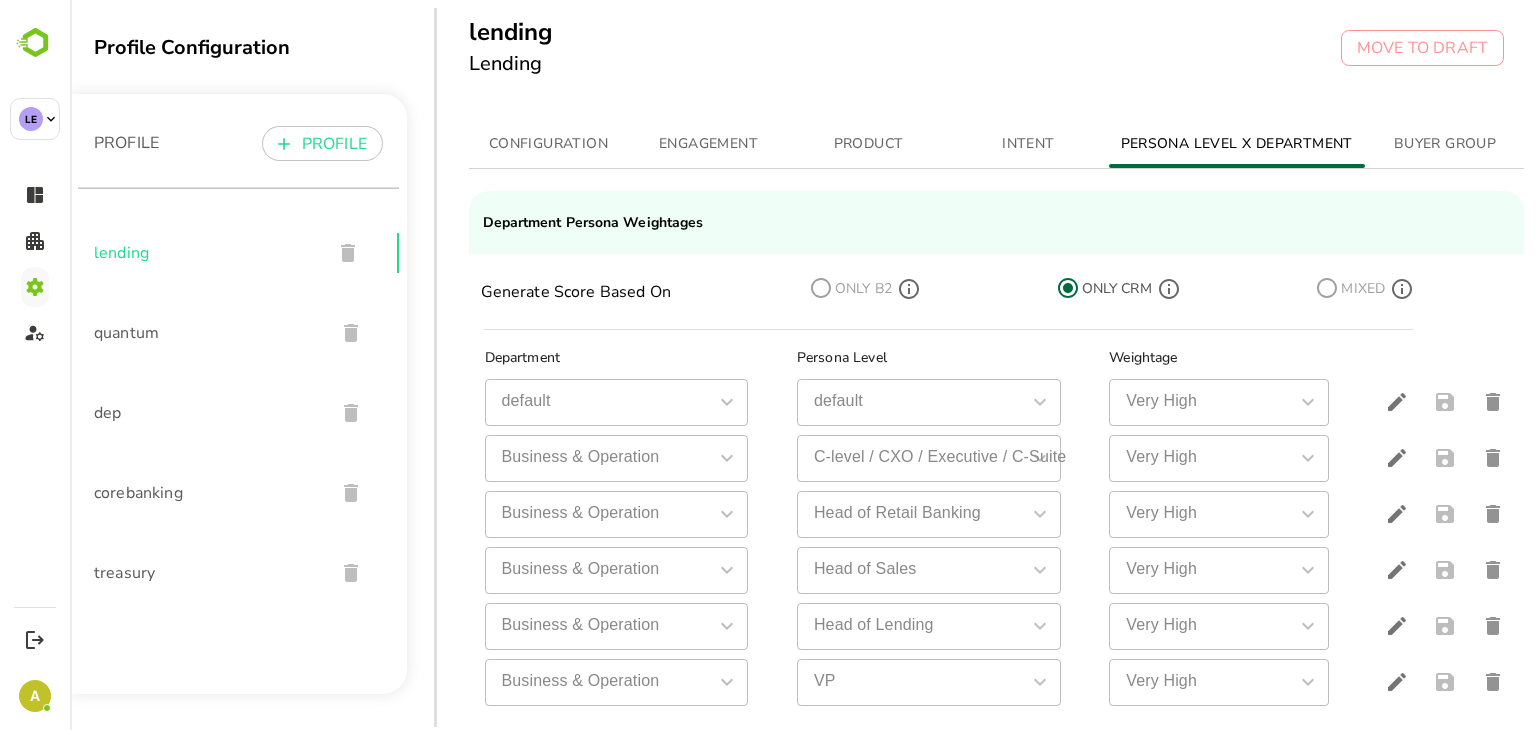 type 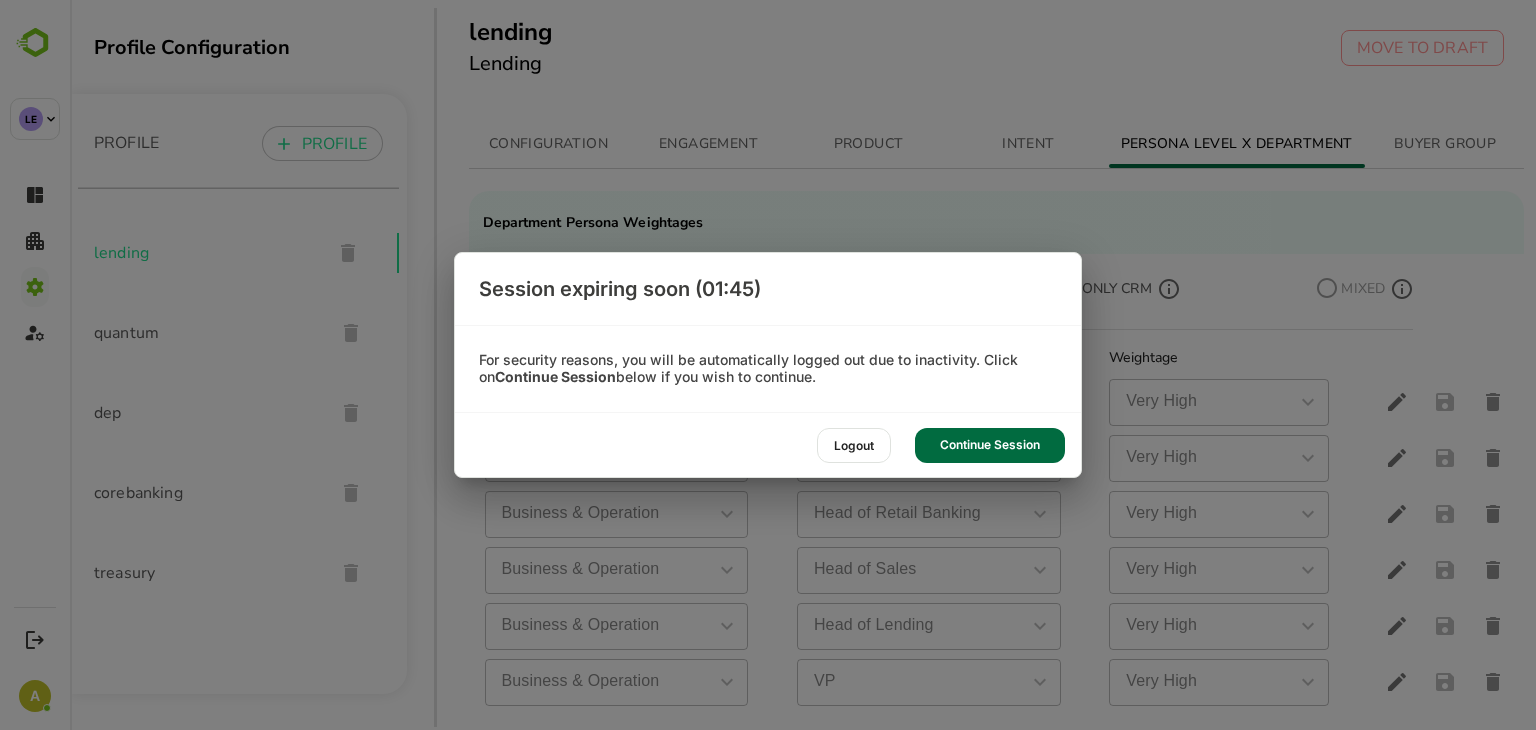 click on "Continue Session" at bounding box center [990, 445] 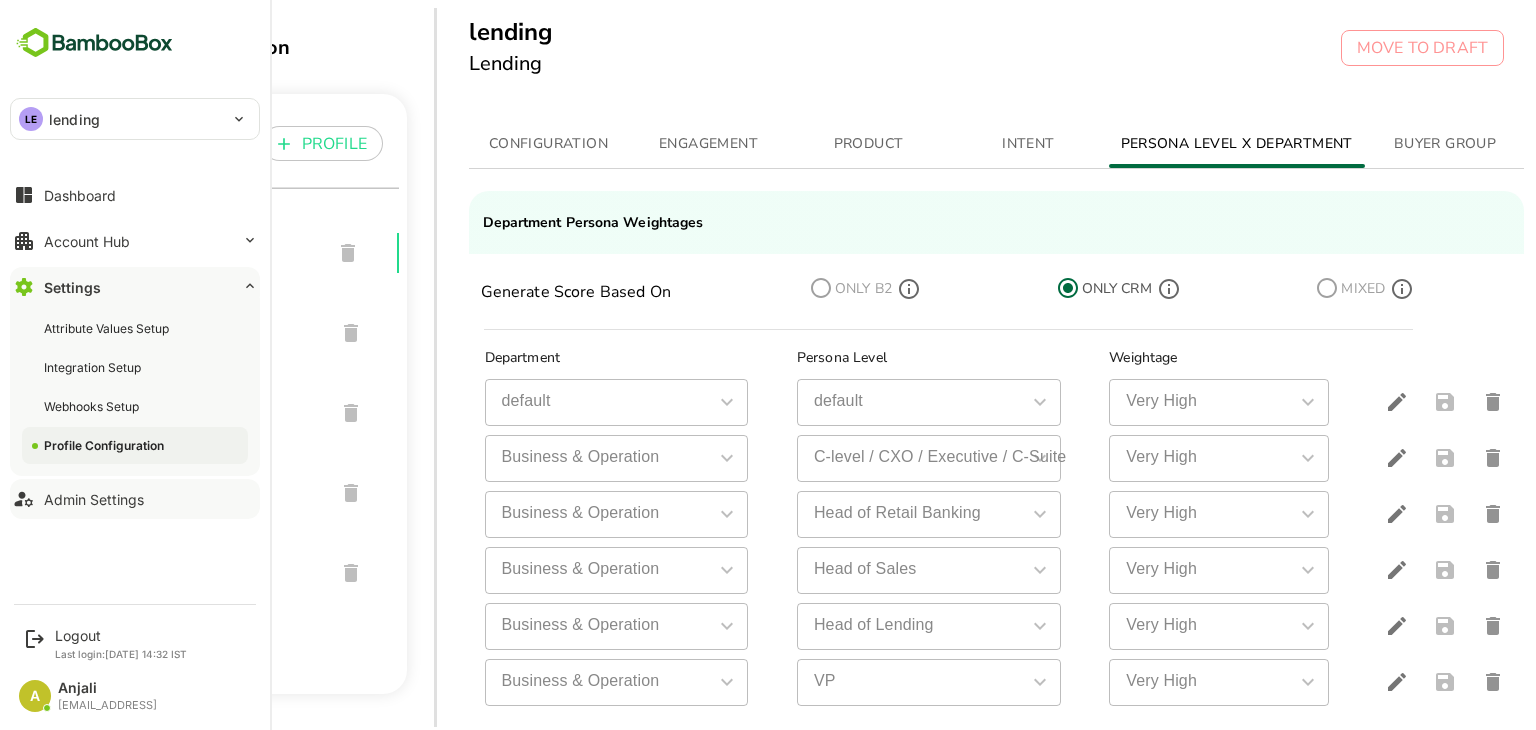 click on "Admin Settings" at bounding box center (94, 499) 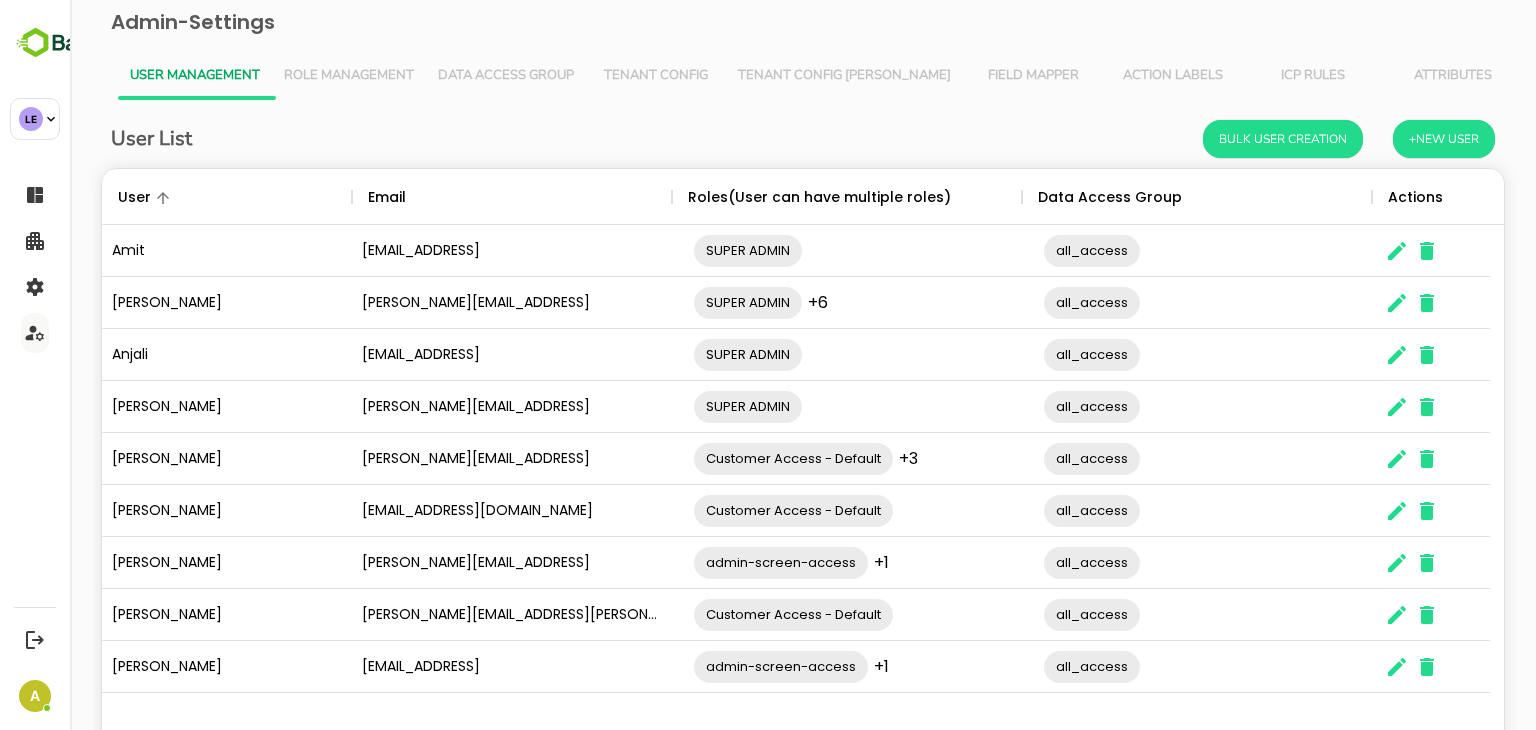 scroll, scrollTop: 0, scrollLeft: 0, axis: both 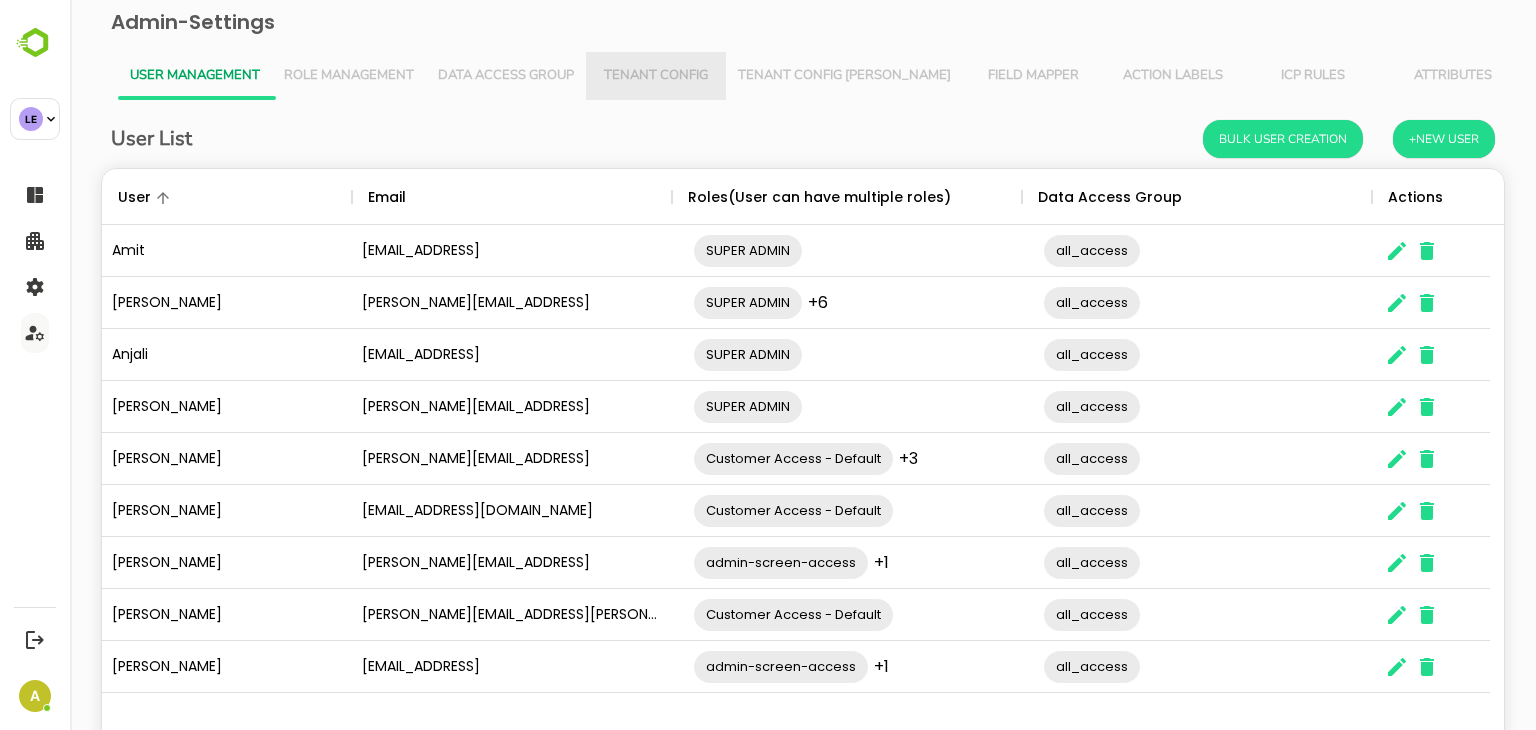 click on "Tenant Config" at bounding box center [656, 76] 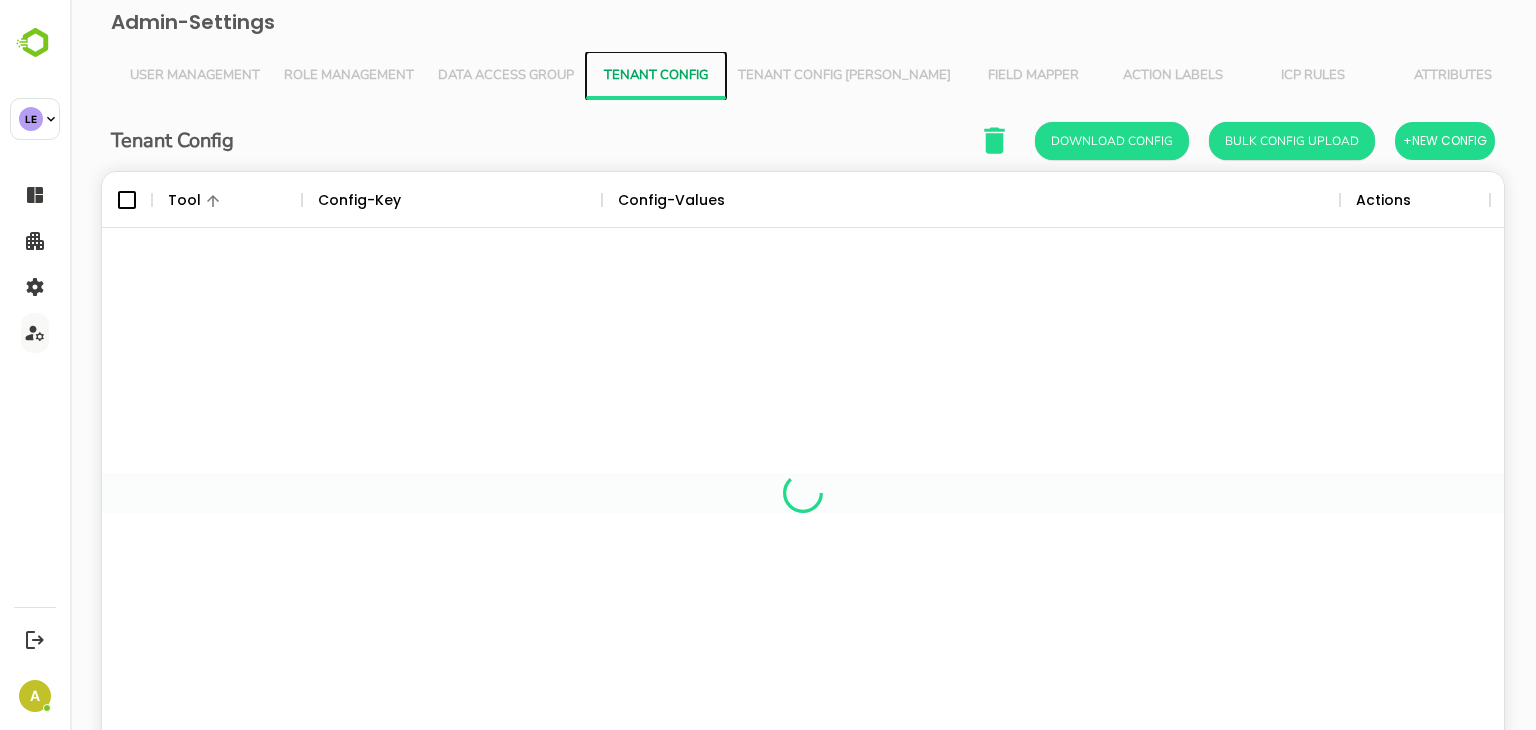 scroll, scrollTop: 16, scrollLeft: 16, axis: both 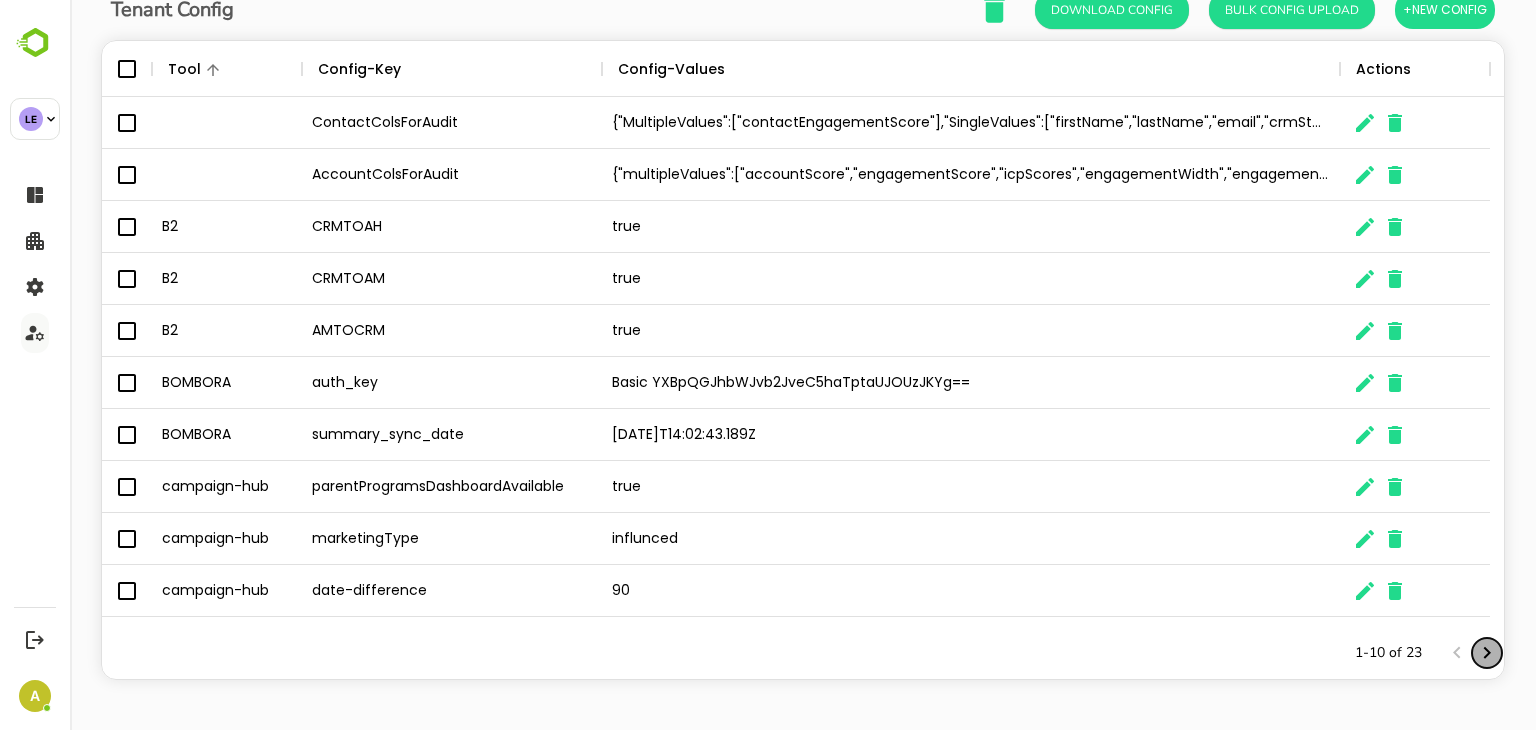 click 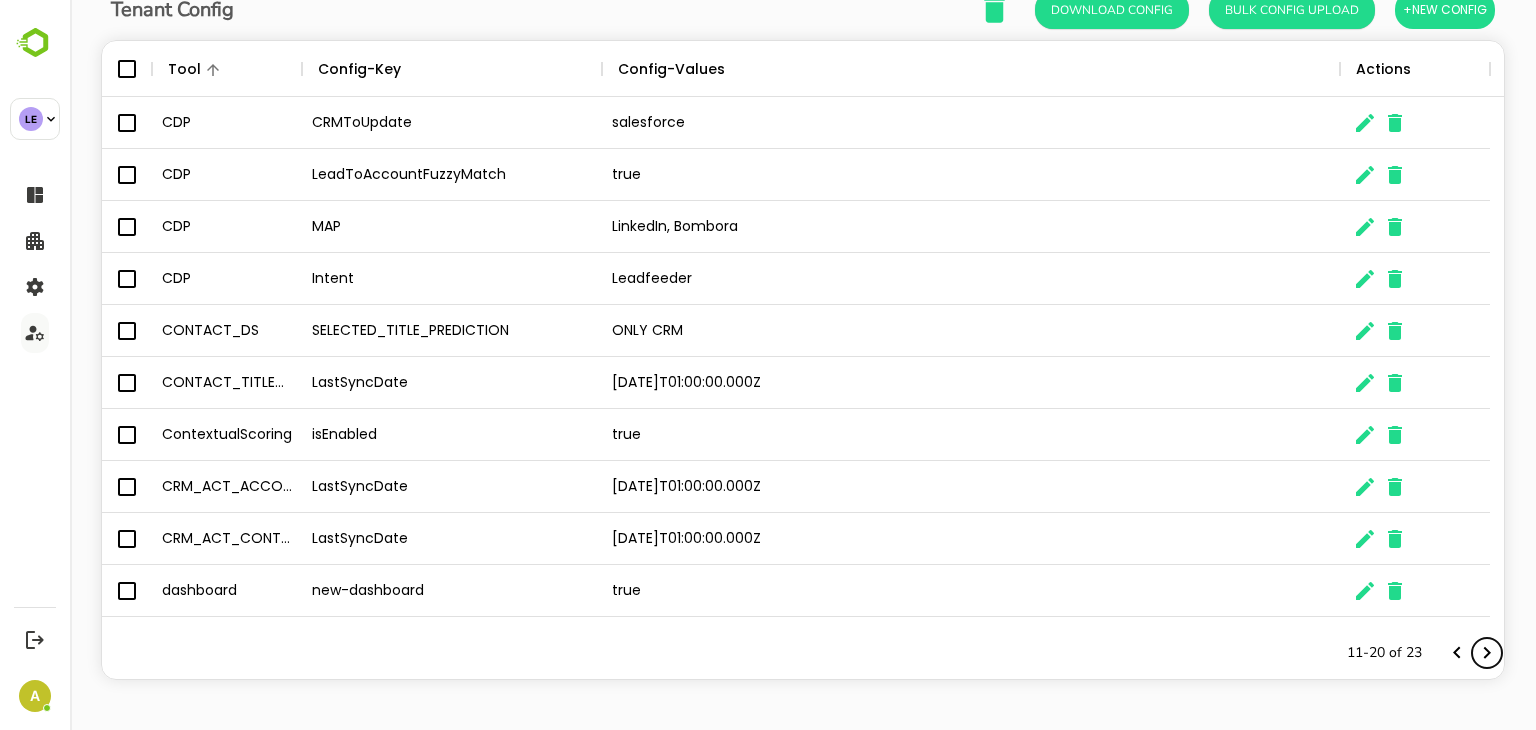 click 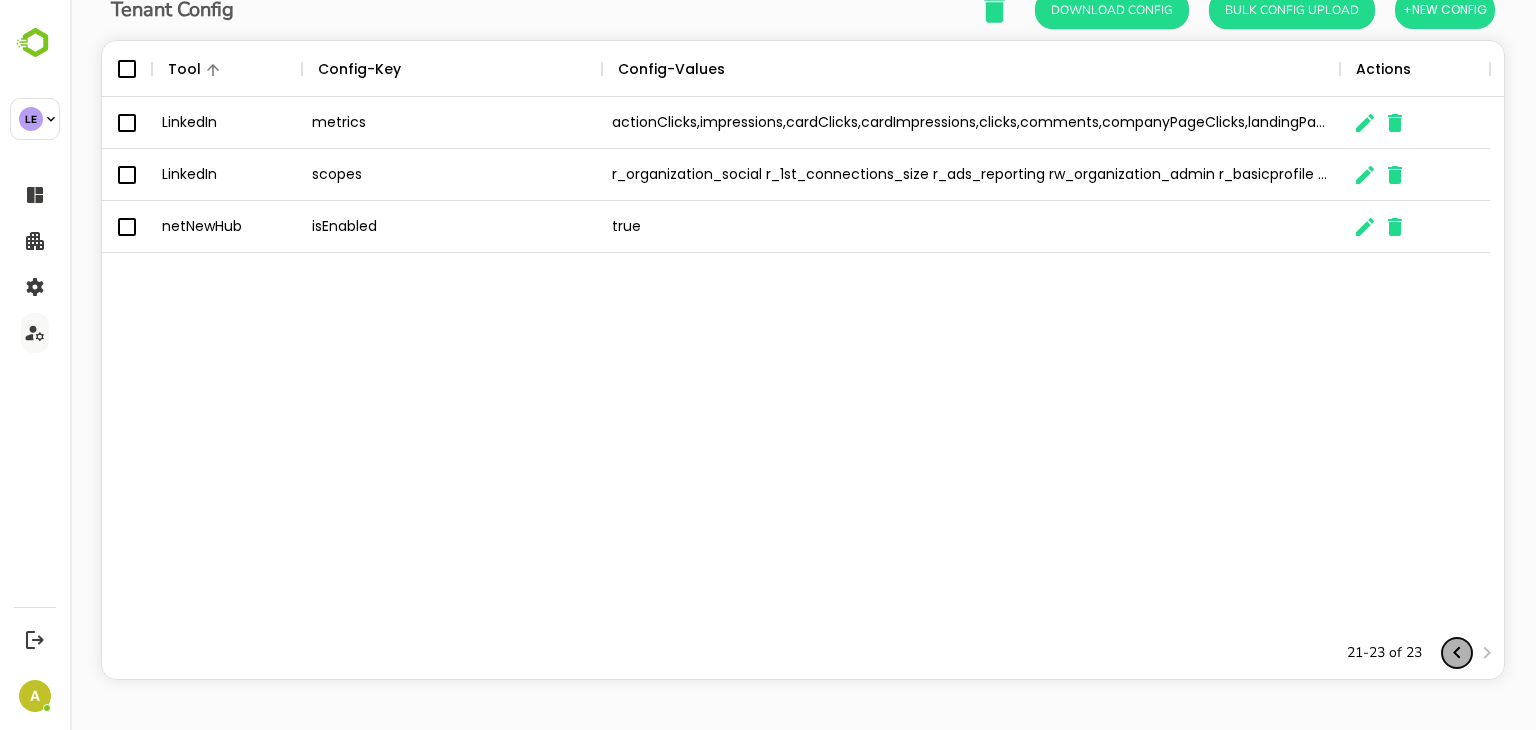 click 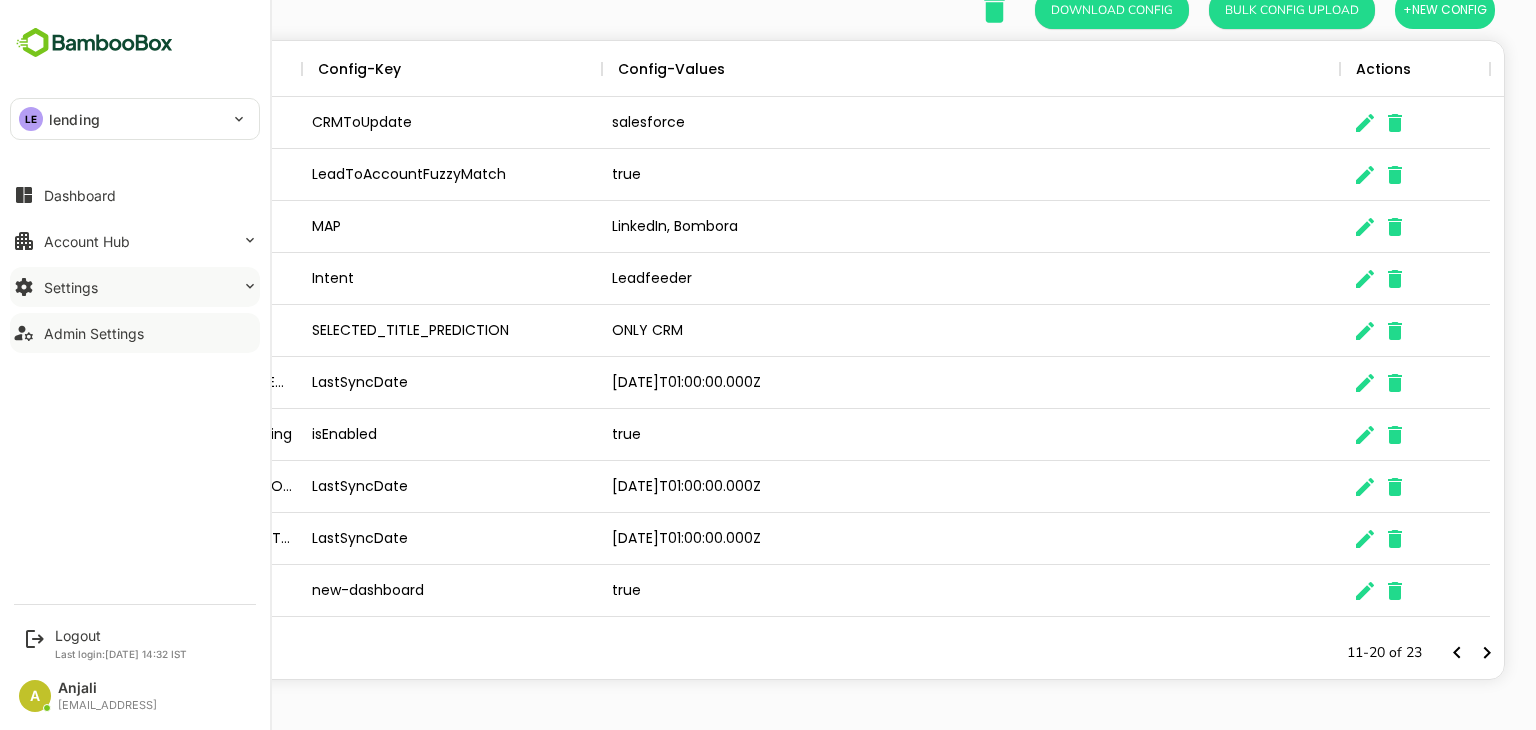 click on "Settings" at bounding box center [135, 287] 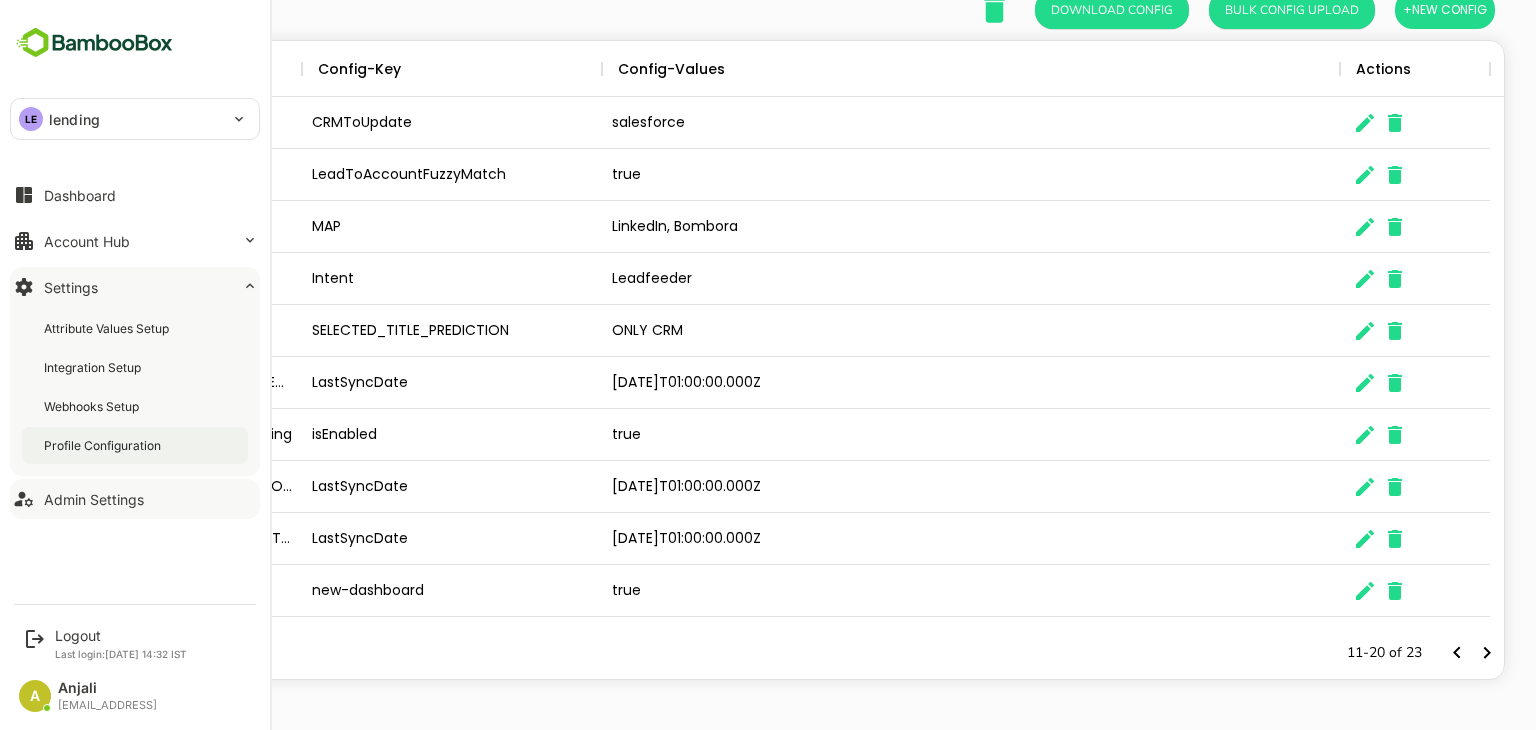 click on "Profile Configuration" at bounding box center (104, 445) 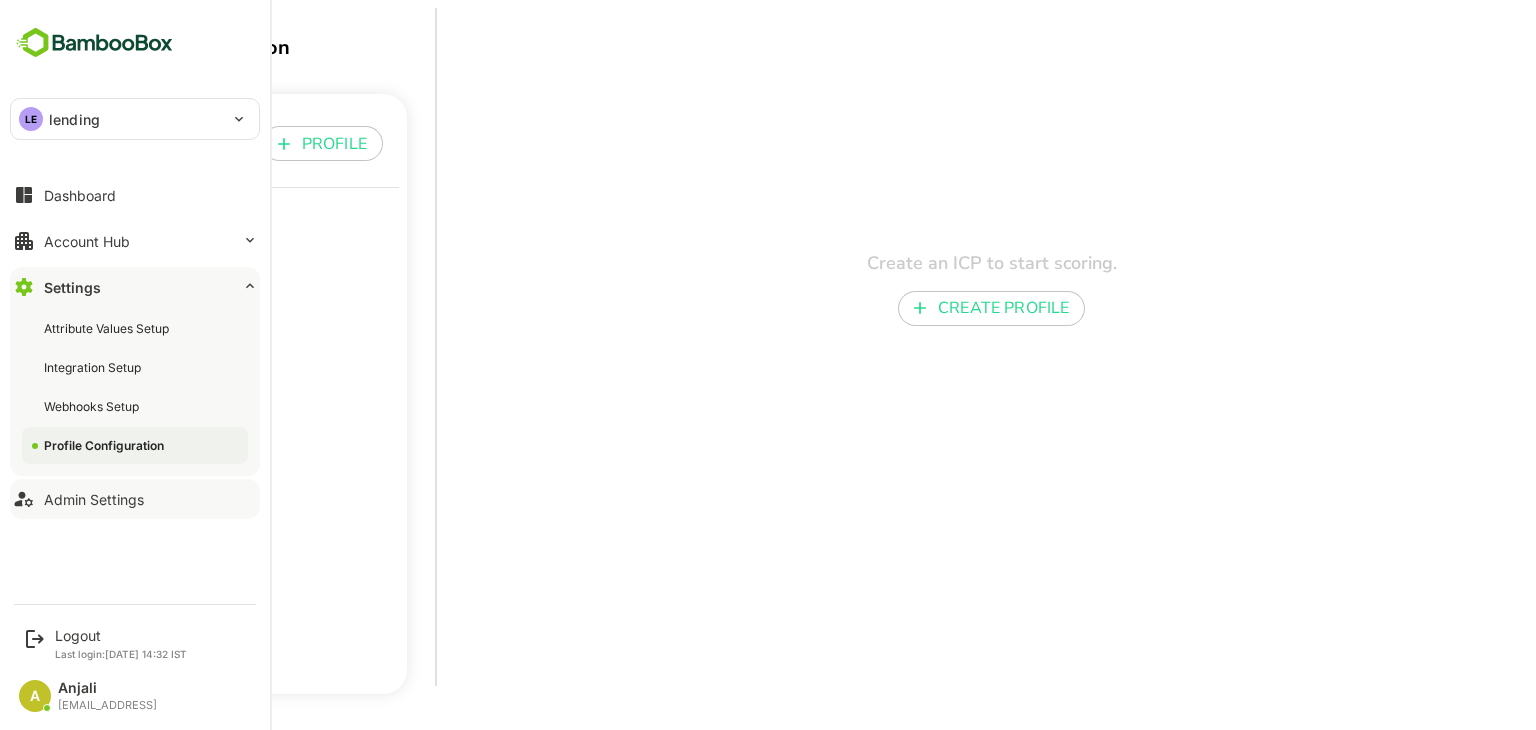 scroll, scrollTop: 0, scrollLeft: 0, axis: both 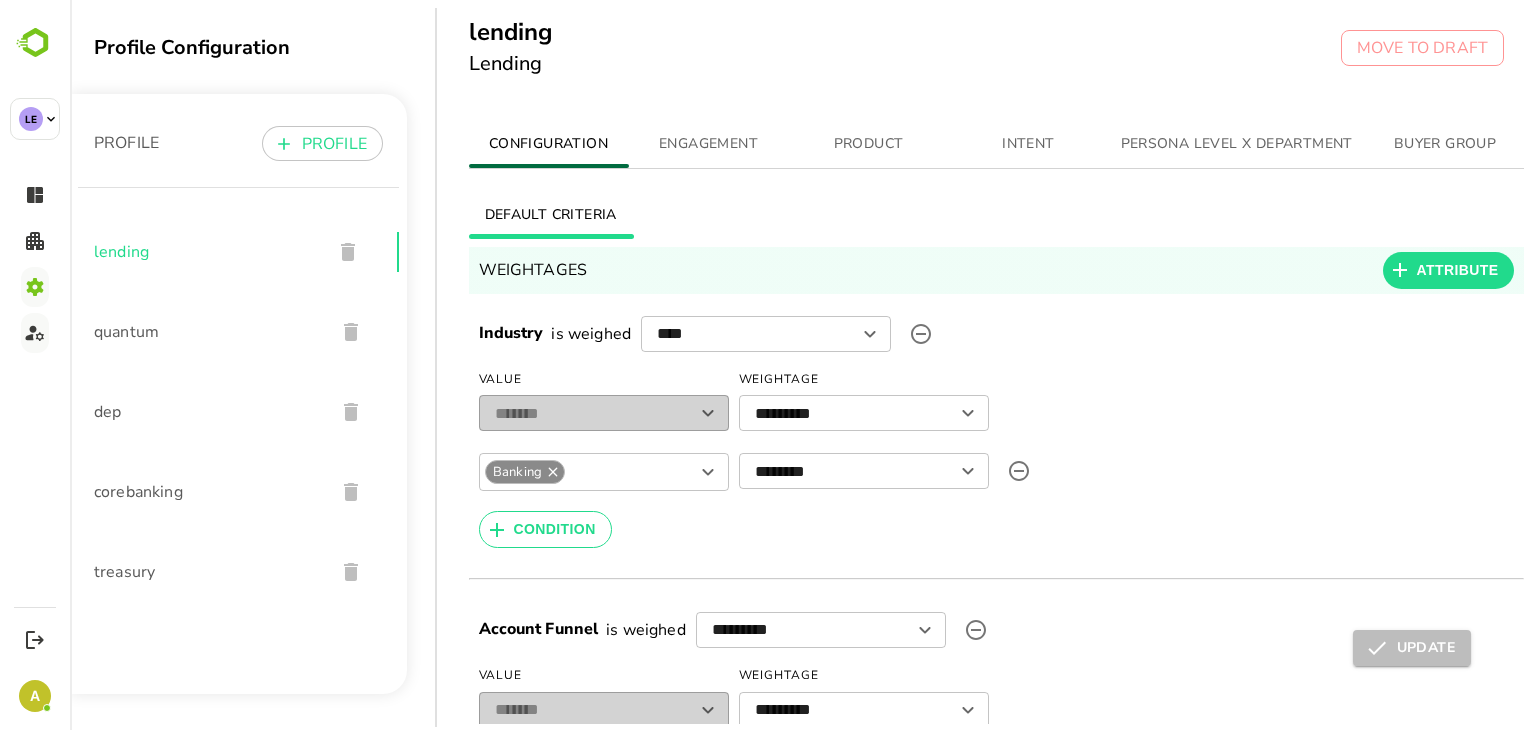 click on "PERSONA LEVEL X DEPARTMENT" at bounding box center [1237, 144] 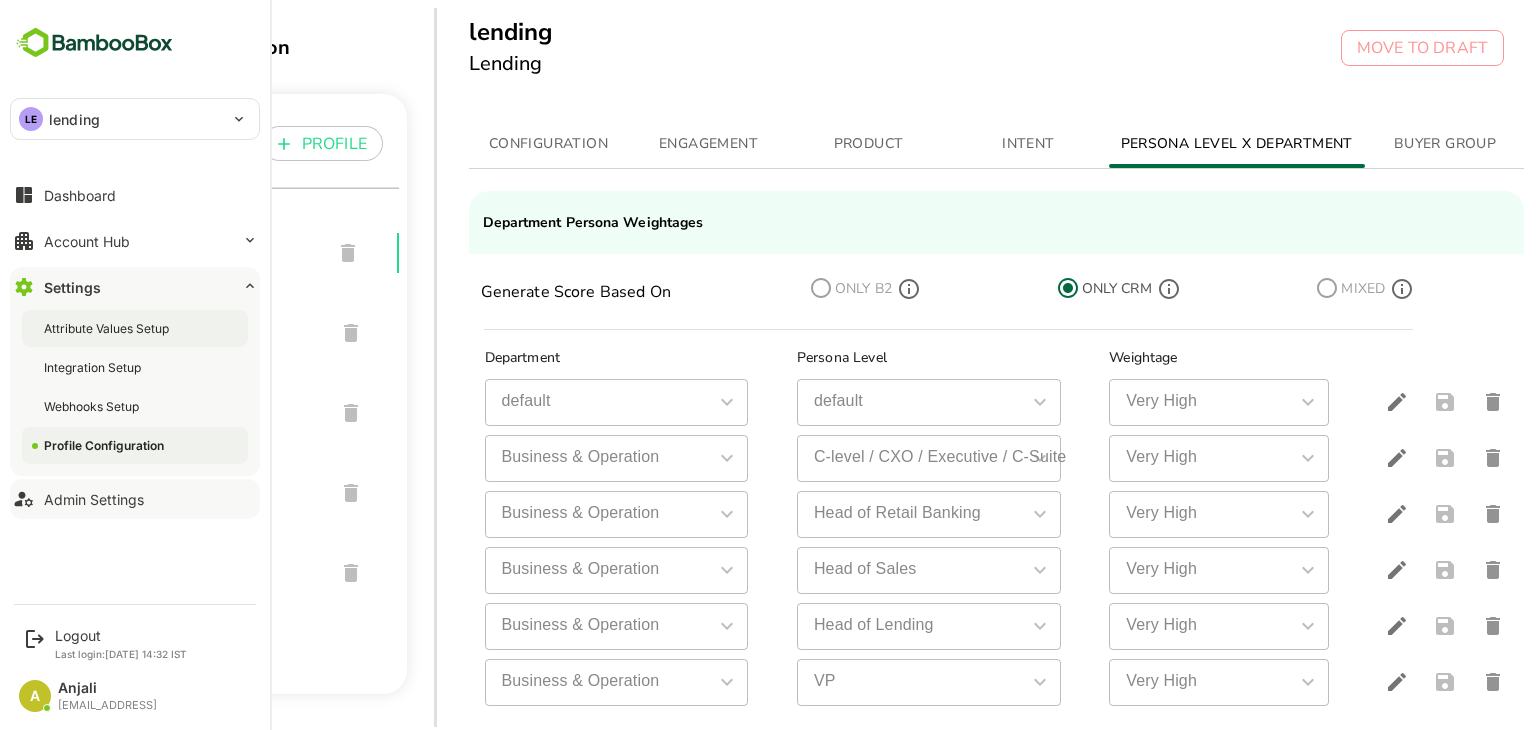 click on "Attribute Values Setup" at bounding box center [108, 328] 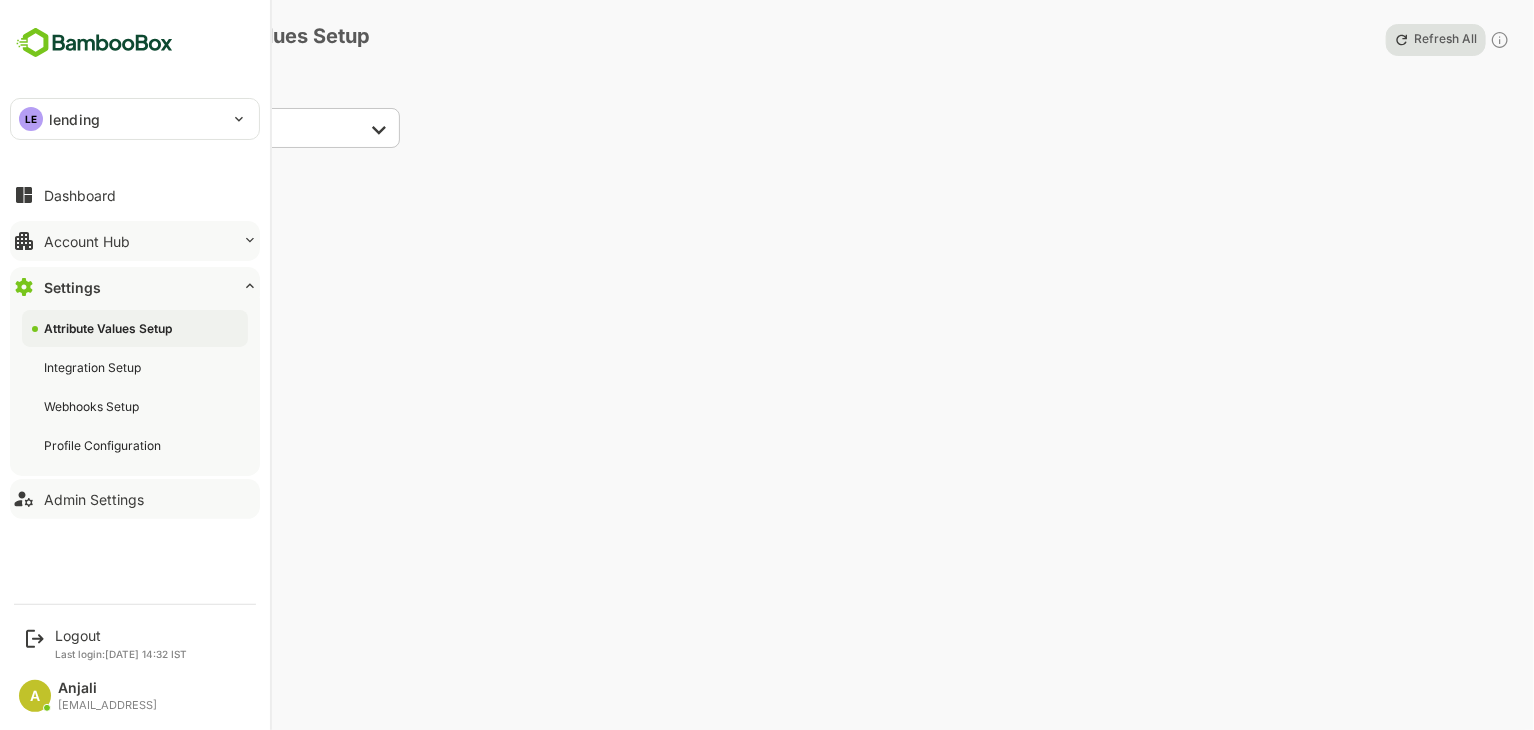 click on "Account Hub" at bounding box center (87, 241) 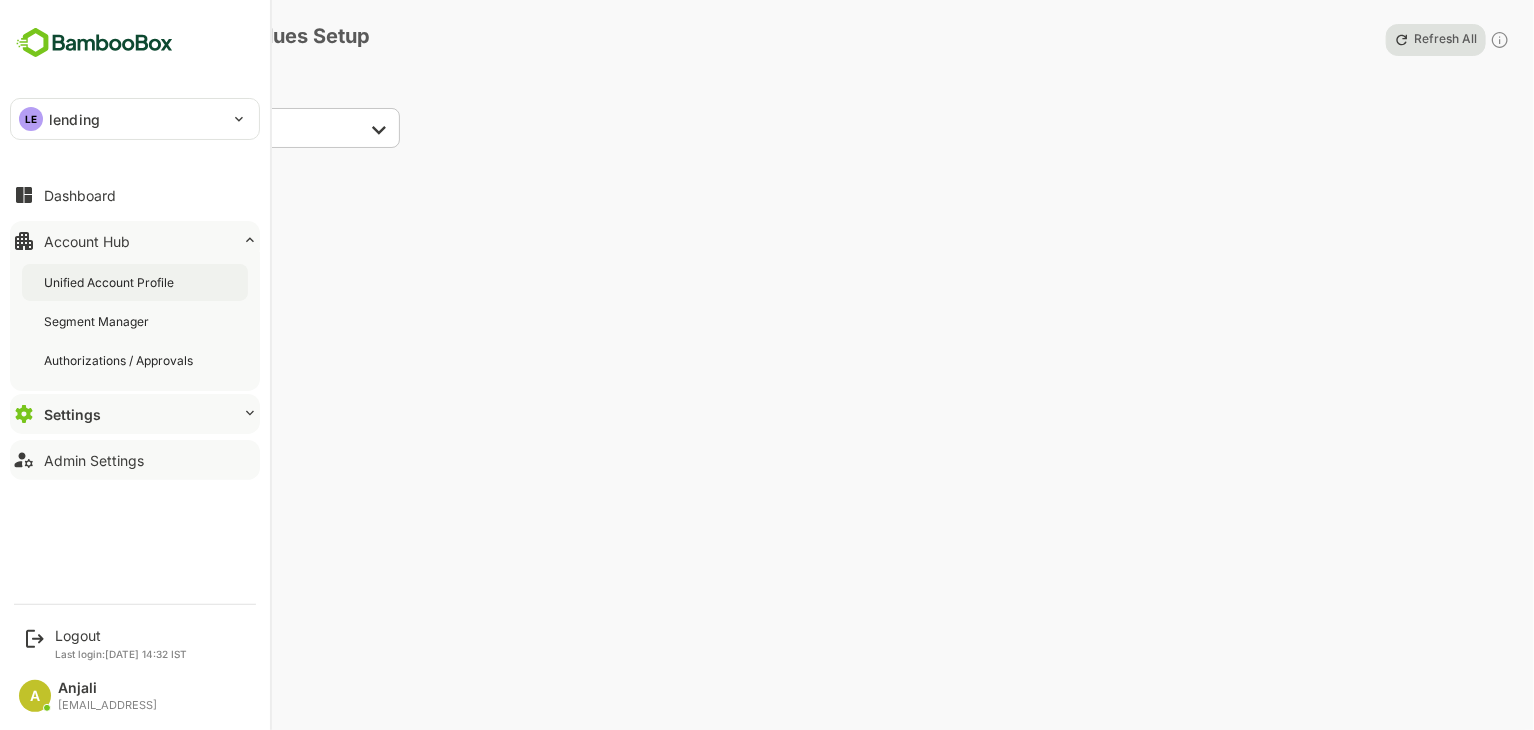 click on "Unified Account Profile" at bounding box center [111, 282] 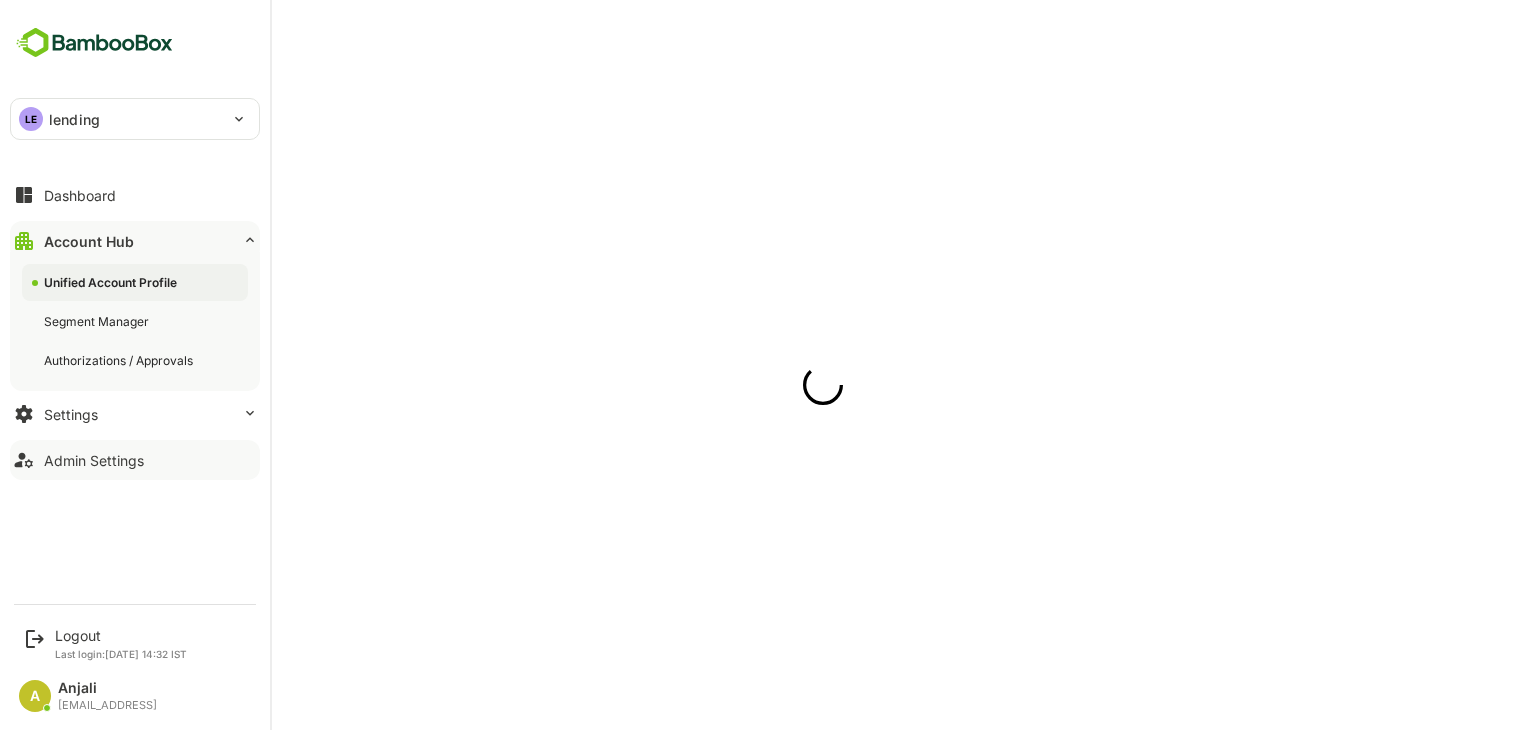 scroll, scrollTop: 0, scrollLeft: 0, axis: both 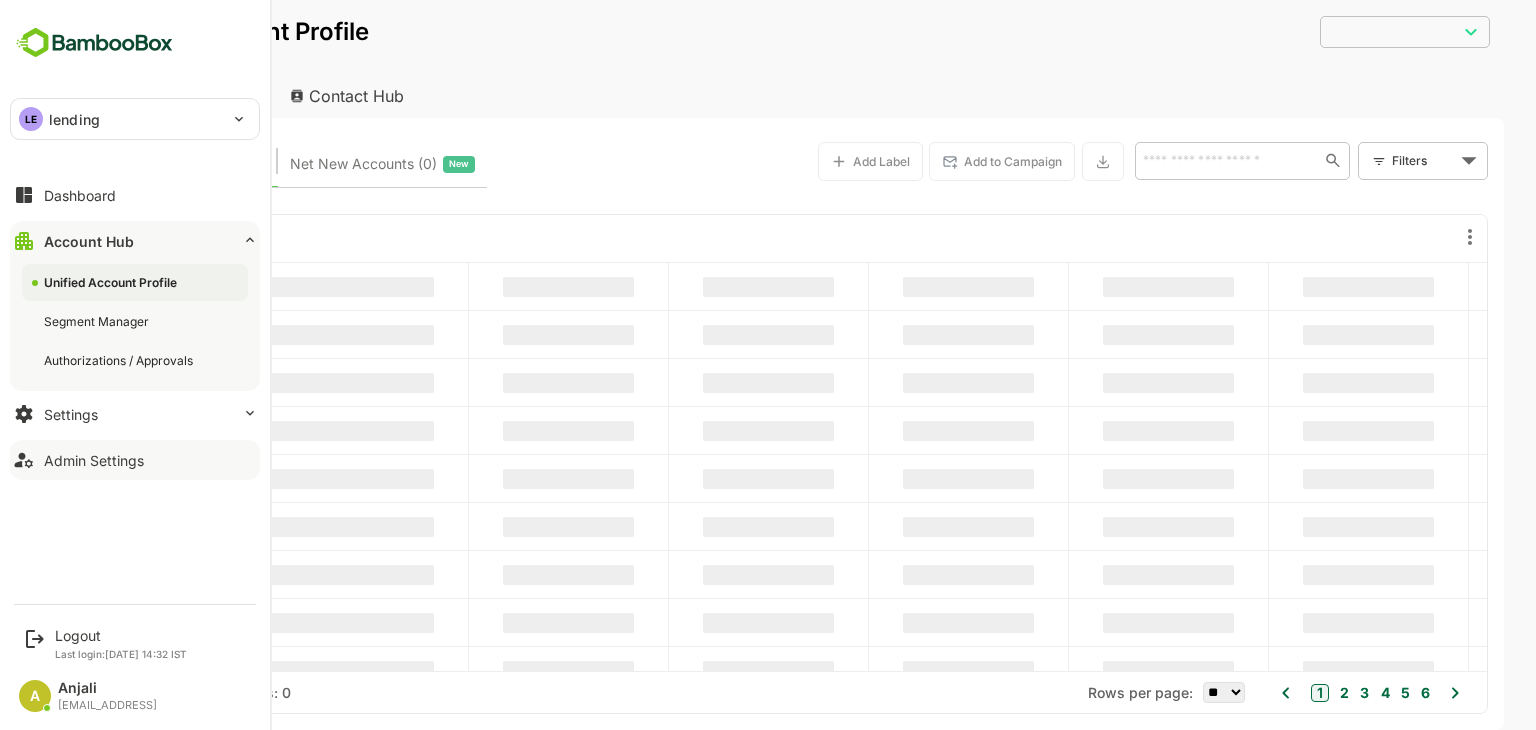 type on "**********" 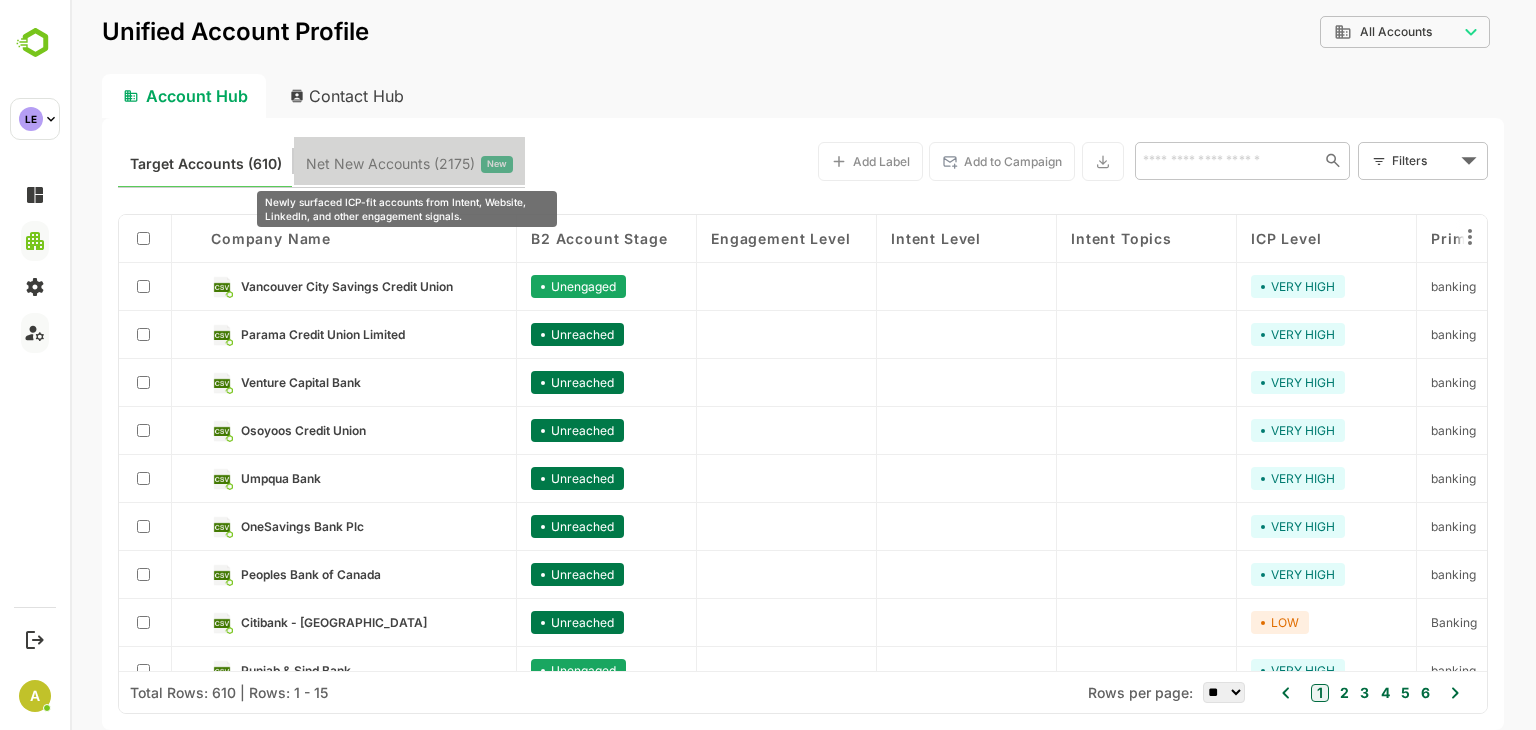 click on "Net New Accounts ( 2175 )" at bounding box center (390, 164) 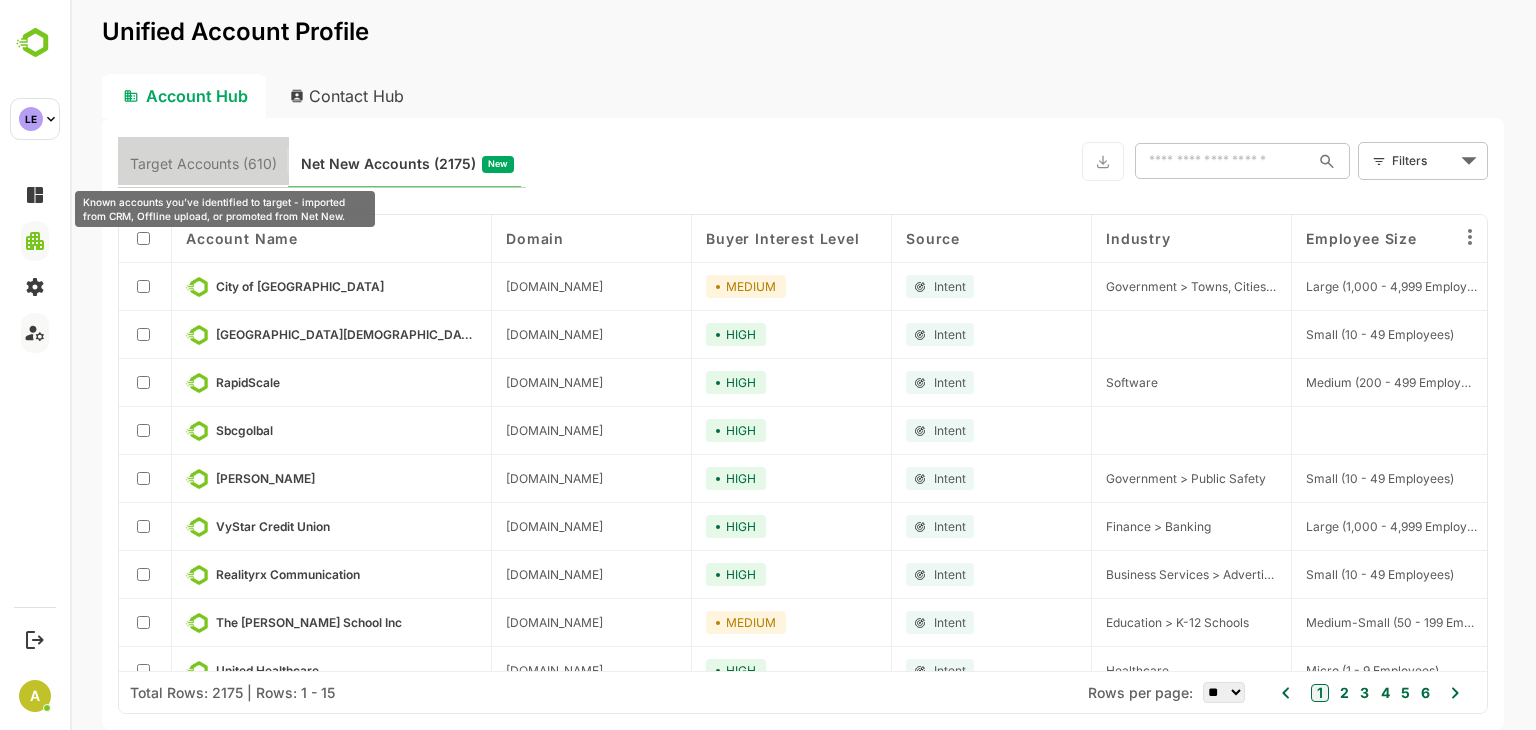 click on "Target Accounts (610)" at bounding box center [203, 164] 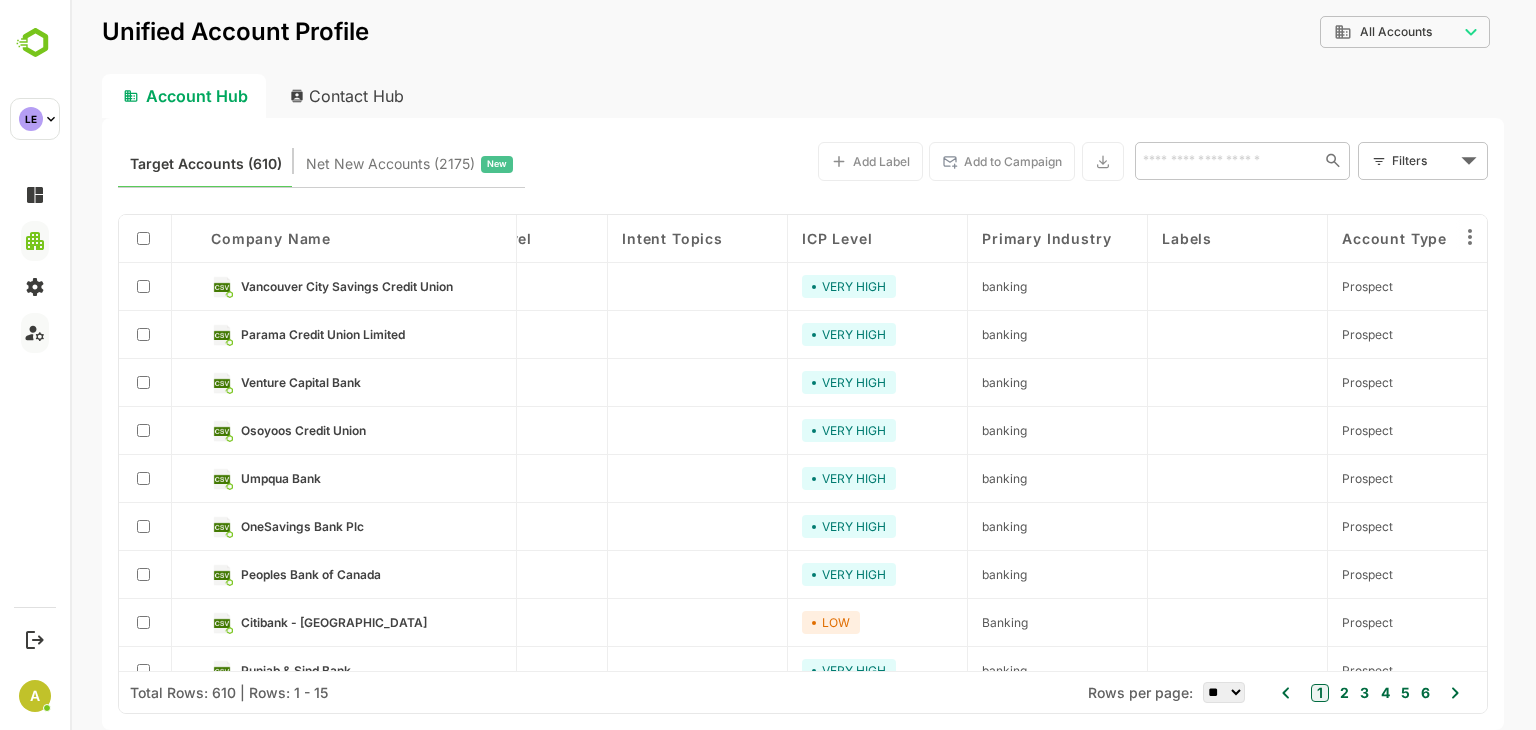 scroll, scrollTop: 0, scrollLeft: 0, axis: both 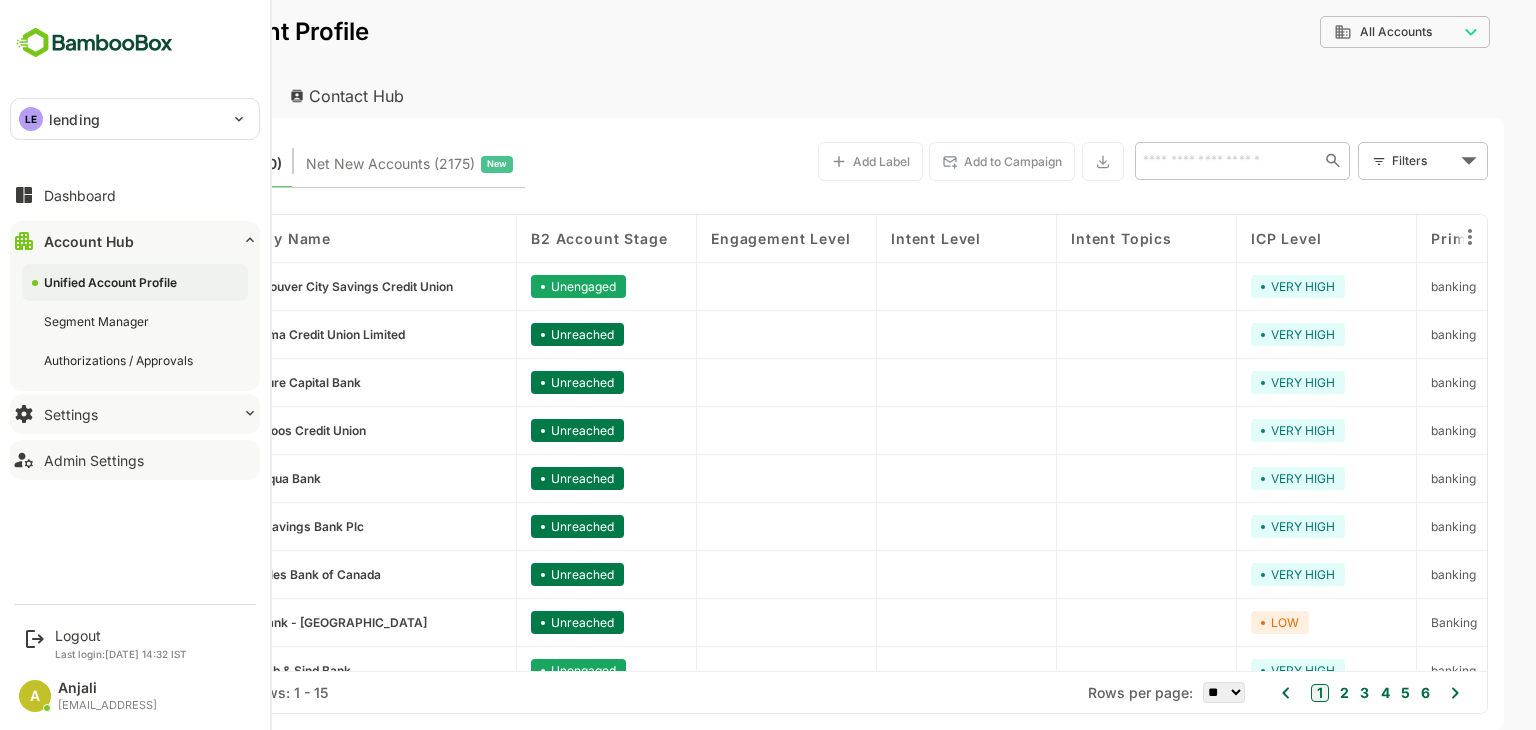 click on "Settings" at bounding box center [71, 414] 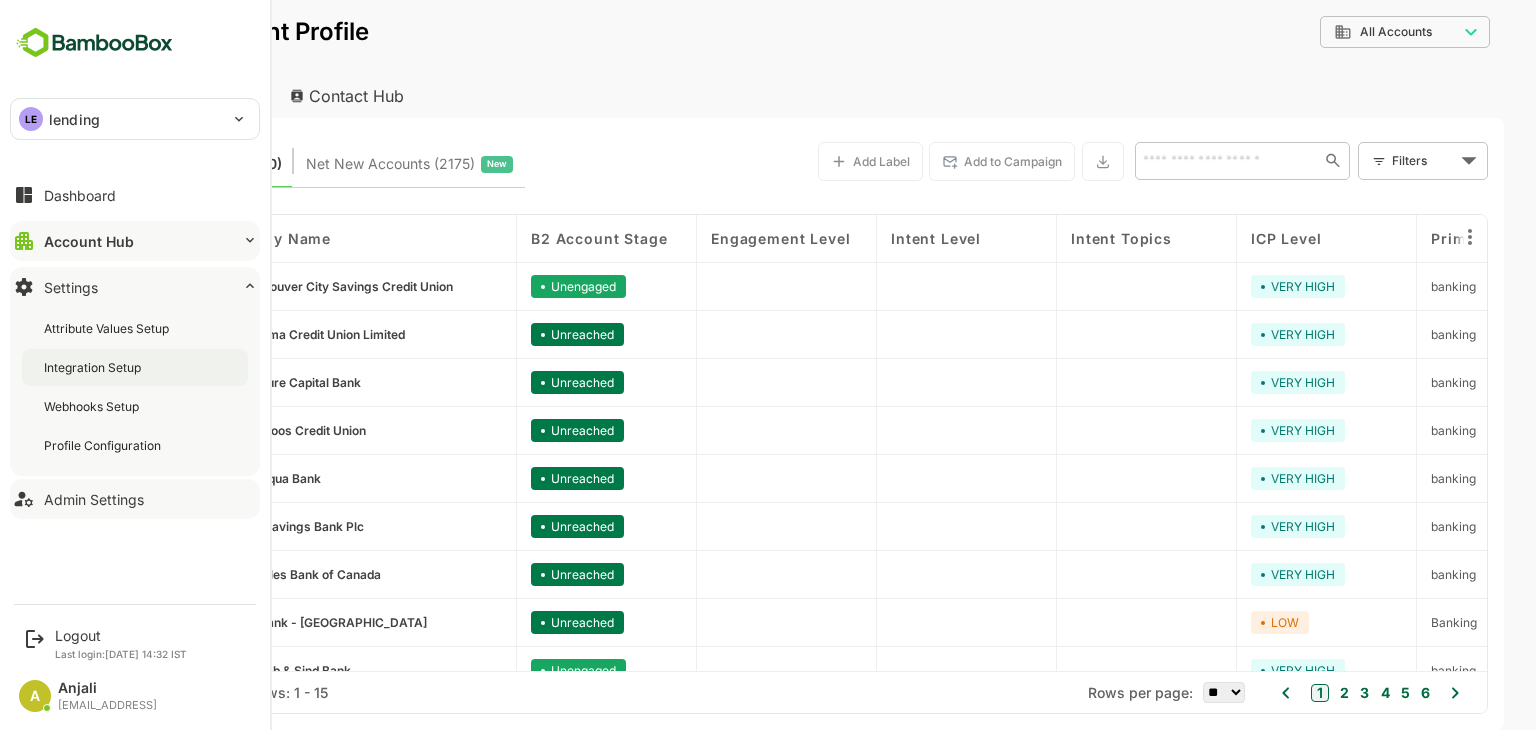 click on "Integration Setup" at bounding box center (94, 367) 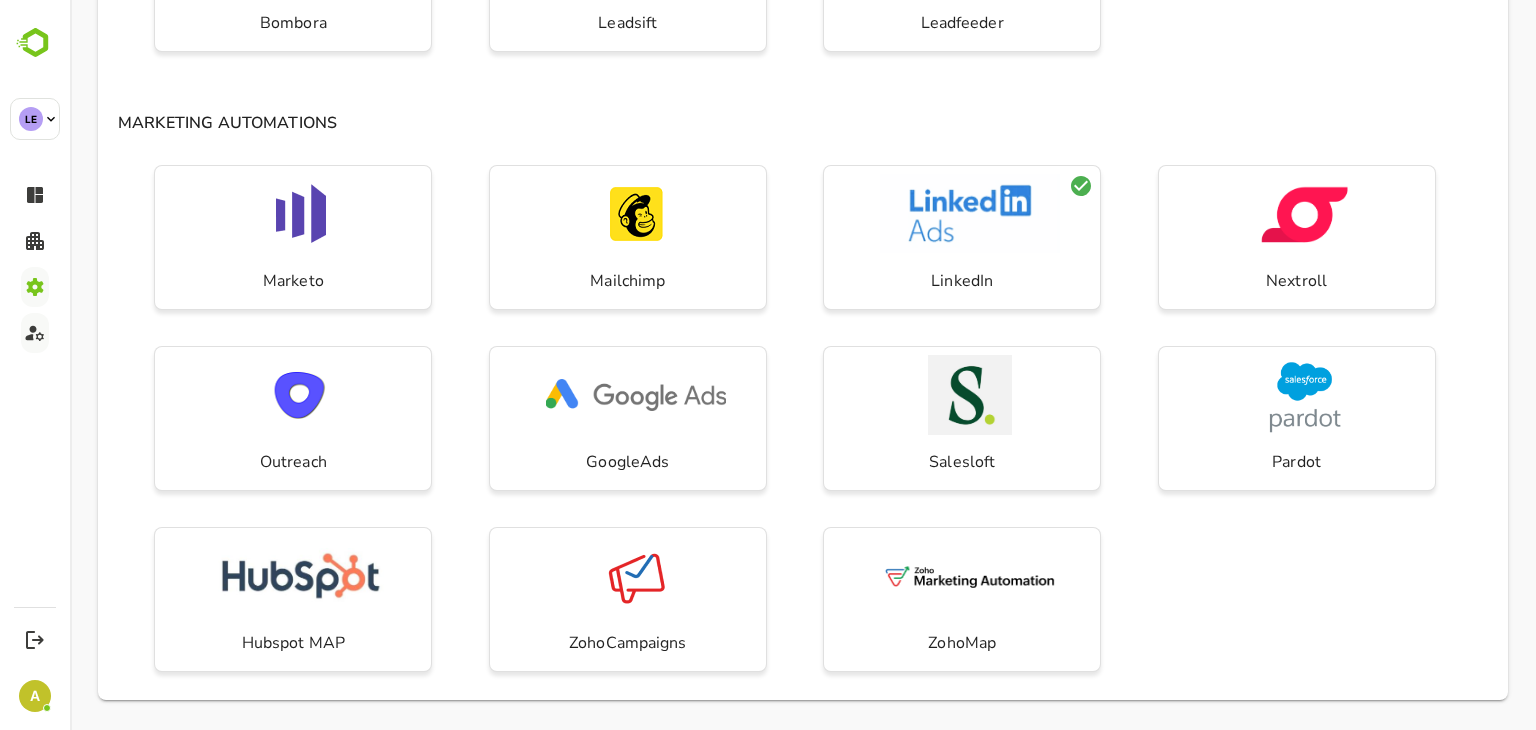 scroll, scrollTop: 0, scrollLeft: 0, axis: both 